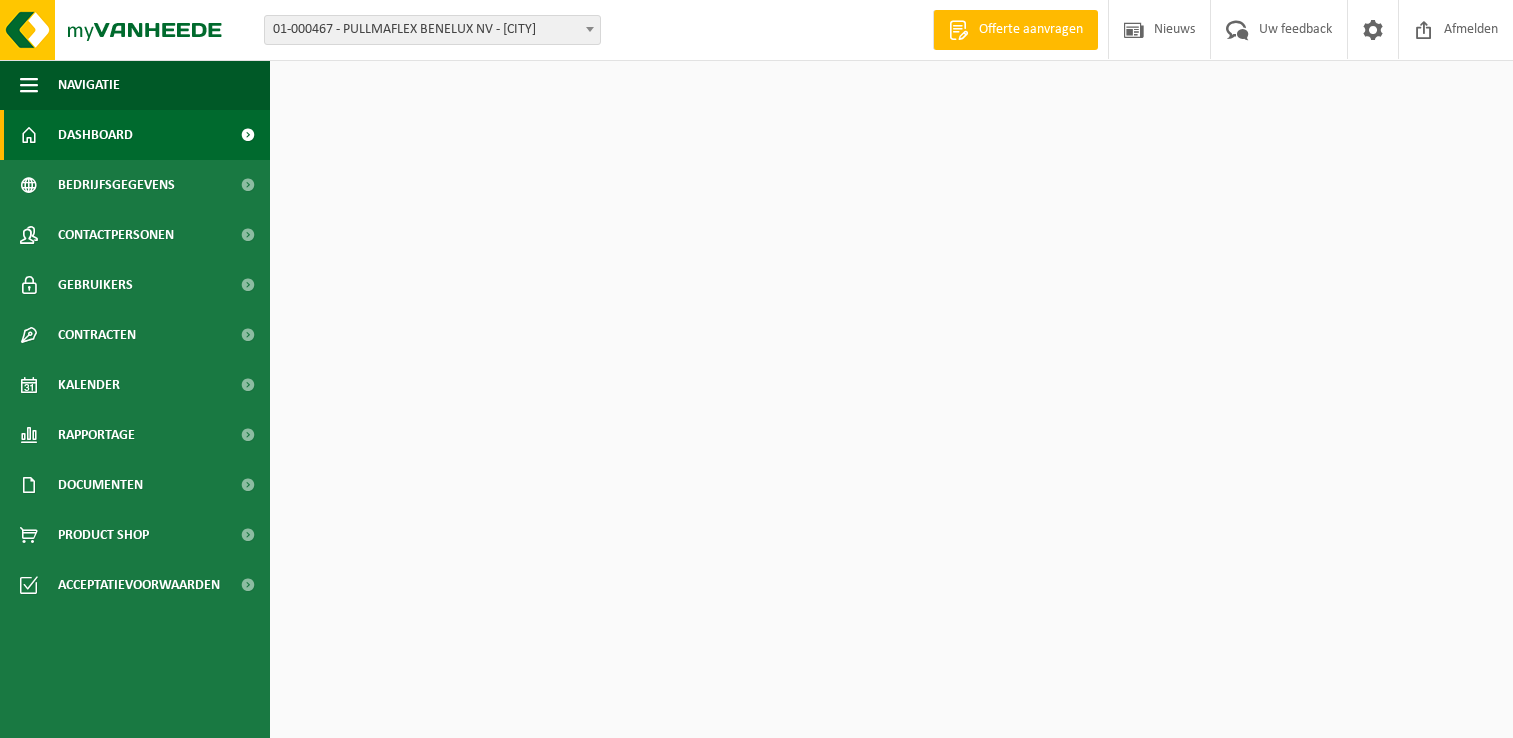 scroll, scrollTop: 0, scrollLeft: 0, axis: both 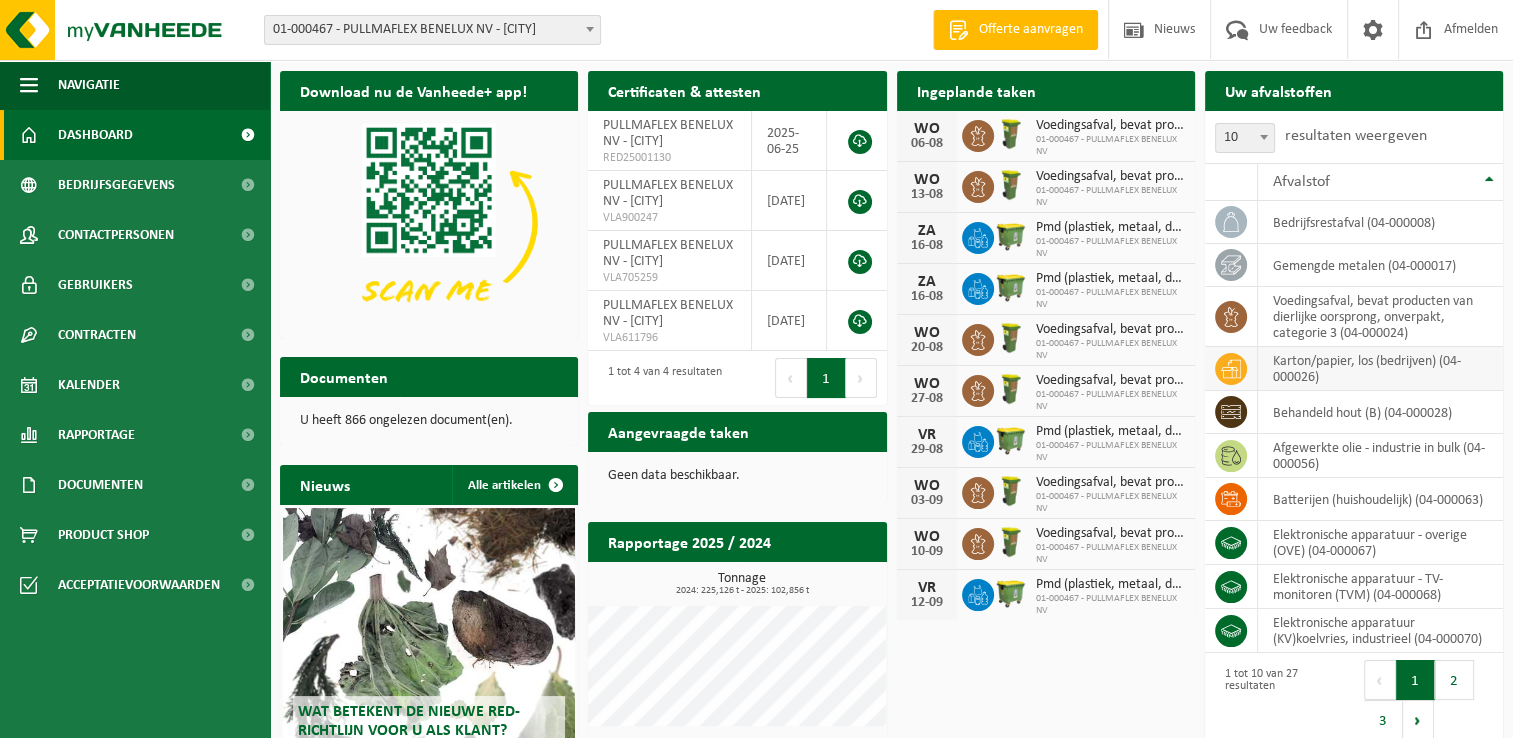 click on "karton/papier, los (bedrijven) (04-000026)" at bounding box center (1380, 369) 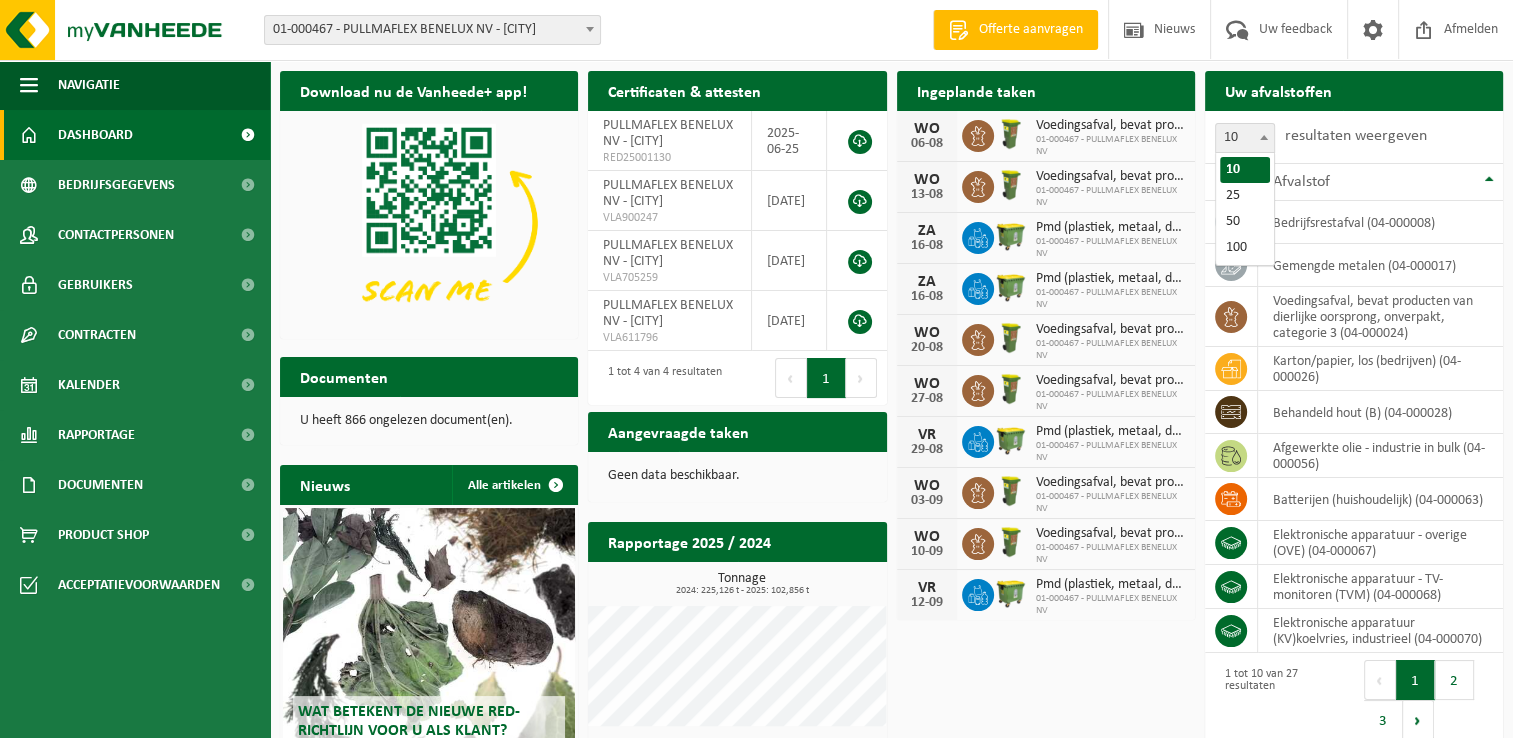 click at bounding box center (1264, 137) 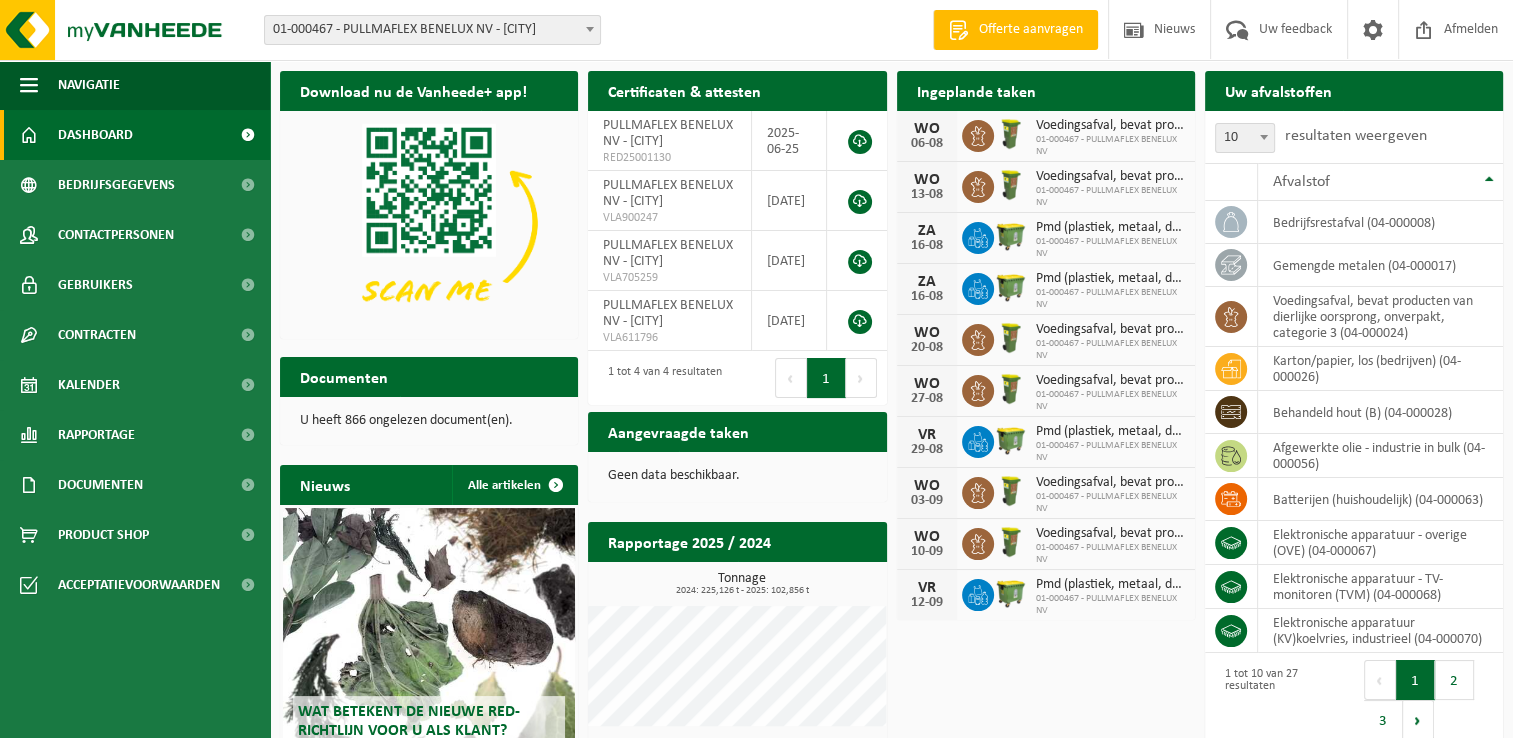click at bounding box center (1264, 137) 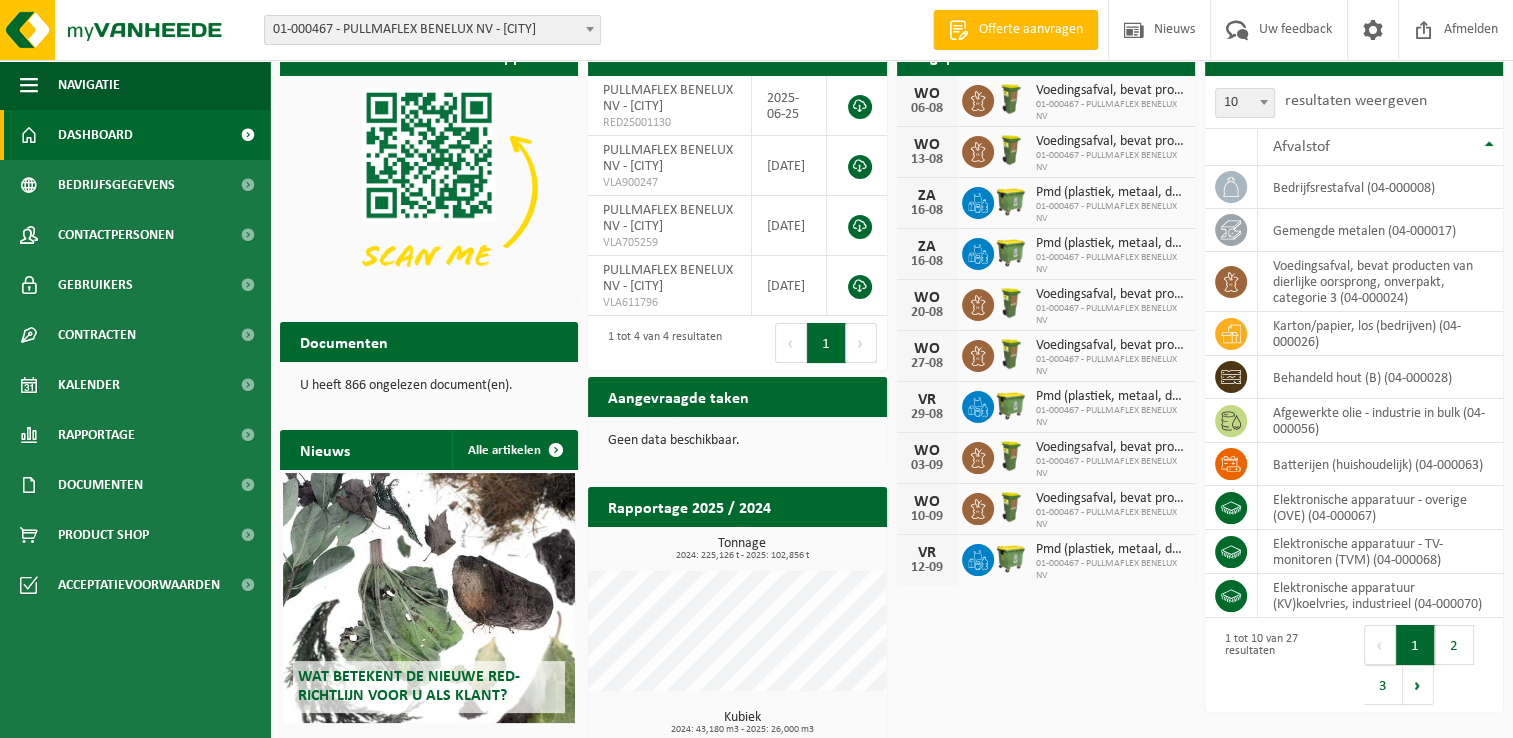 scroll, scrollTop: 0, scrollLeft: 0, axis: both 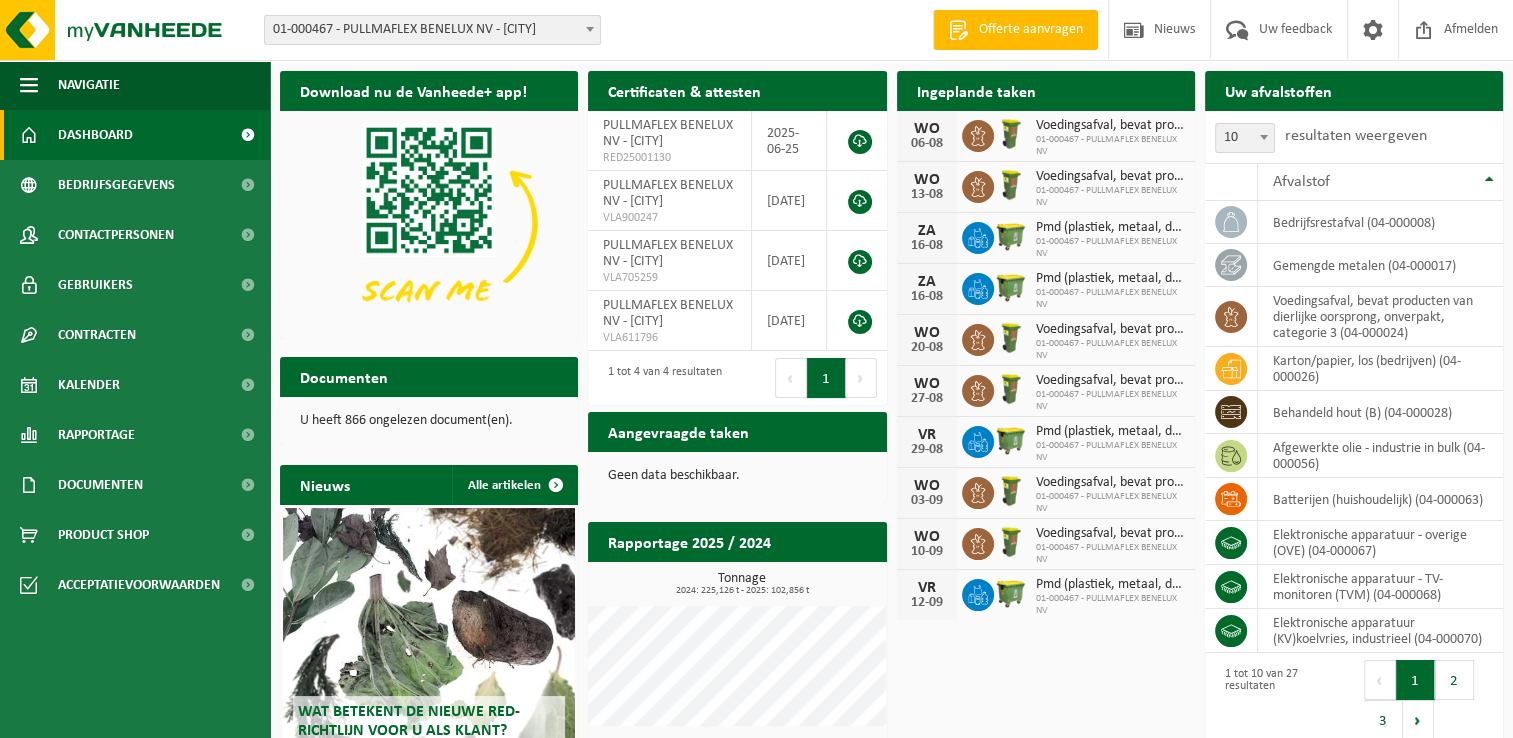 click on "Offerte aanvragen" at bounding box center [1031, 30] 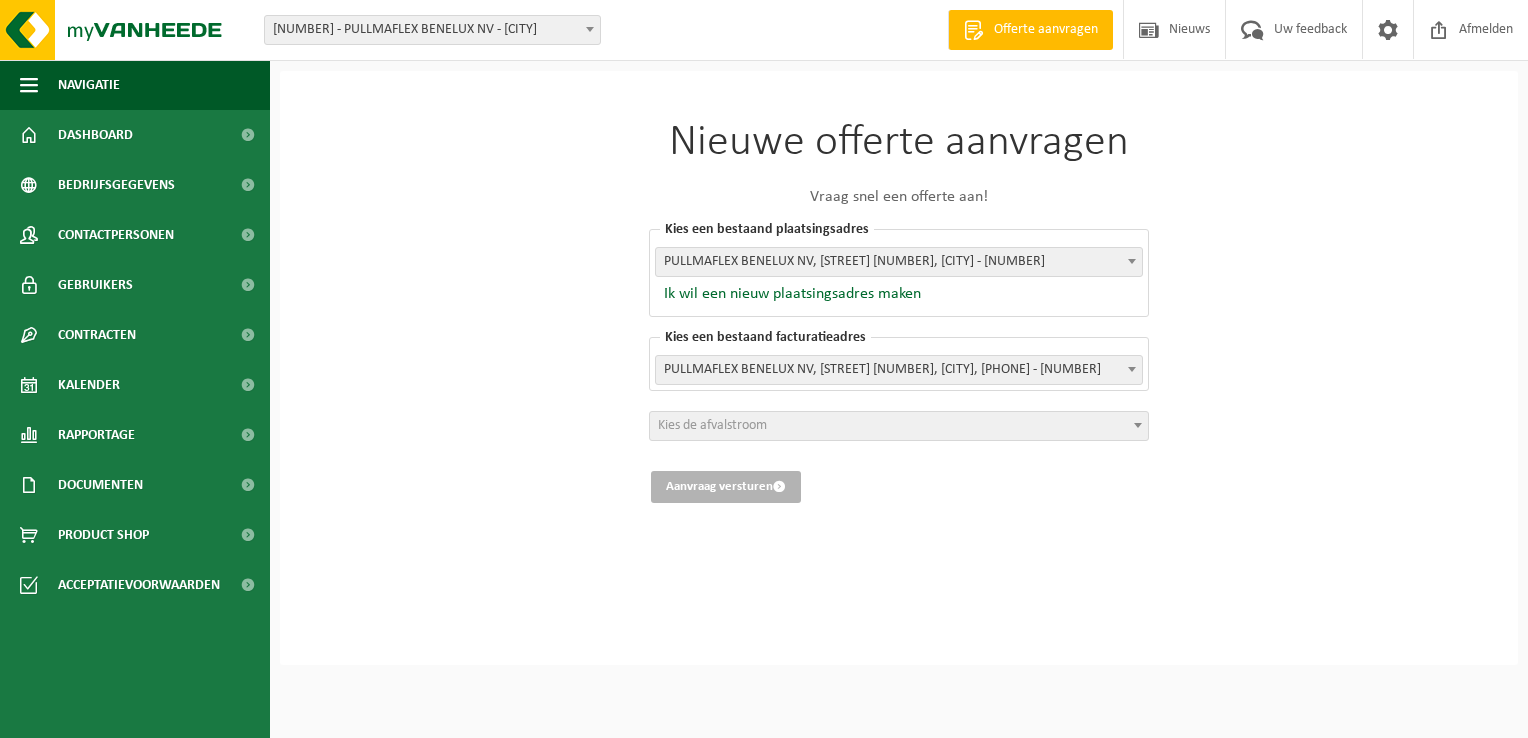 scroll, scrollTop: 0, scrollLeft: 0, axis: both 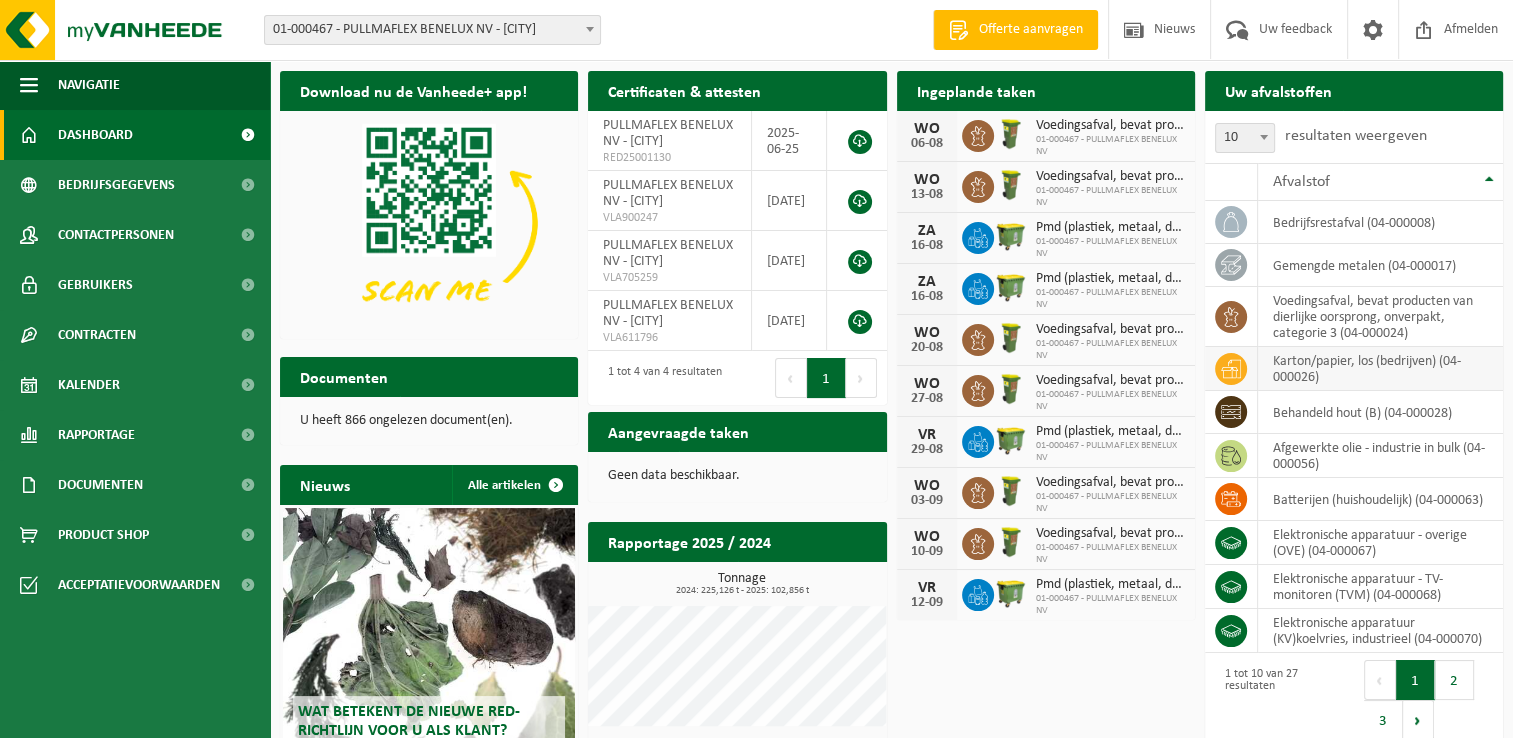 click 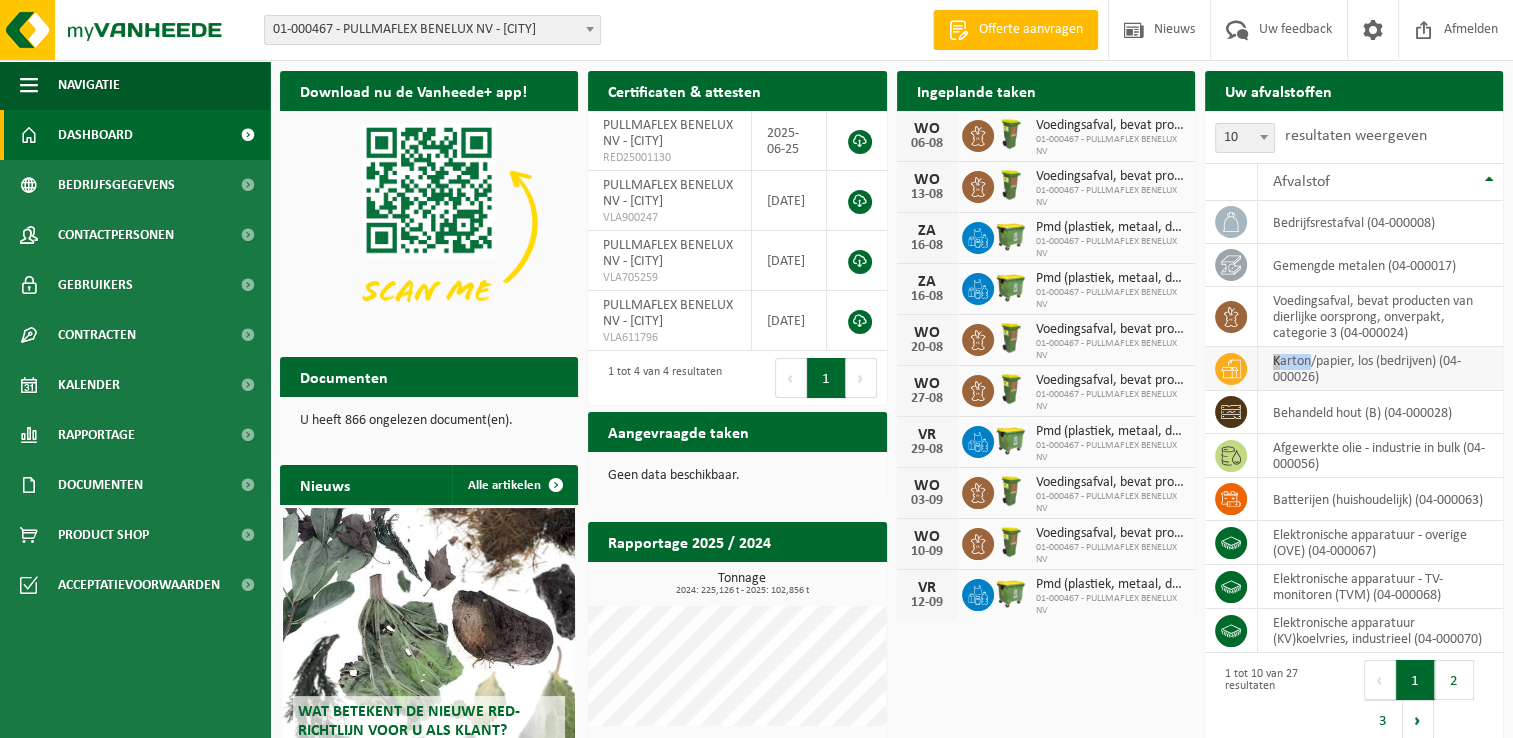 click 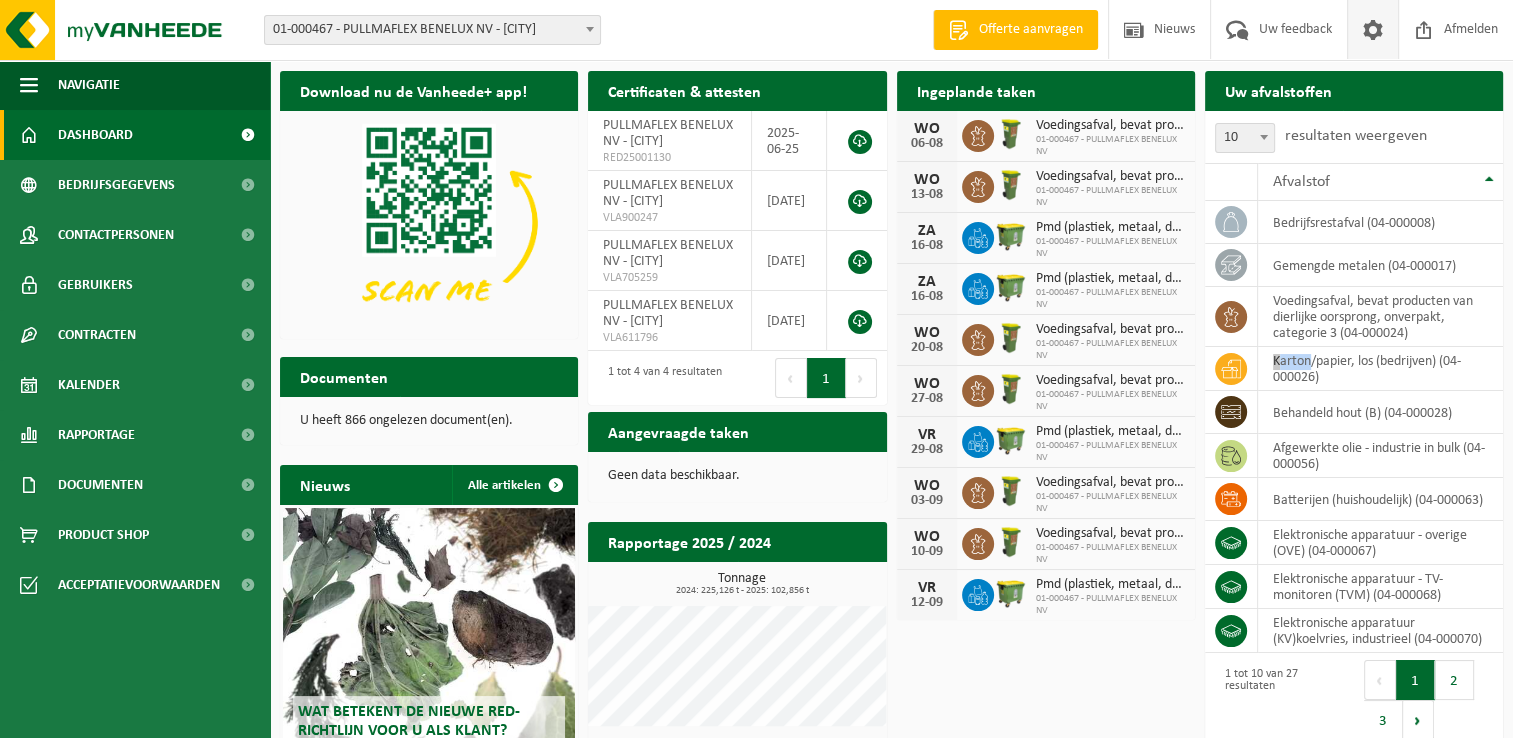 click at bounding box center (1373, 29) 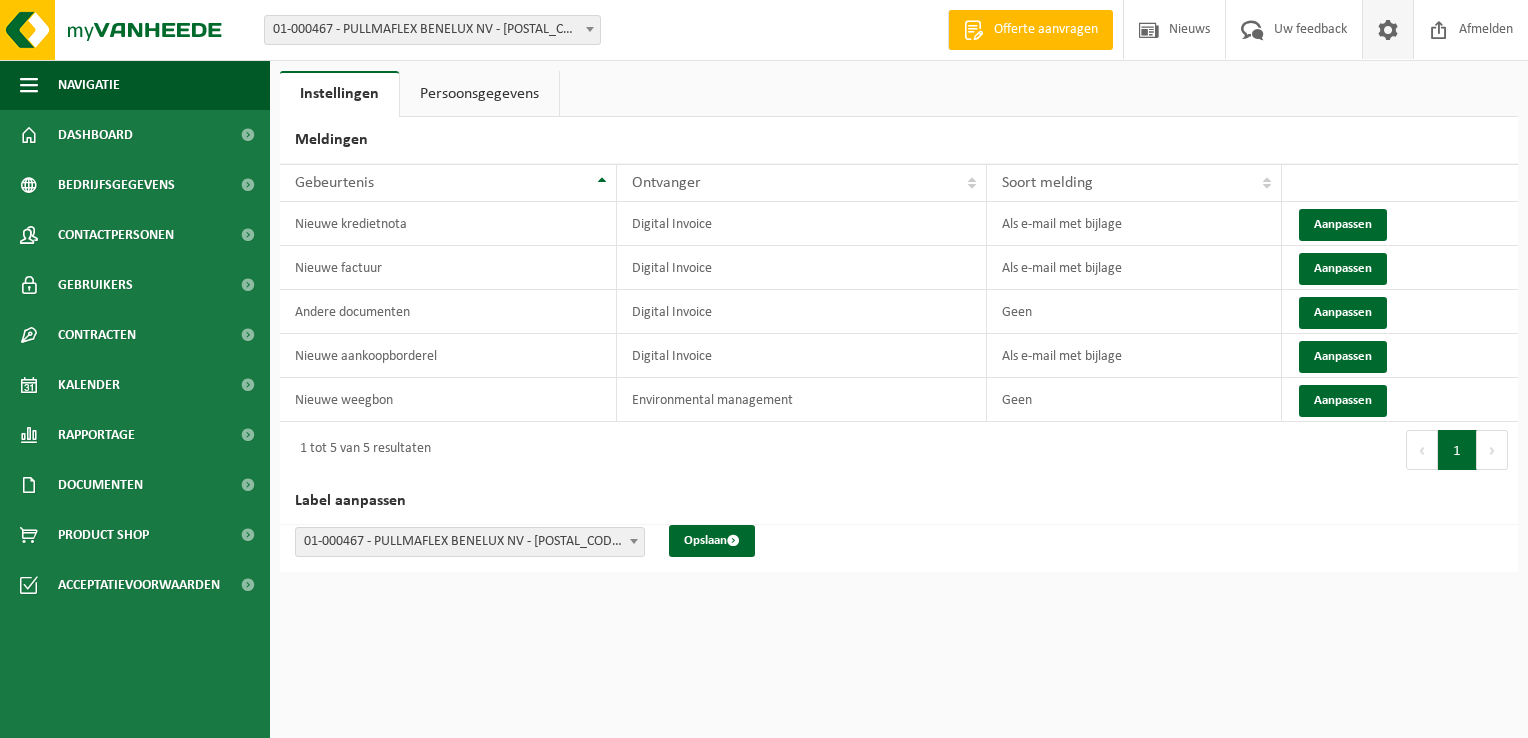 scroll, scrollTop: 0, scrollLeft: 0, axis: both 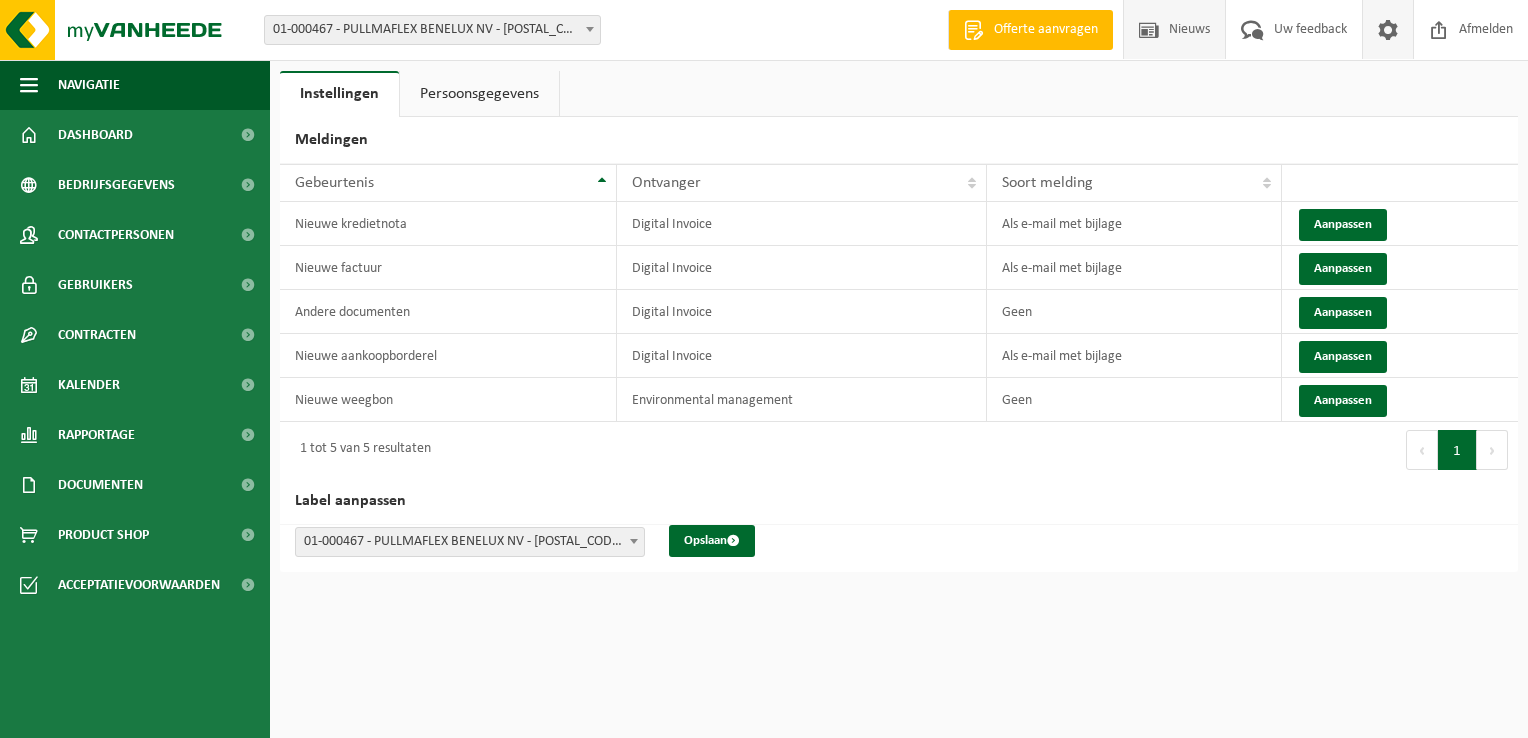 click at bounding box center [1149, 29] 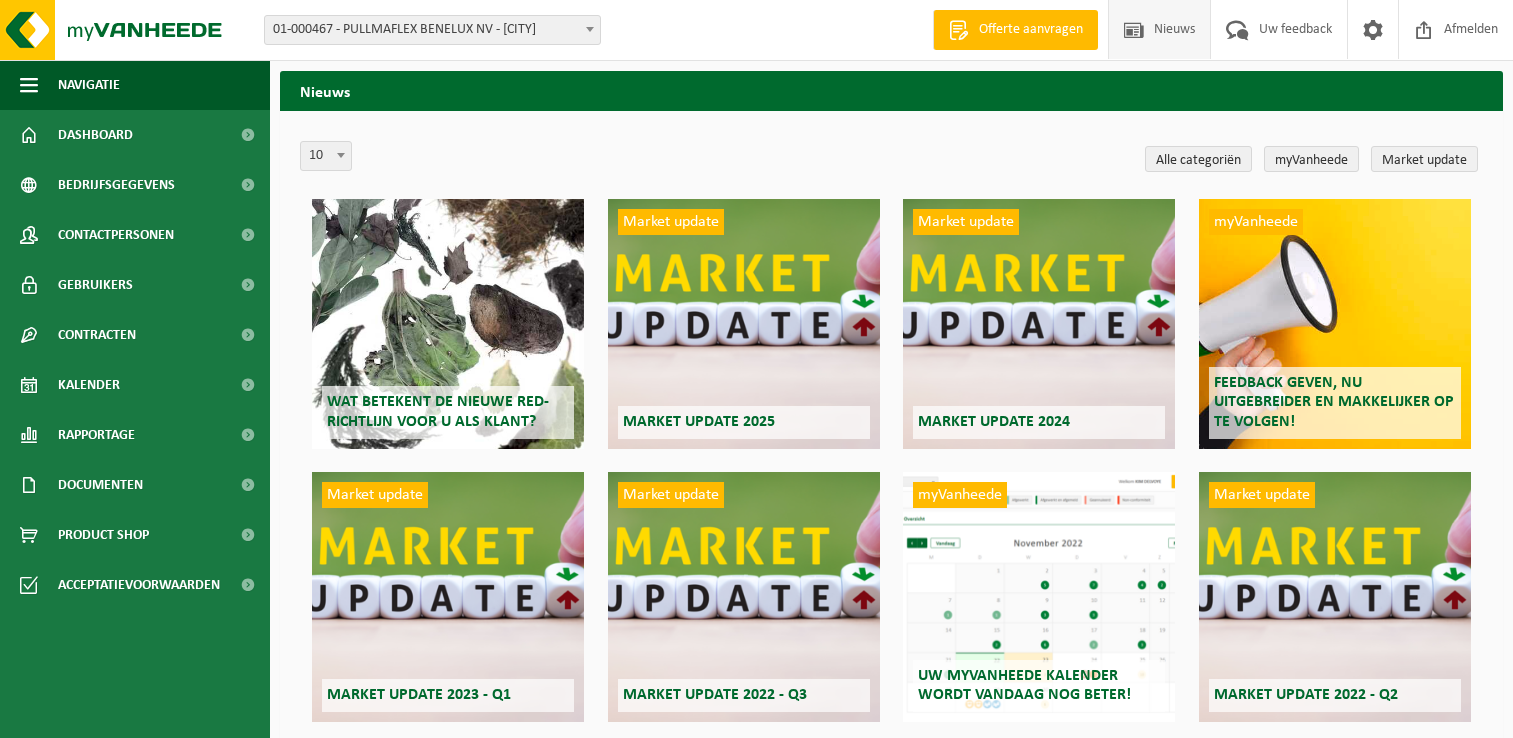 scroll, scrollTop: 0, scrollLeft: 0, axis: both 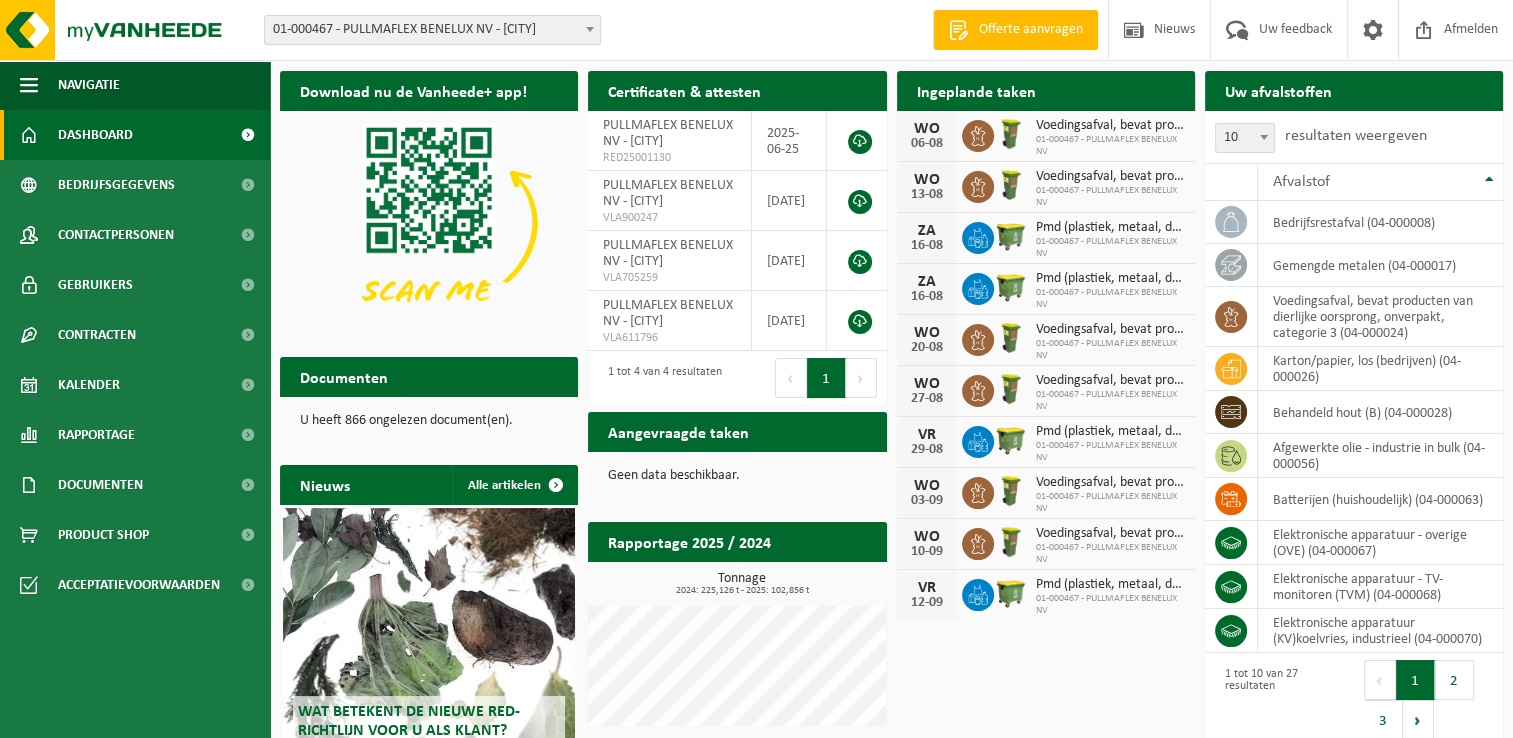 click on "Volgende" at bounding box center (861, 378) 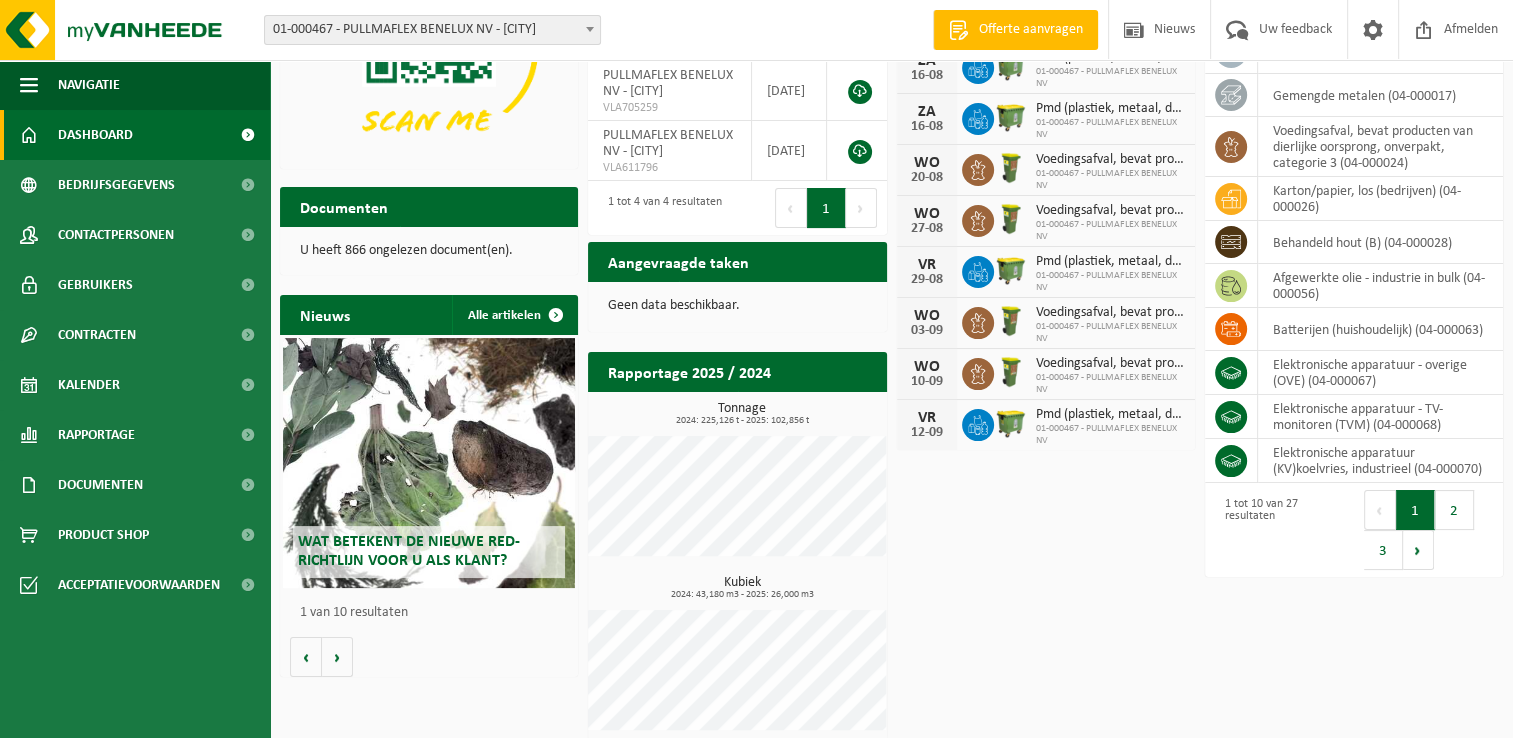 scroll, scrollTop: 0, scrollLeft: 0, axis: both 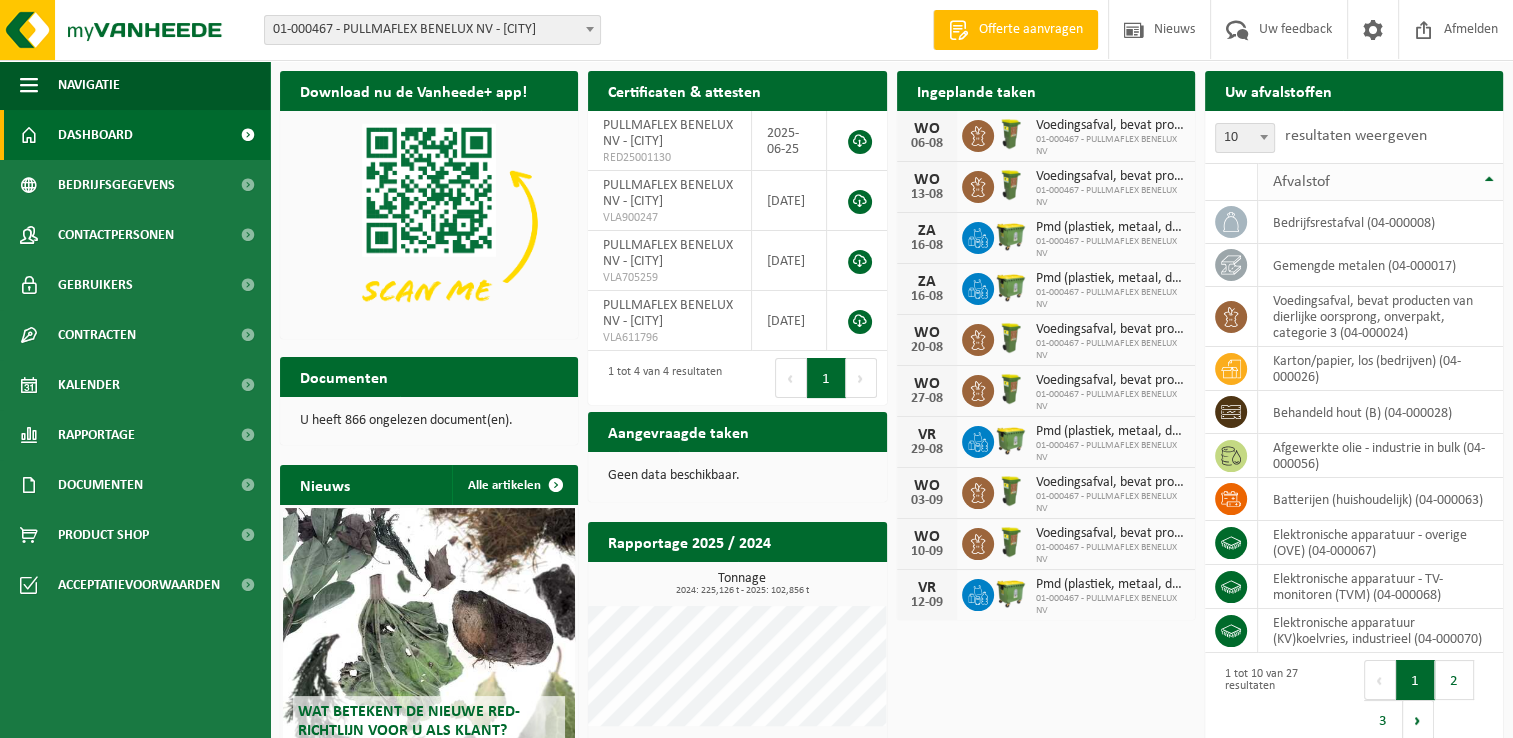 click on "Afvalstof" at bounding box center [1380, 182] 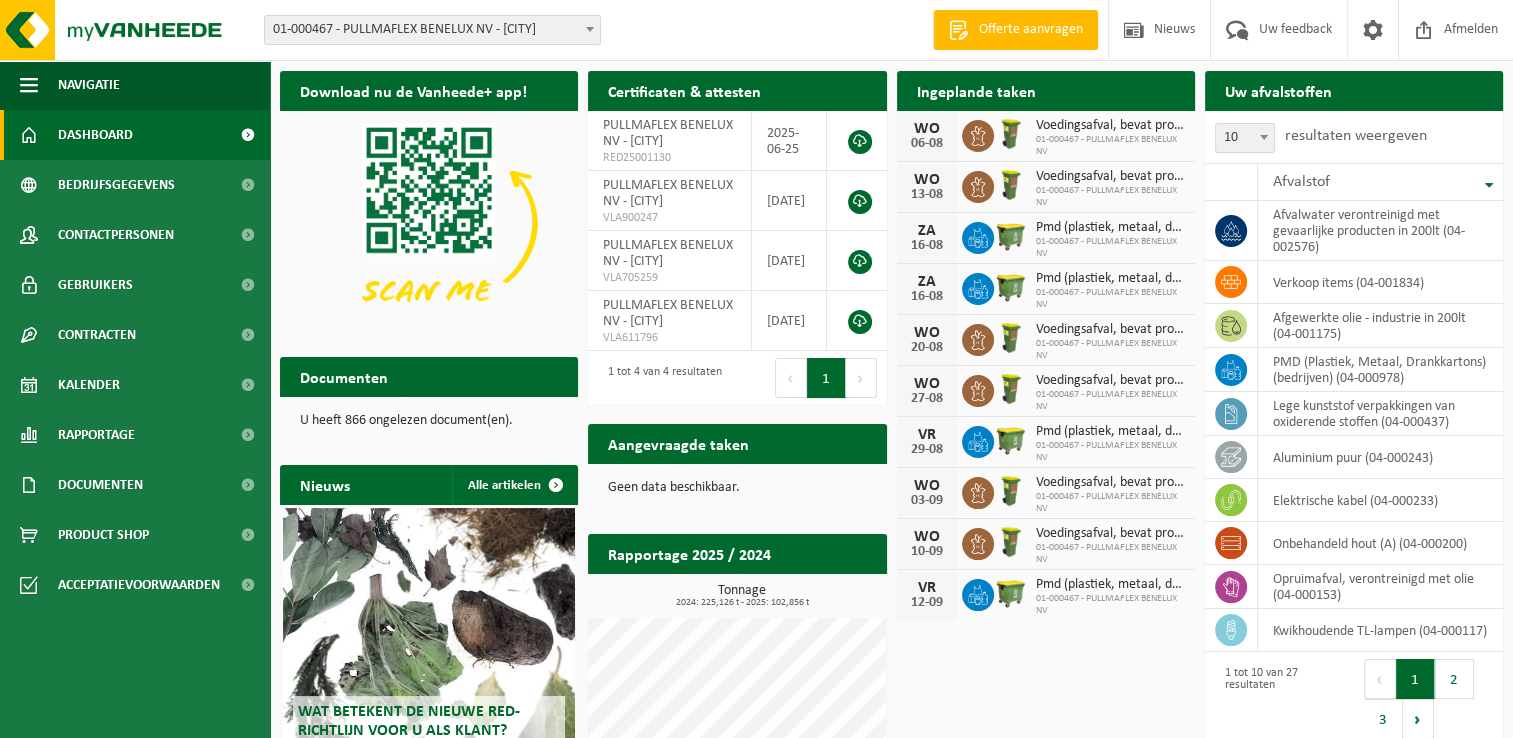 click on "Aangevraagde taken" at bounding box center (678, 443) 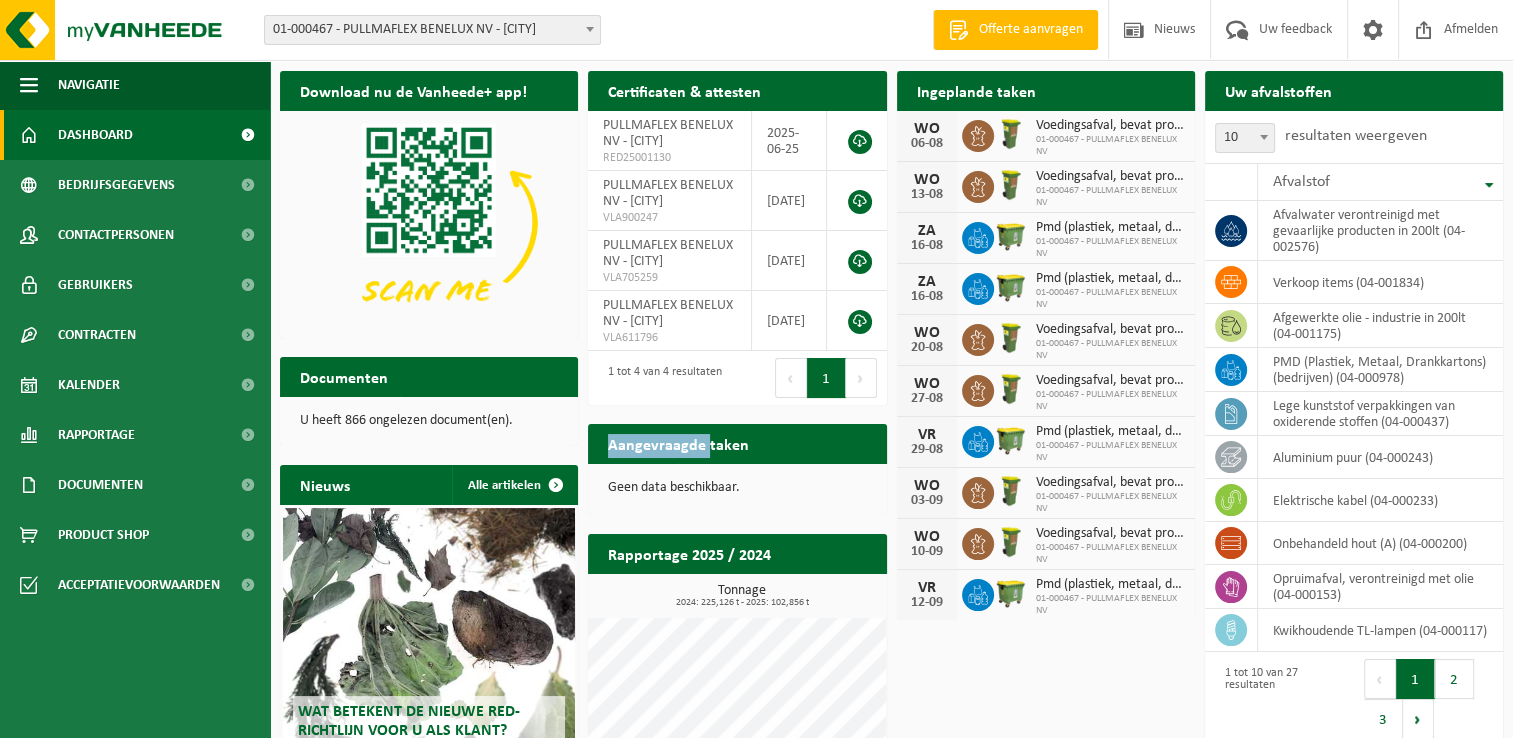 click on "Aangevraagde taken" at bounding box center [678, 443] 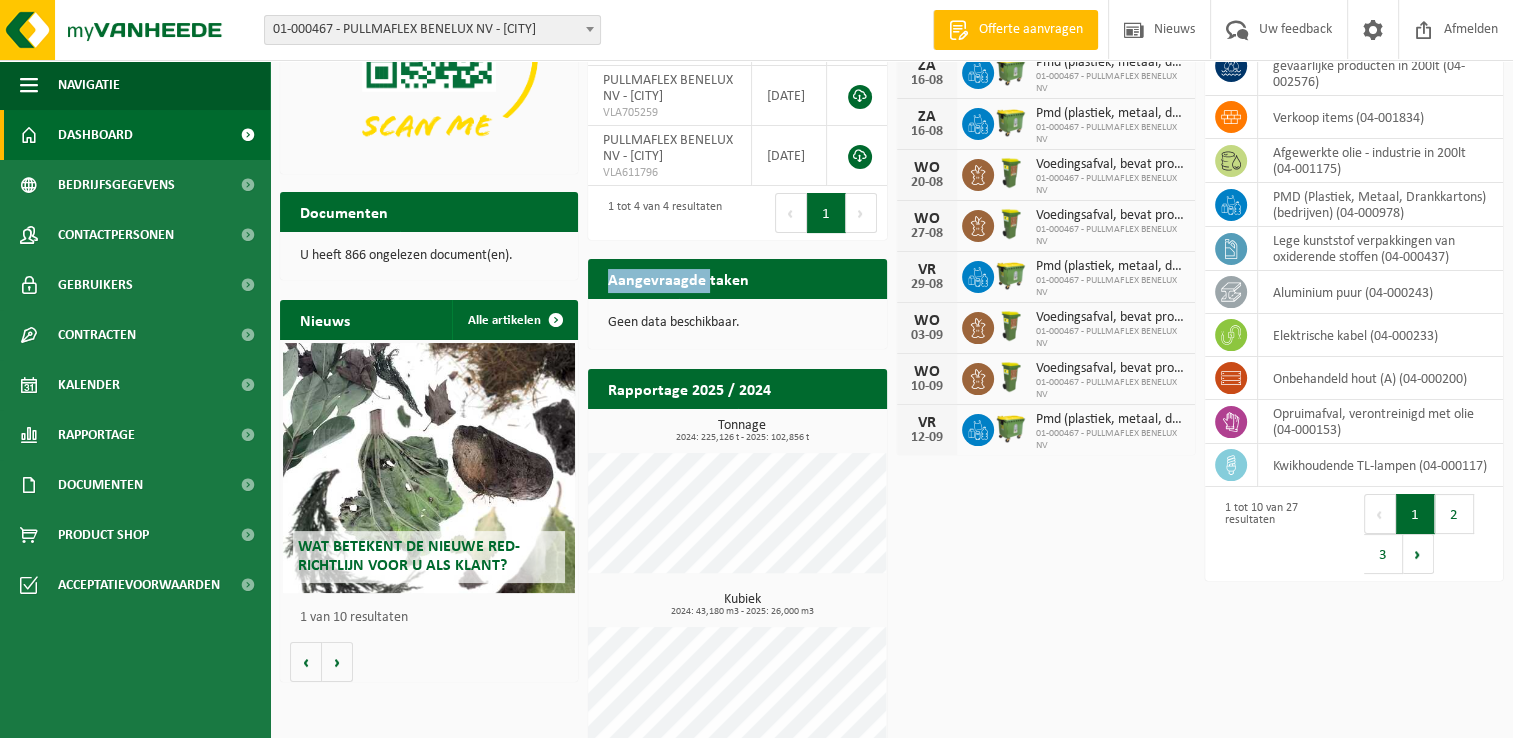 scroll, scrollTop: 193, scrollLeft: 0, axis: vertical 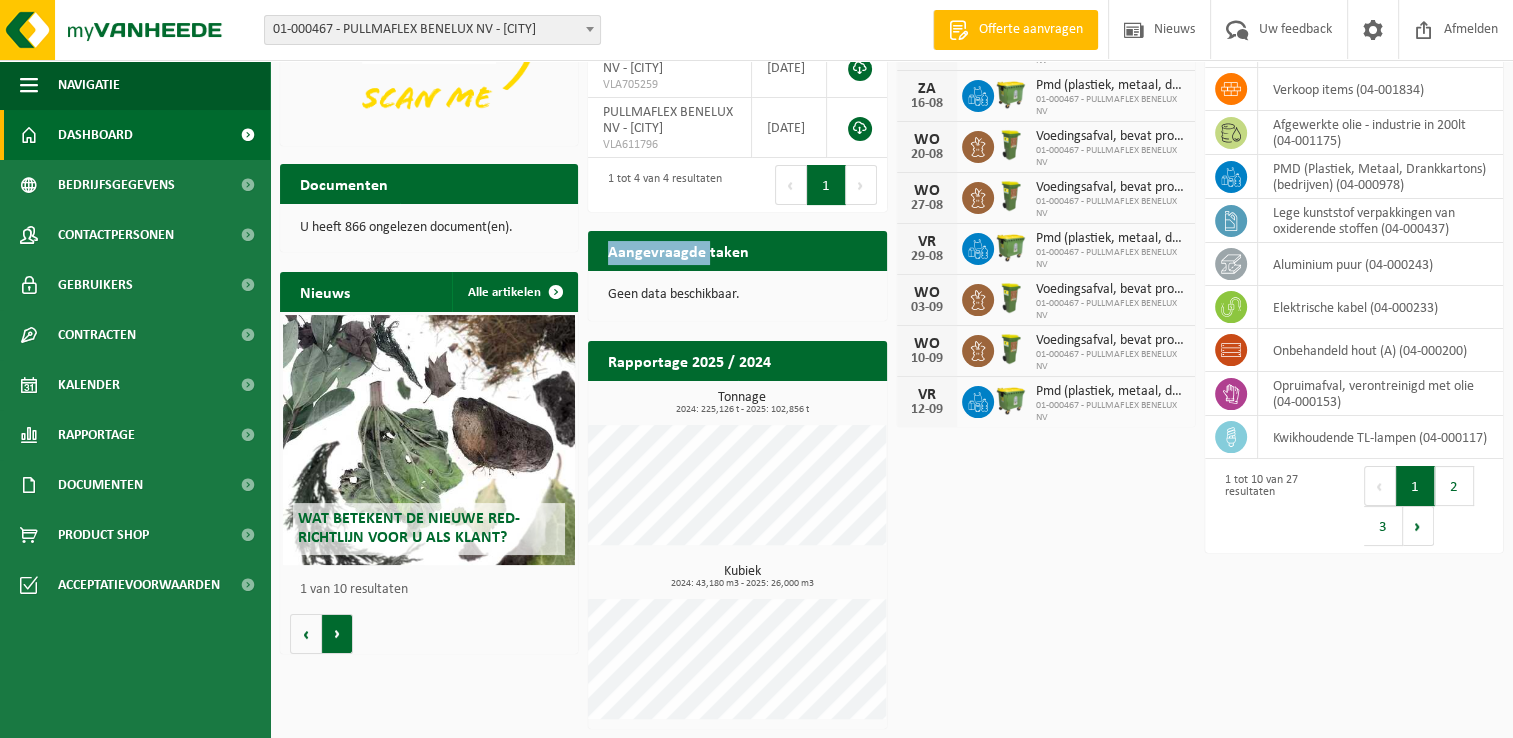 click on "Volgende" at bounding box center [337, 634] 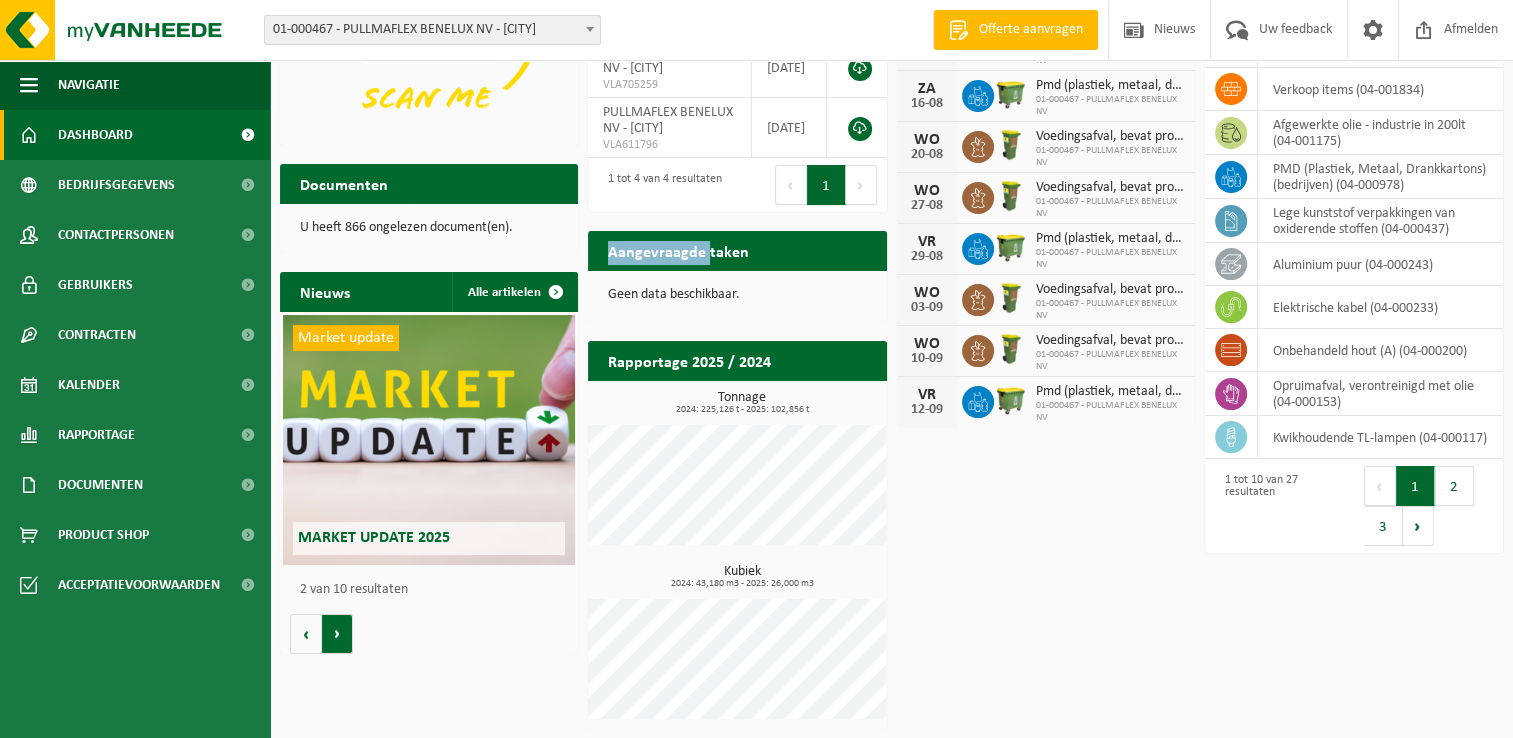 click on "Volgende" at bounding box center [337, 634] 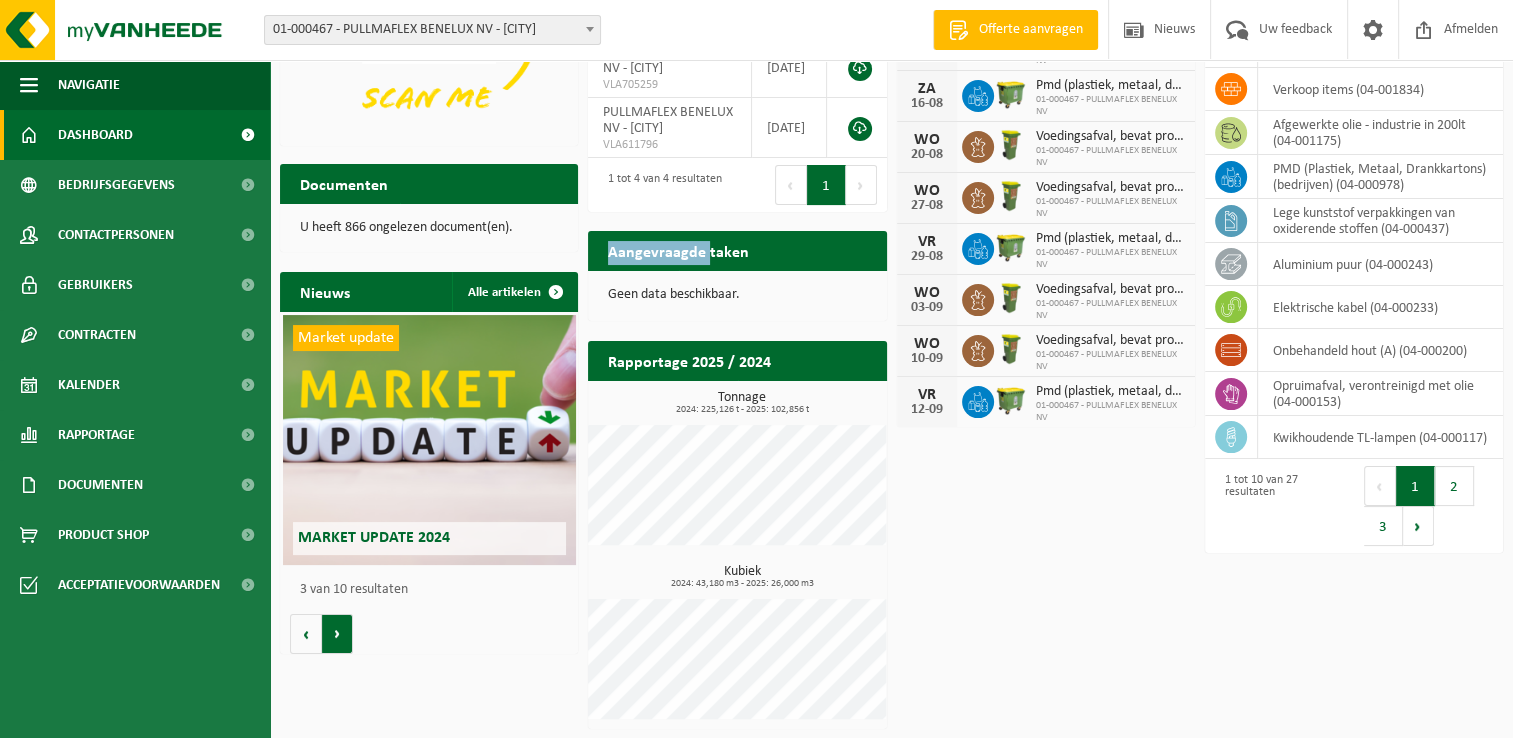click on "Volgende" at bounding box center (337, 634) 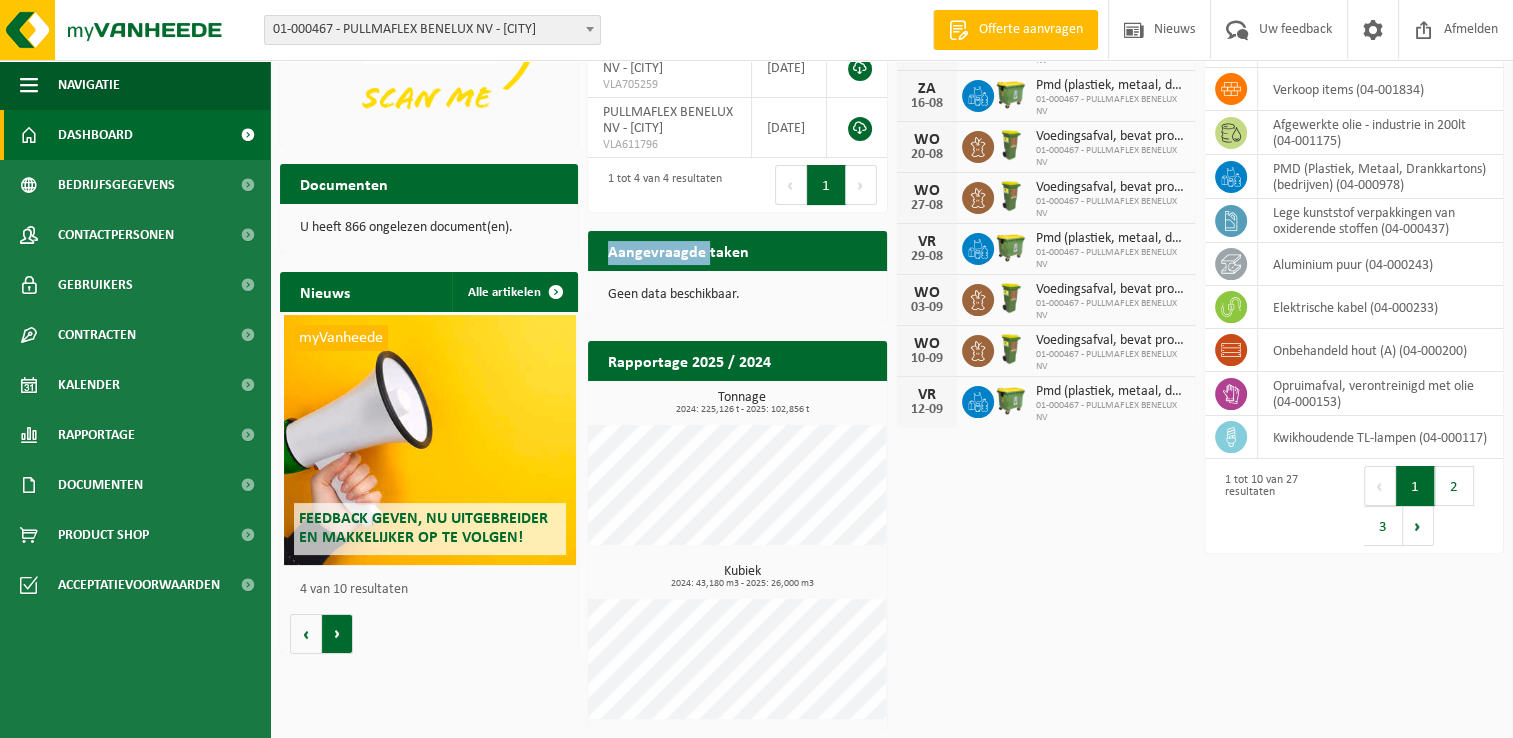 click on "Volgende" at bounding box center [337, 634] 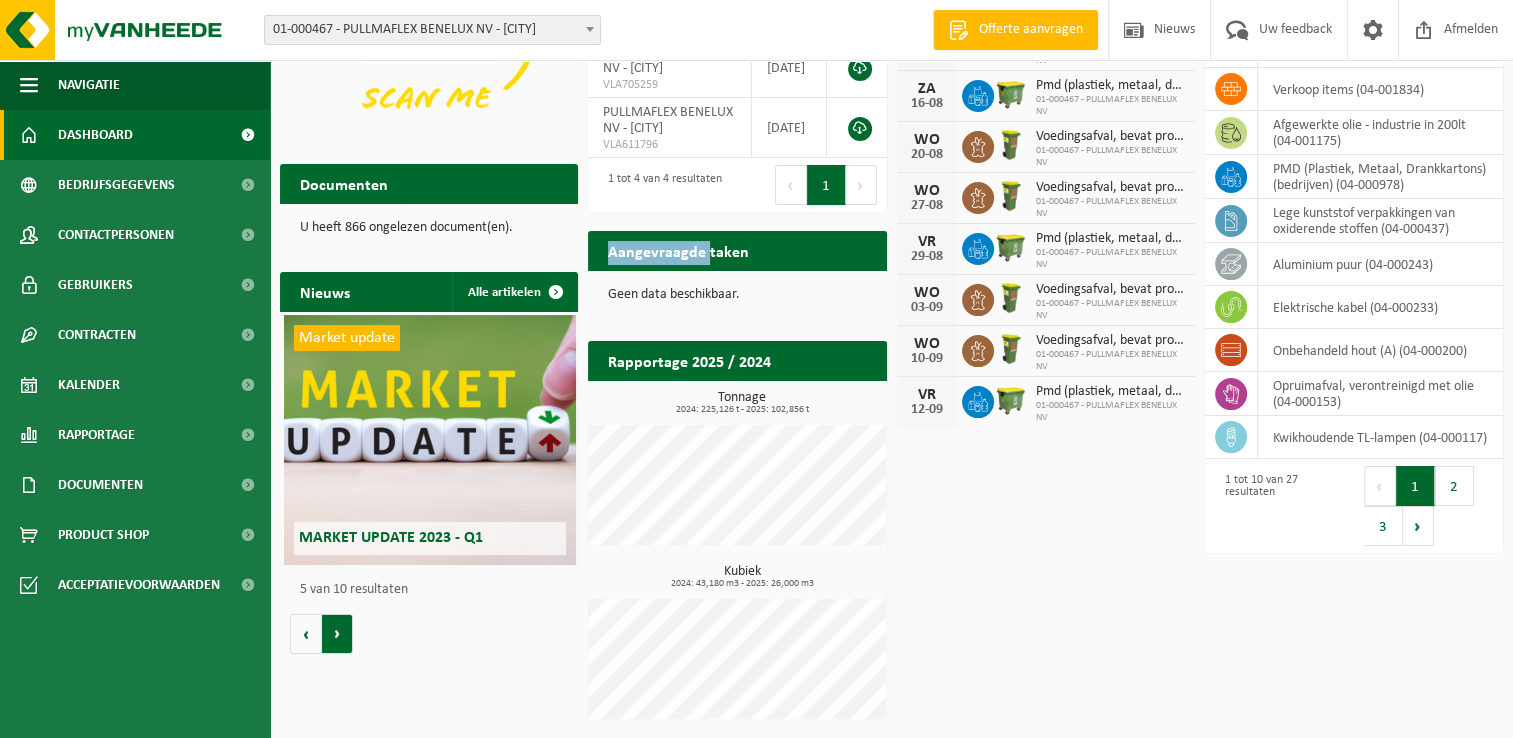 scroll, scrollTop: 0, scrollLeft: 1192, axis: horizontal 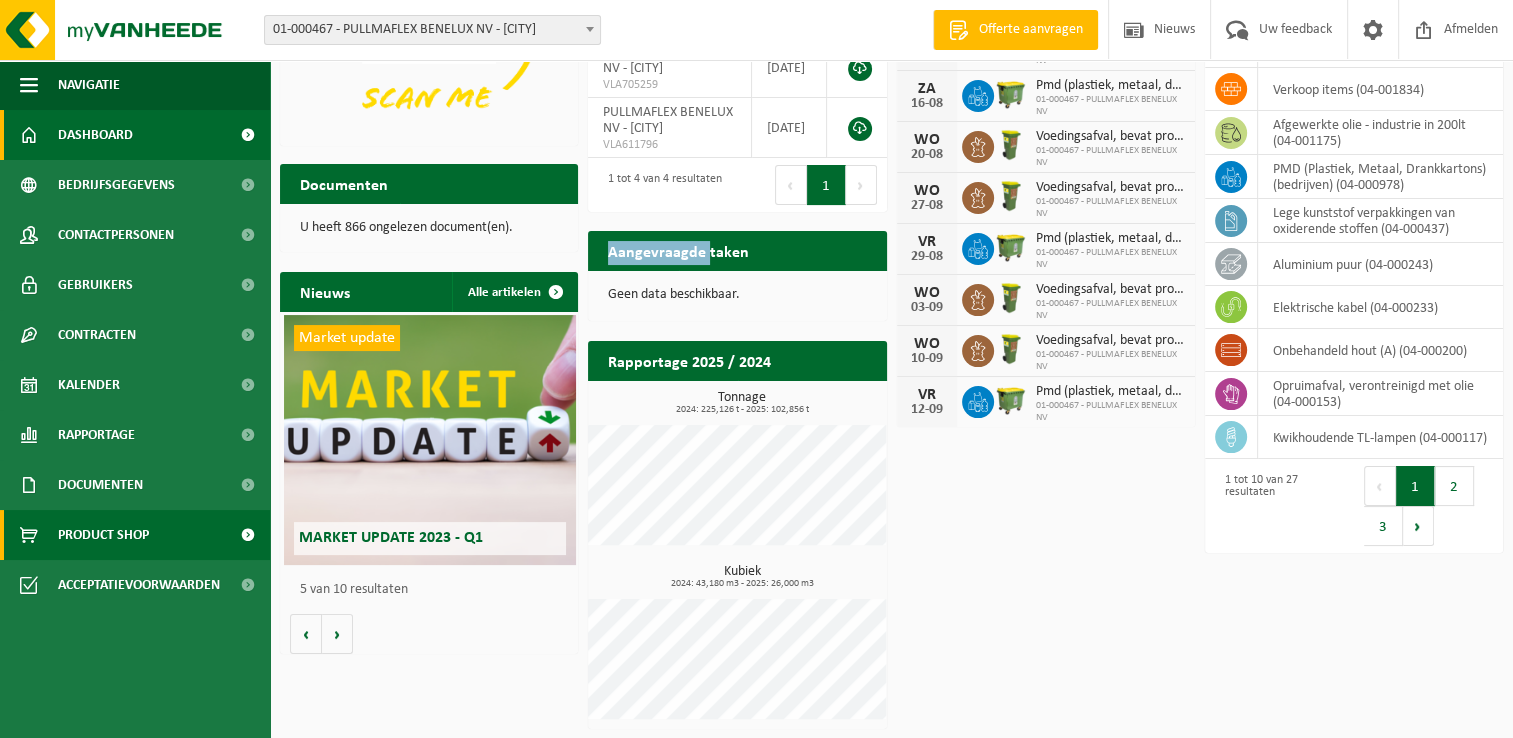 click on "Product Shop" at bounding box center (135, 535) 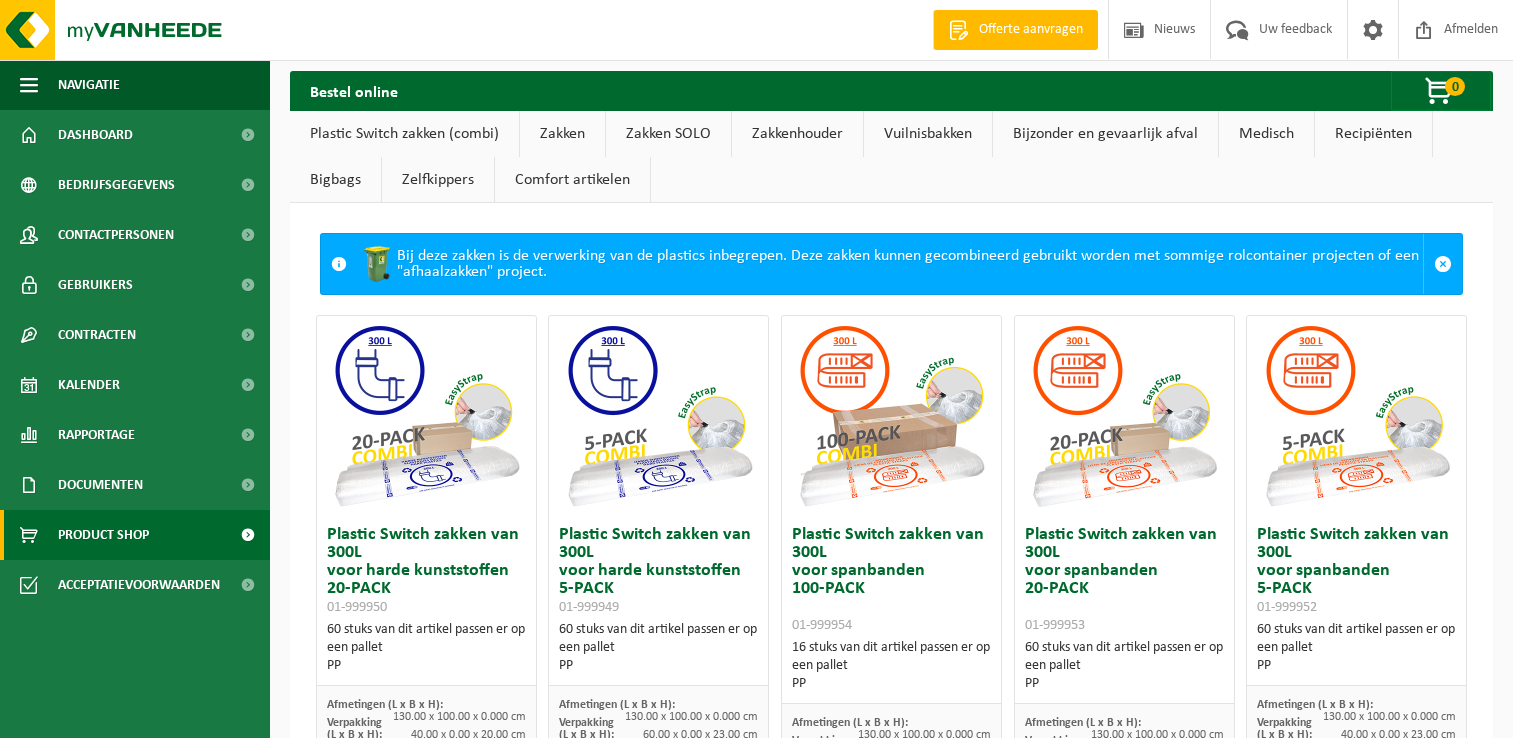 scroll, scrollTop: 0, scrollLeft: 0, axis: both 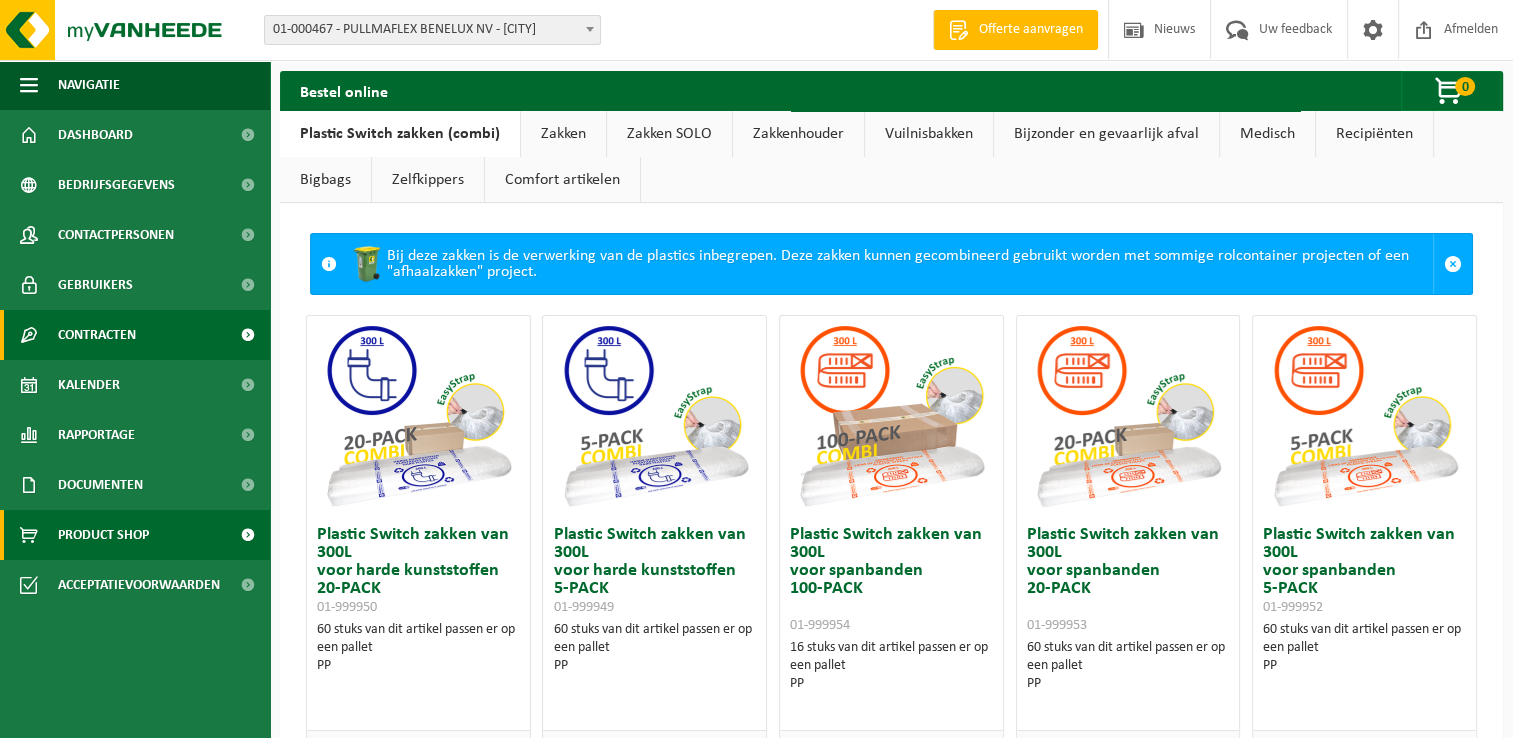 click on "Contracten" at bounding box center [97, 335] 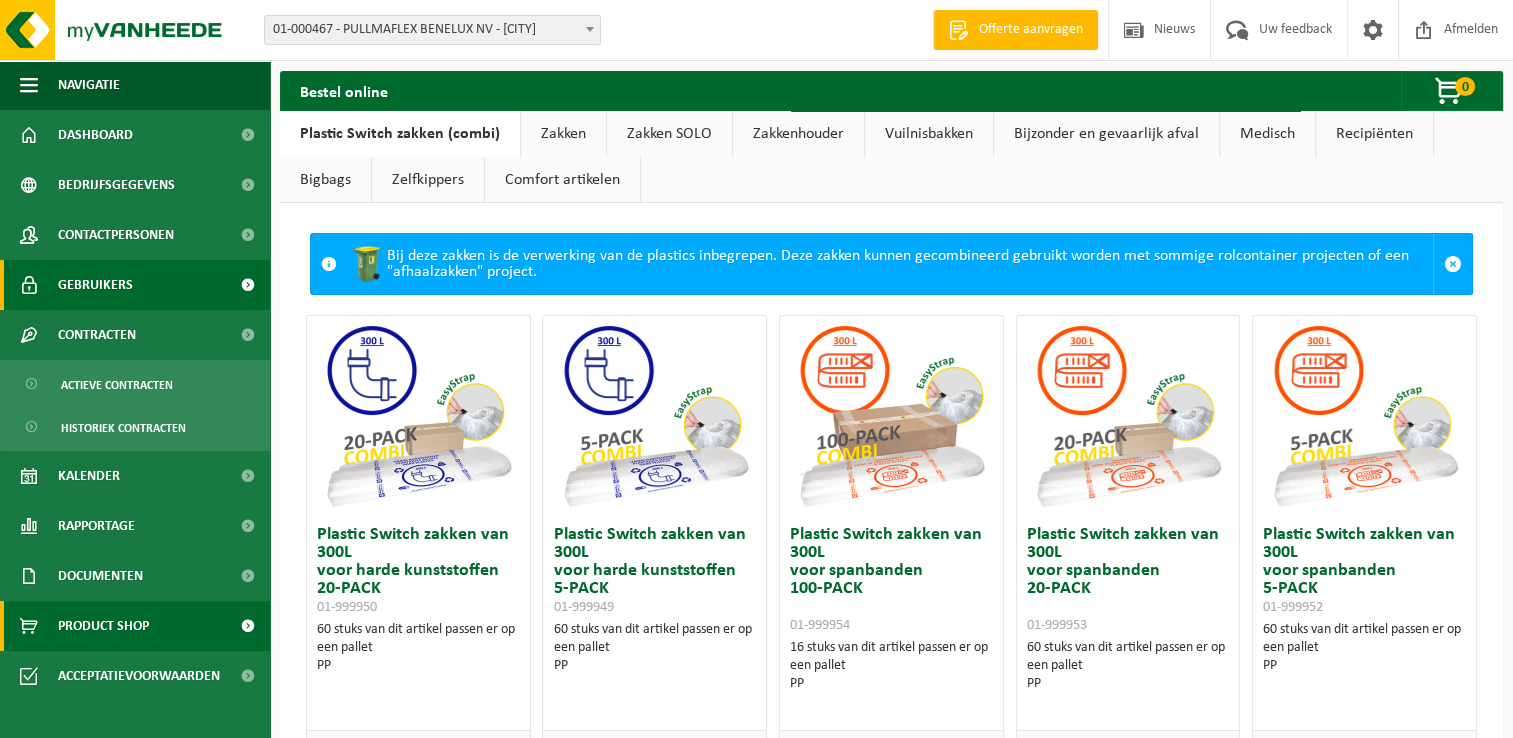 click on "Gebruikers" at bounding box center (95, 285) 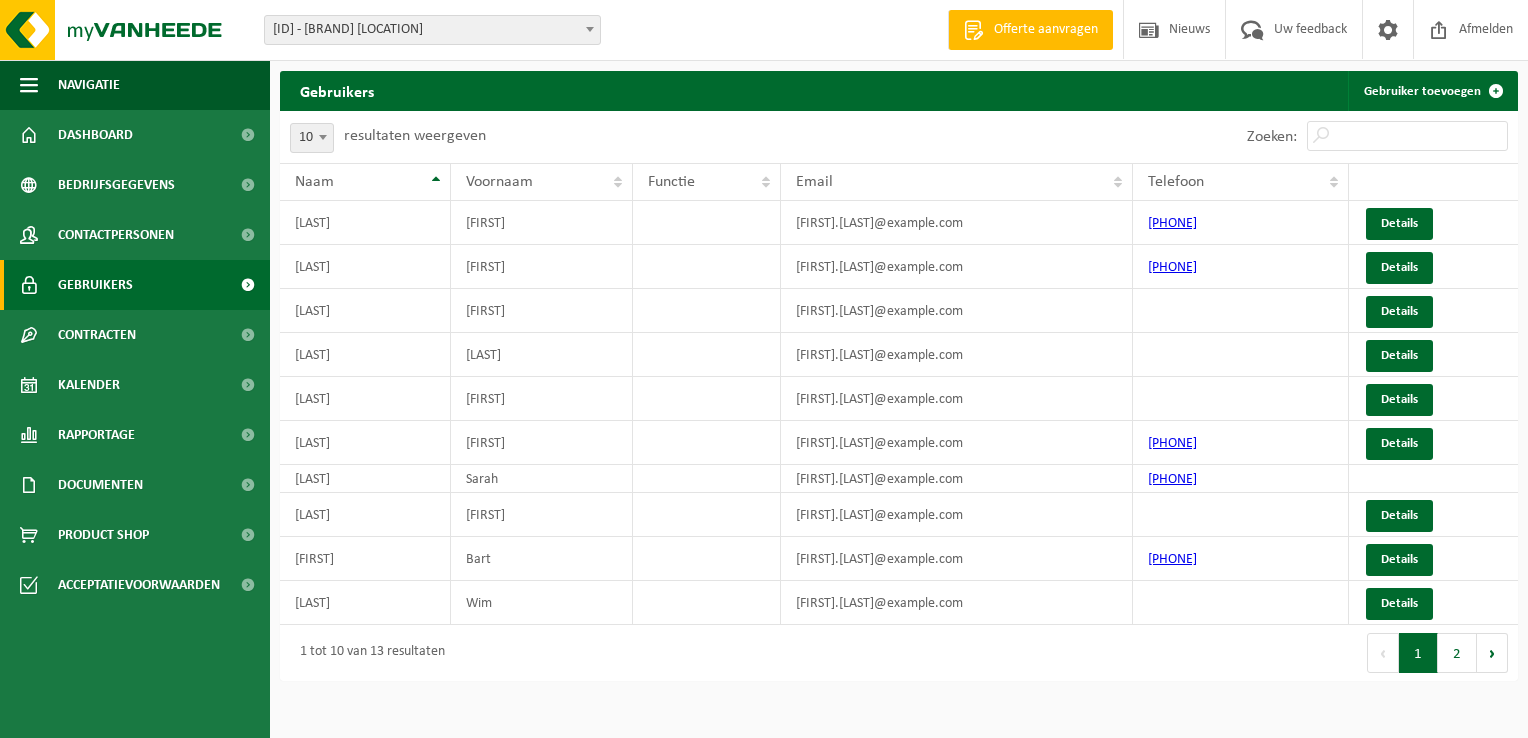 scroll, scrollTop: 0, scrollLeft: 0, axis: both 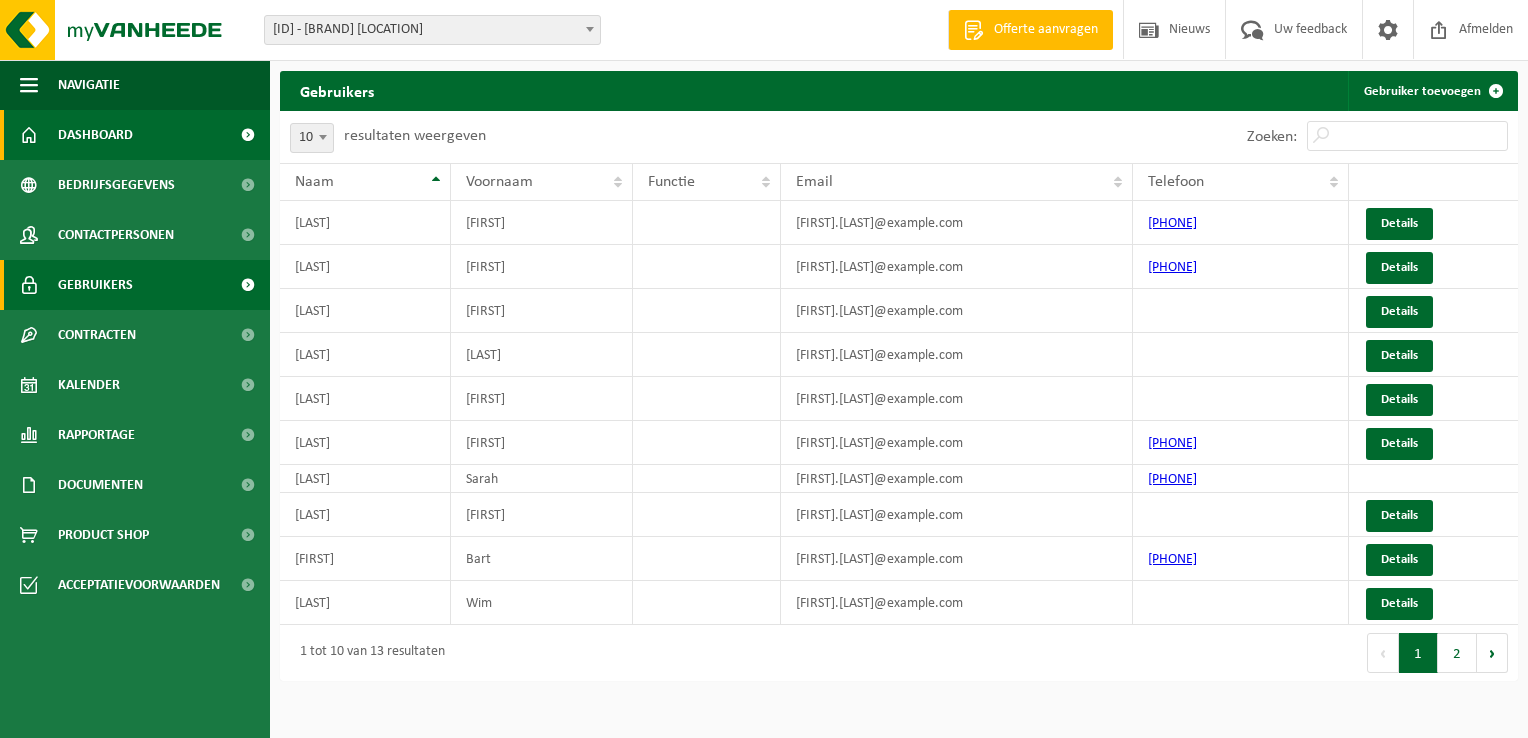 click on "Dashboard" at bounding box center (95, 135) 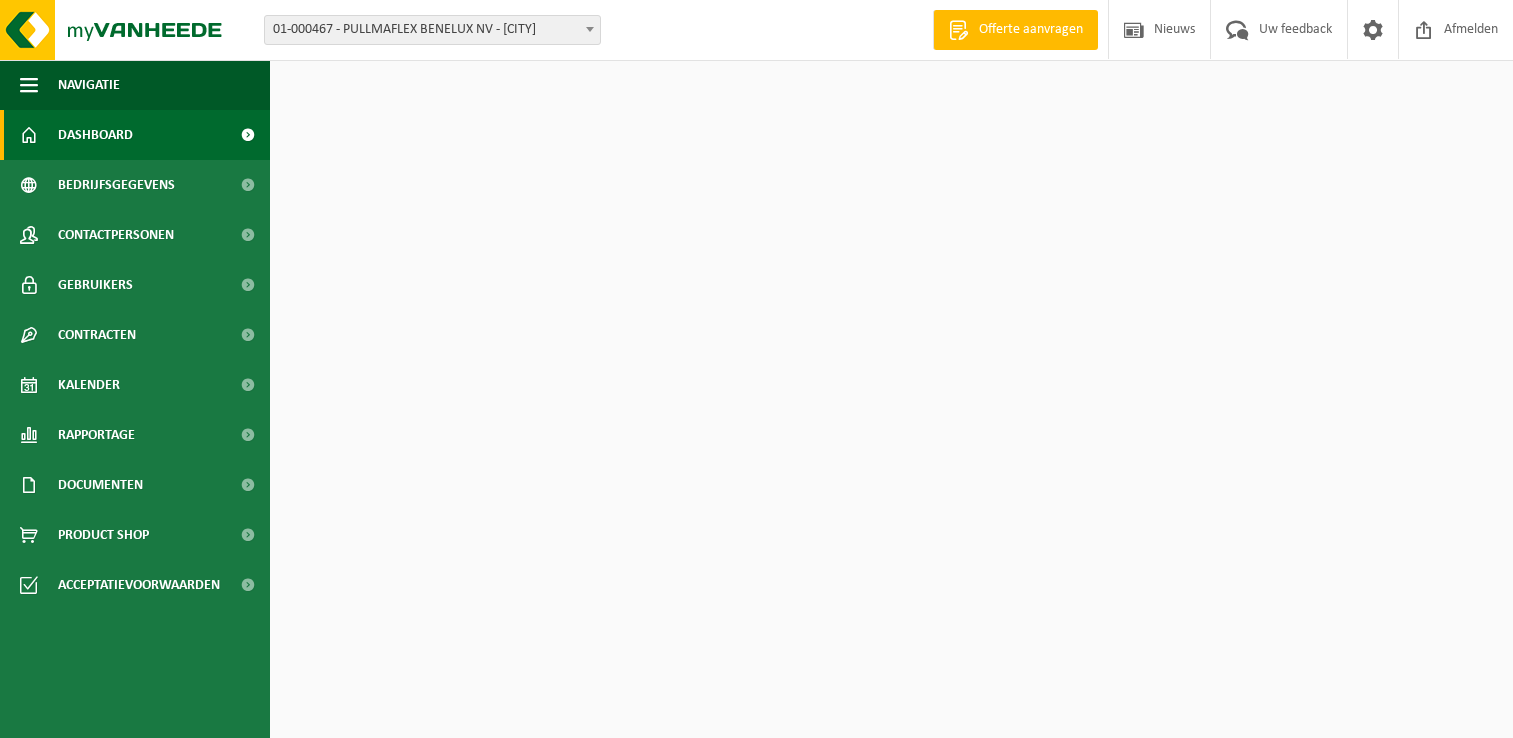 scroll, scrollTop: 0, scrollLeft: 0, axis: both 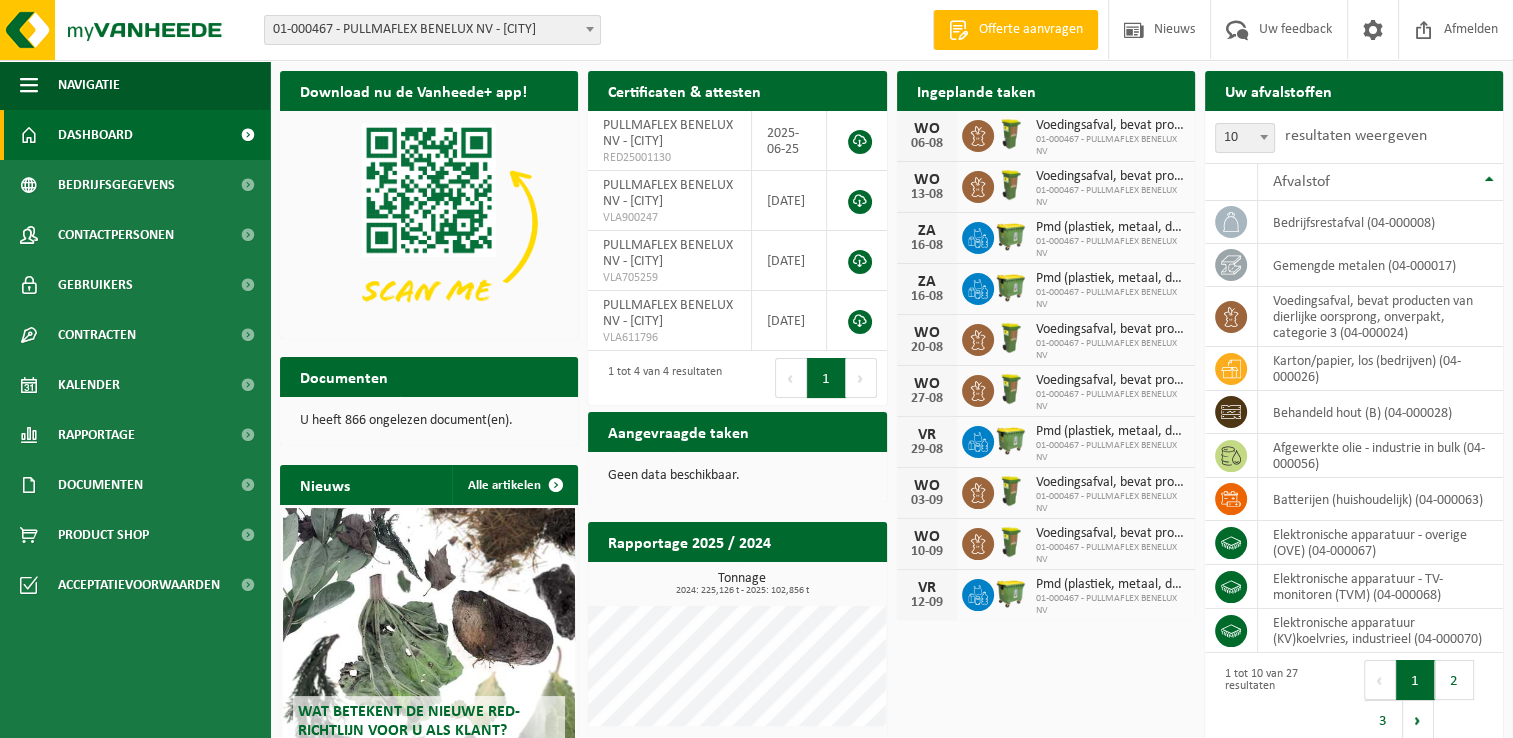 click on "Aangevraagde taken" at bounding box center [678, 431] 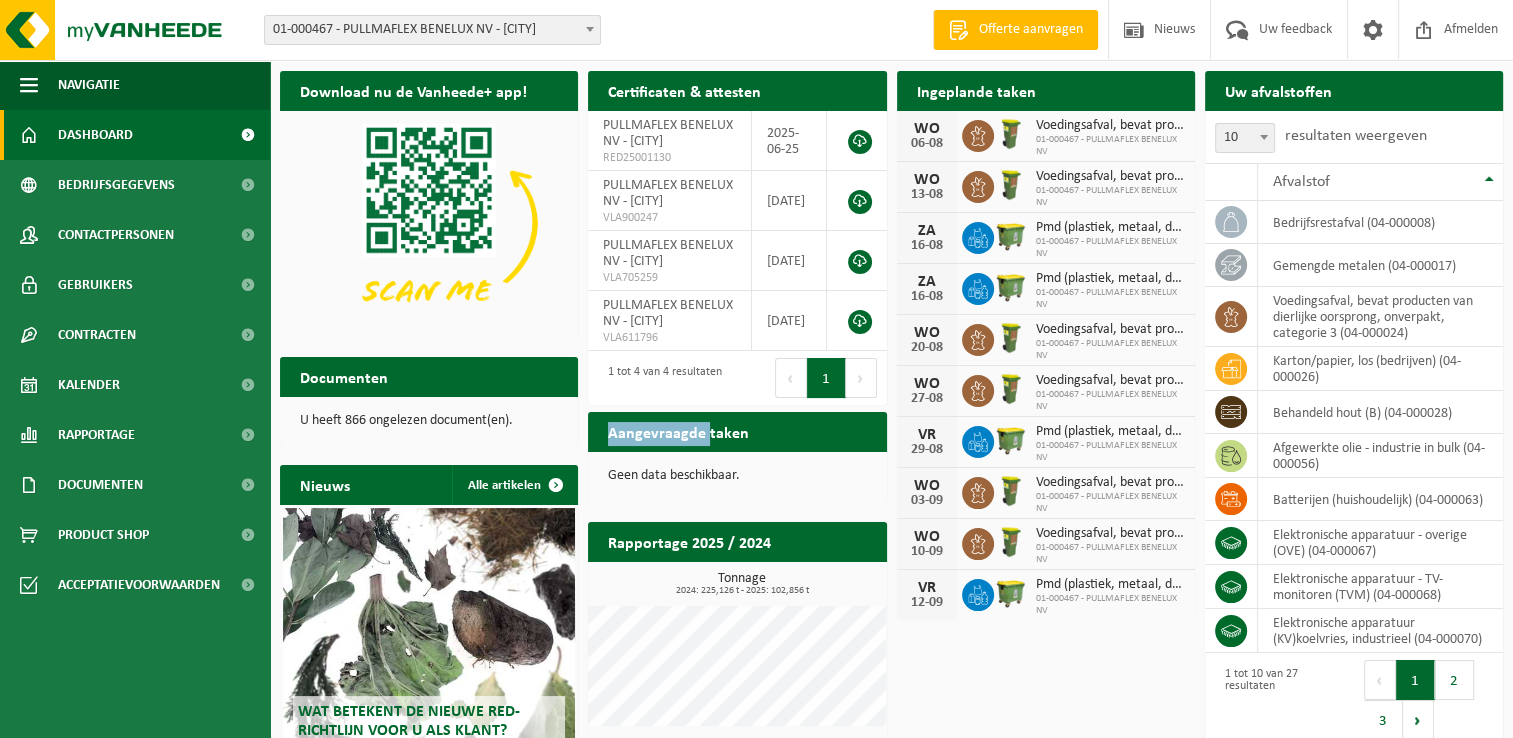 click on "Aangevraagde taken" at bounding box center [678, 431] 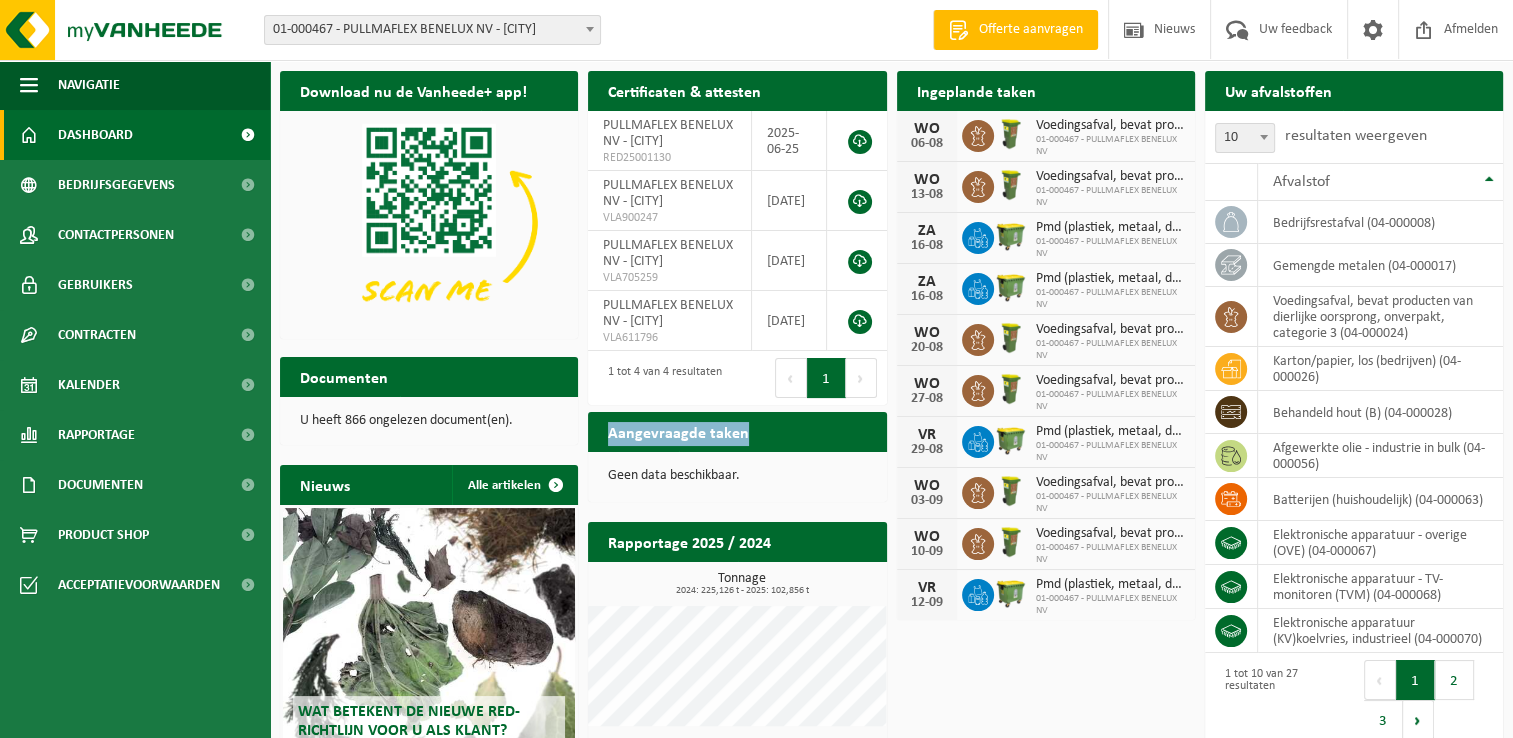 click on "Aangevraagde taken" at bounding box center (678, 431) 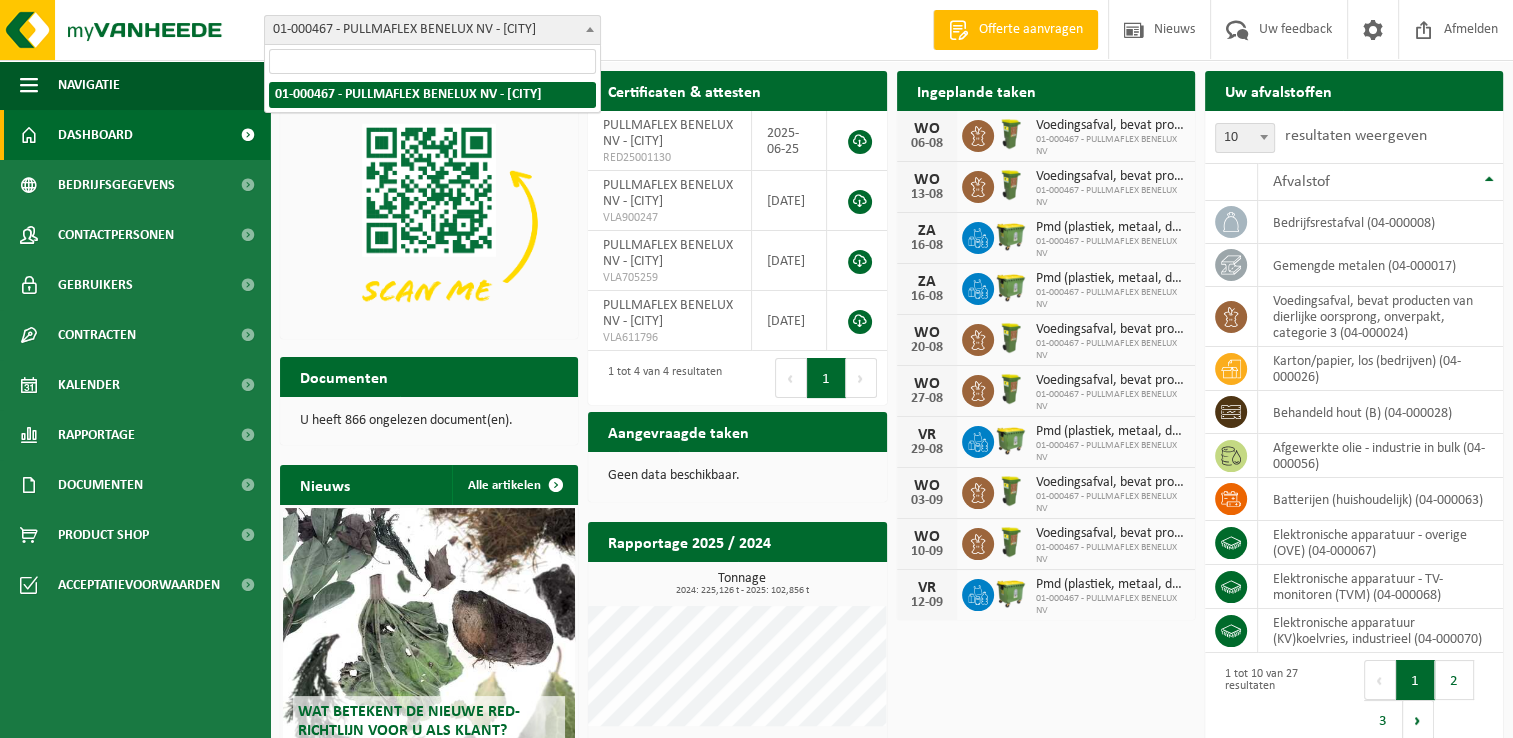 click at bounding box center (590, 29) 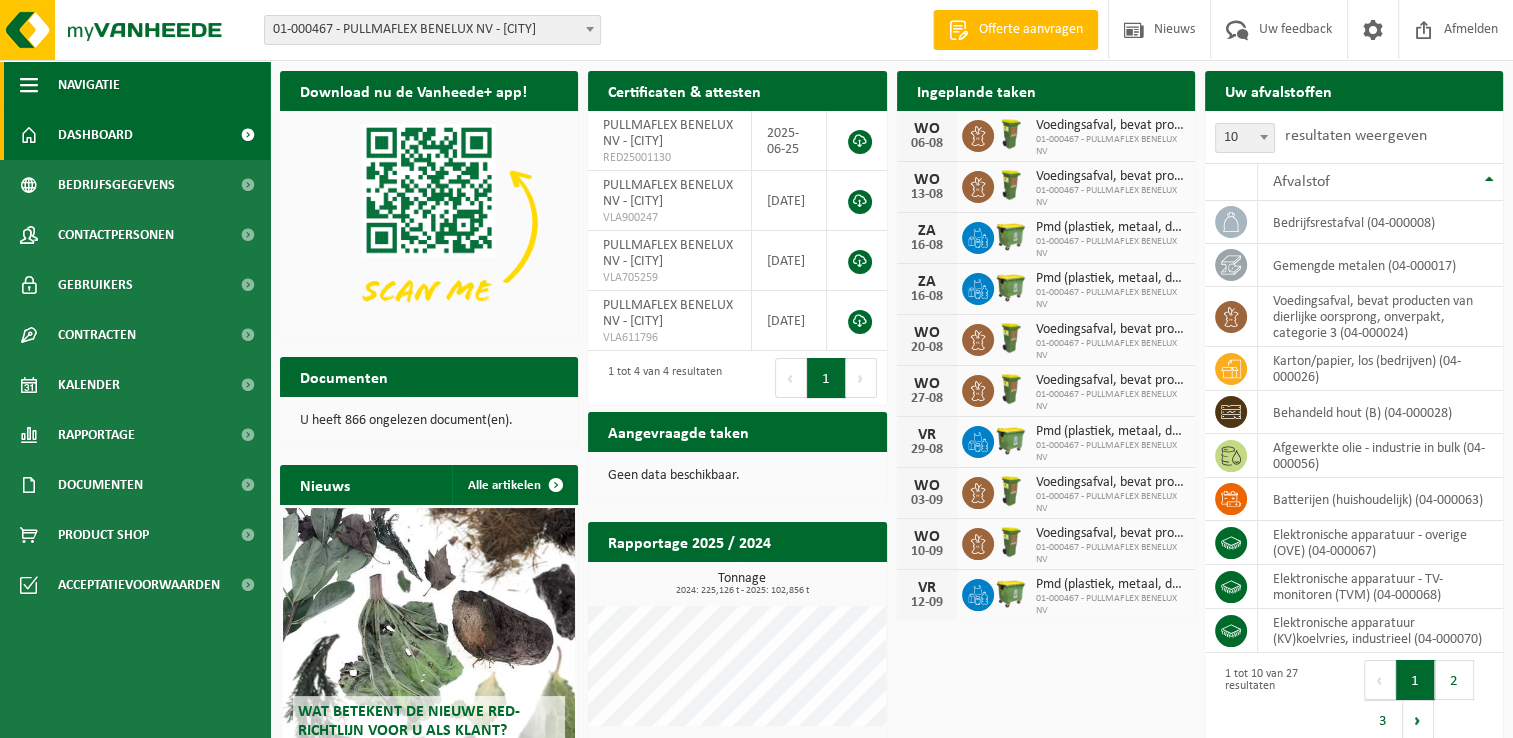 click on "Navigatie" at bounding box center (135, 85) 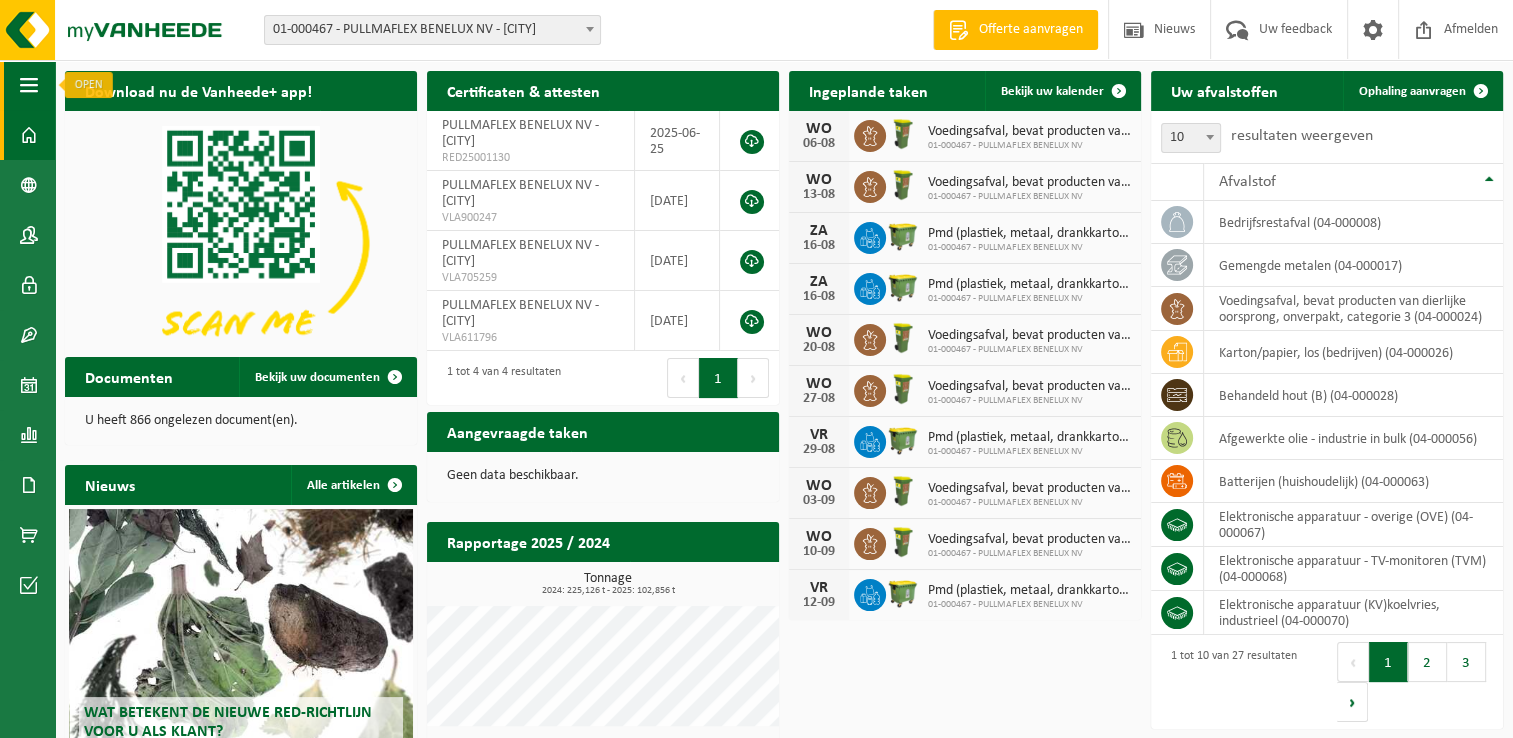 click at bounding box center (29, 85) 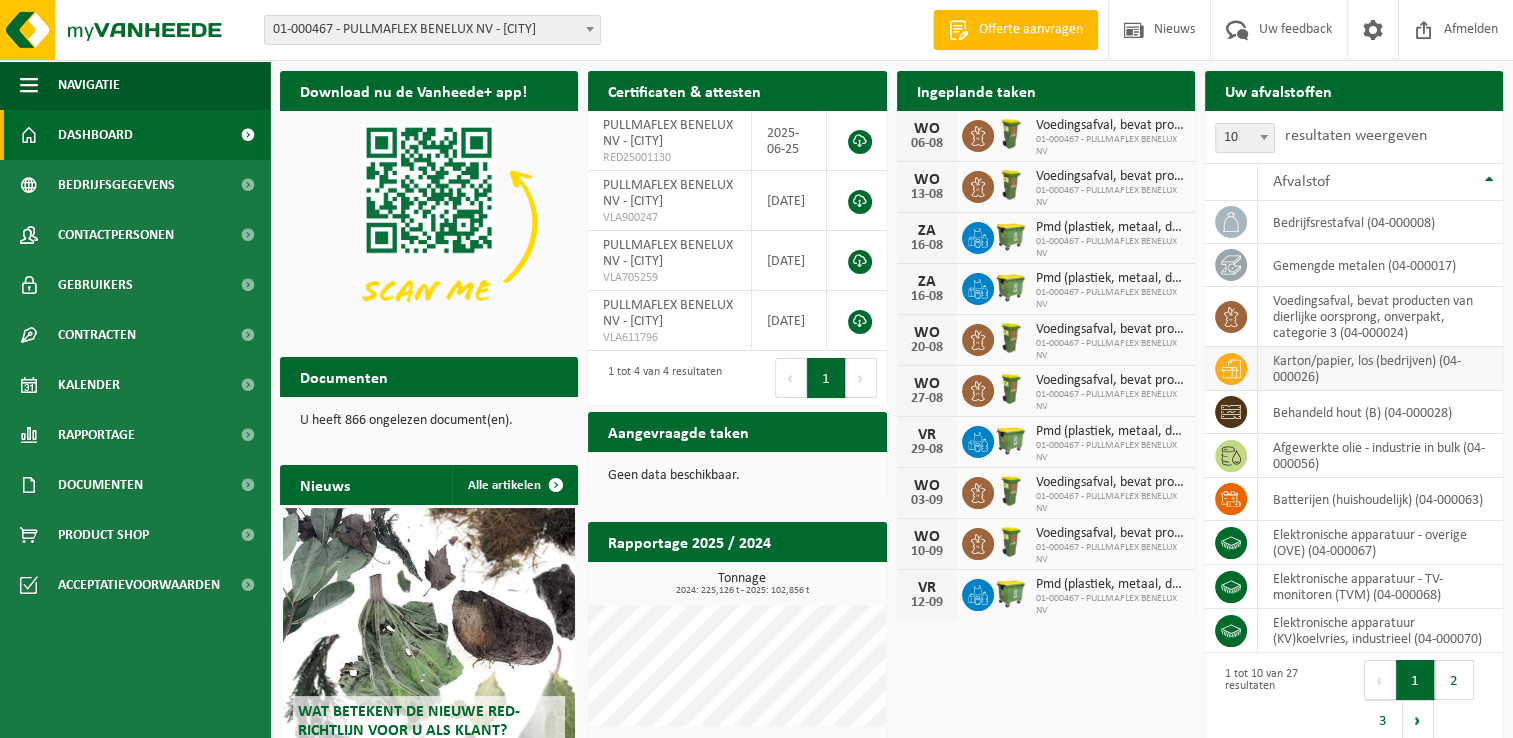 click on "karton/papier, los (bedrijven) (04-000026)" at bounding box center [1380, 369] 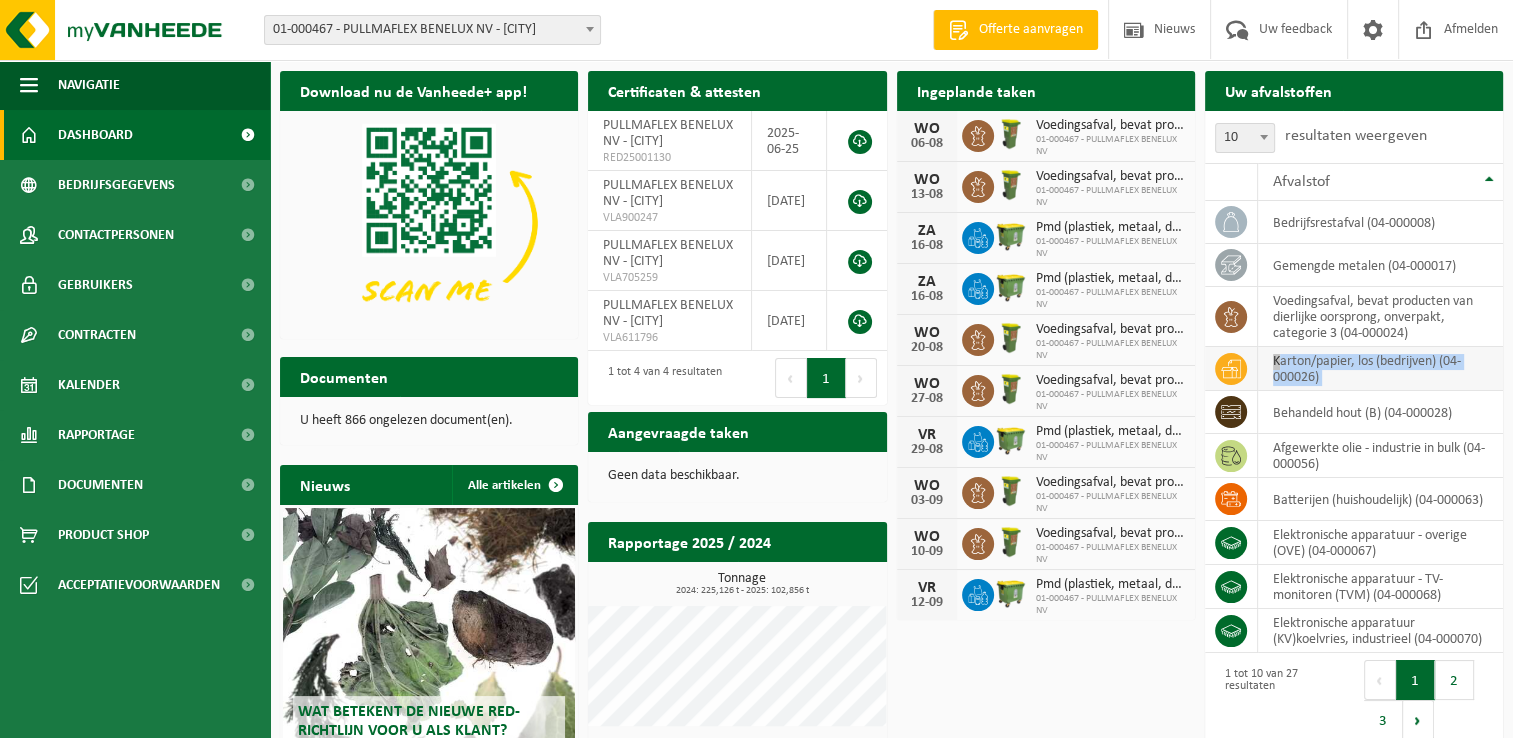 click on "karton/papier, los (bedrijven) (04-000026)" at bounding box center [1380, 369] 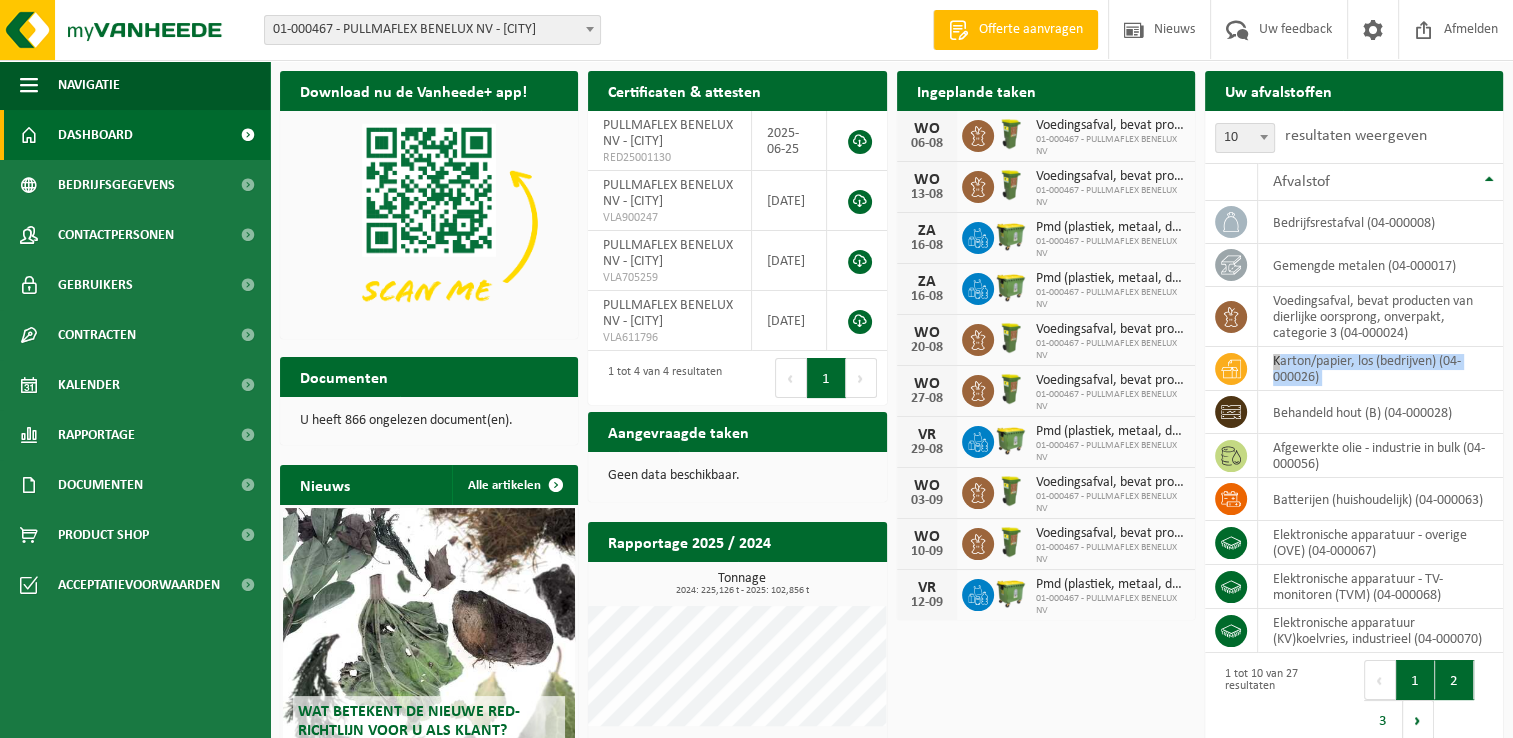 click on "2" at bounding box center [1454, 680] 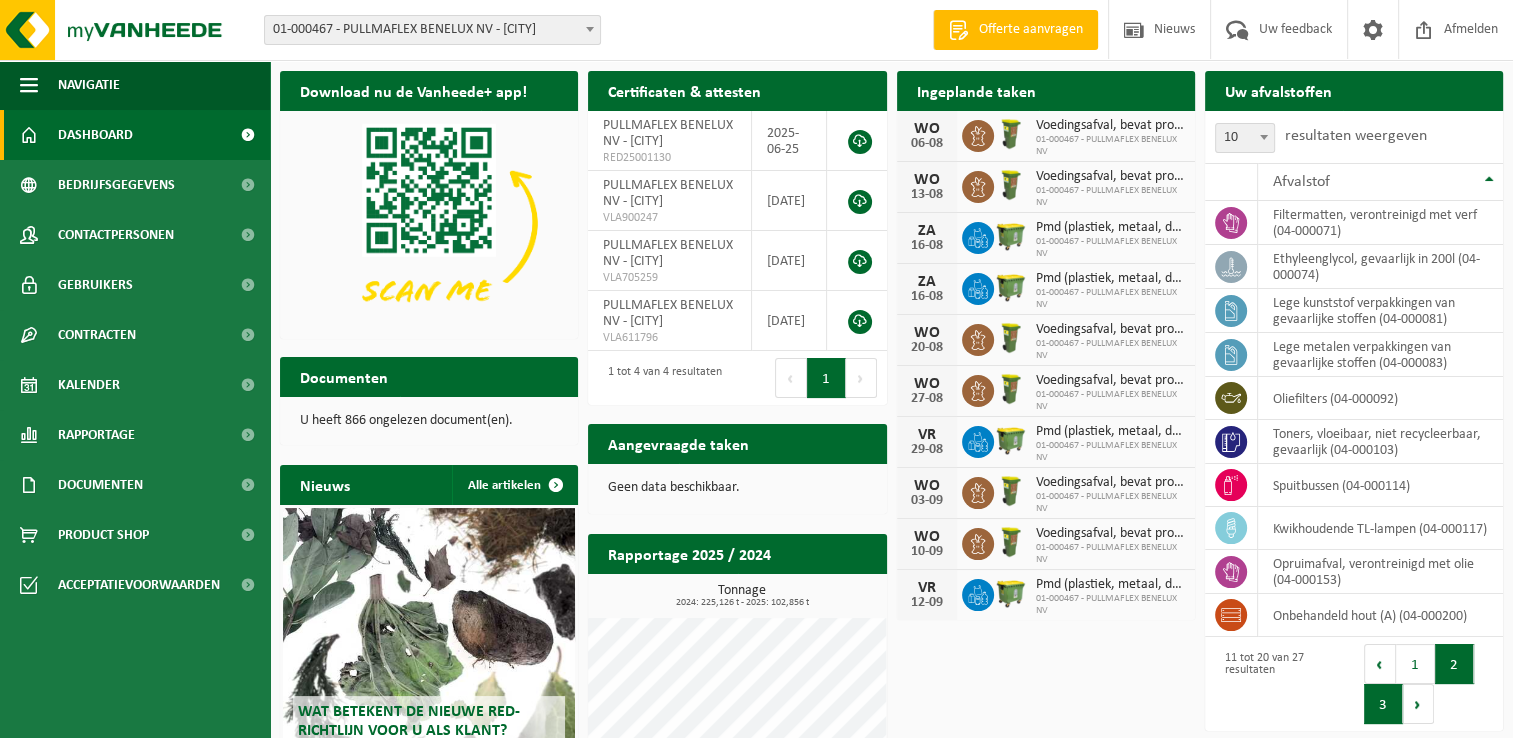 click on "3" at bounding box center (1383, 704) 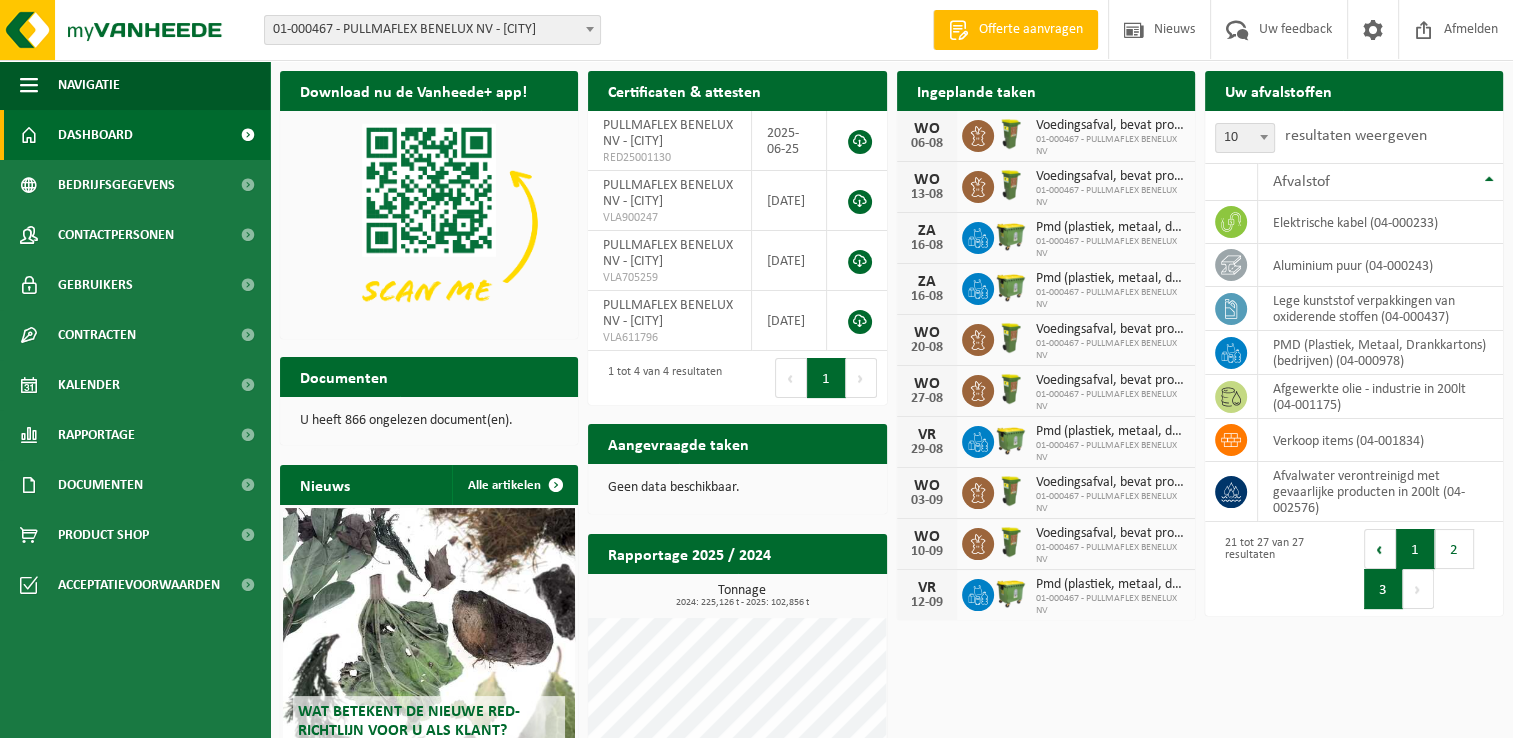 click on "1" at bounding box center (1415, 549) 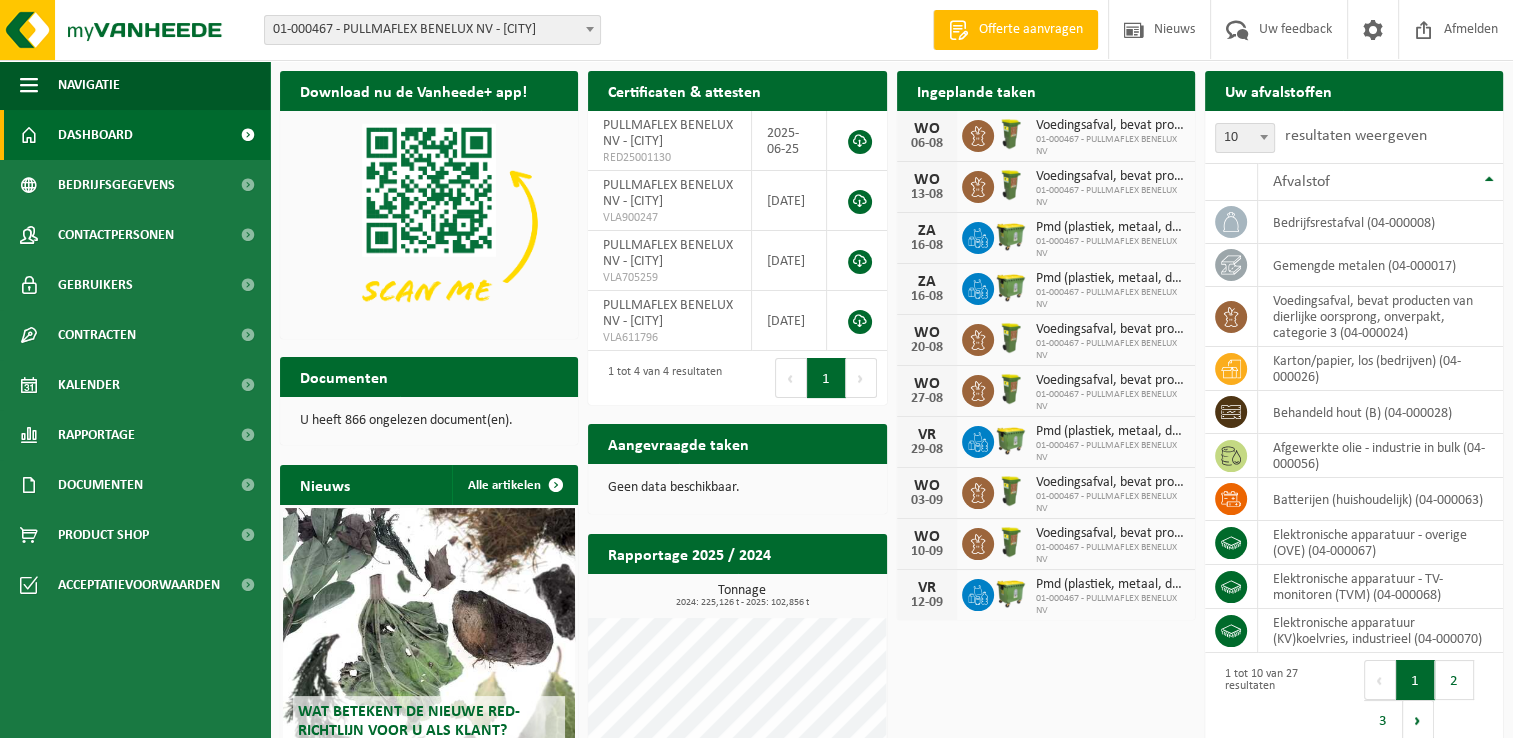 click on "Uw afvalstoffen       Ophaling aanvragen" at bounding box center [1354, 91] 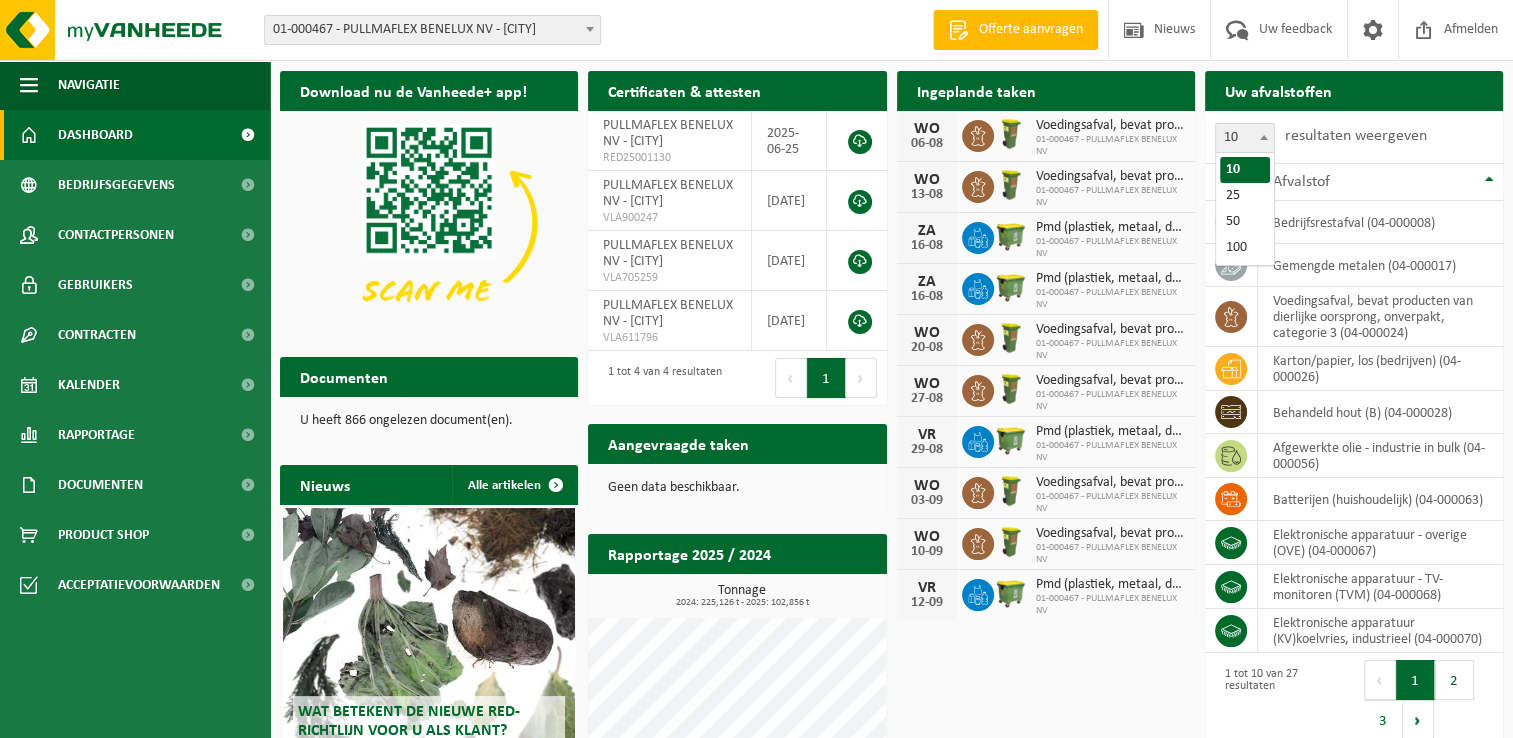 click at bounding box center (1264, 137) 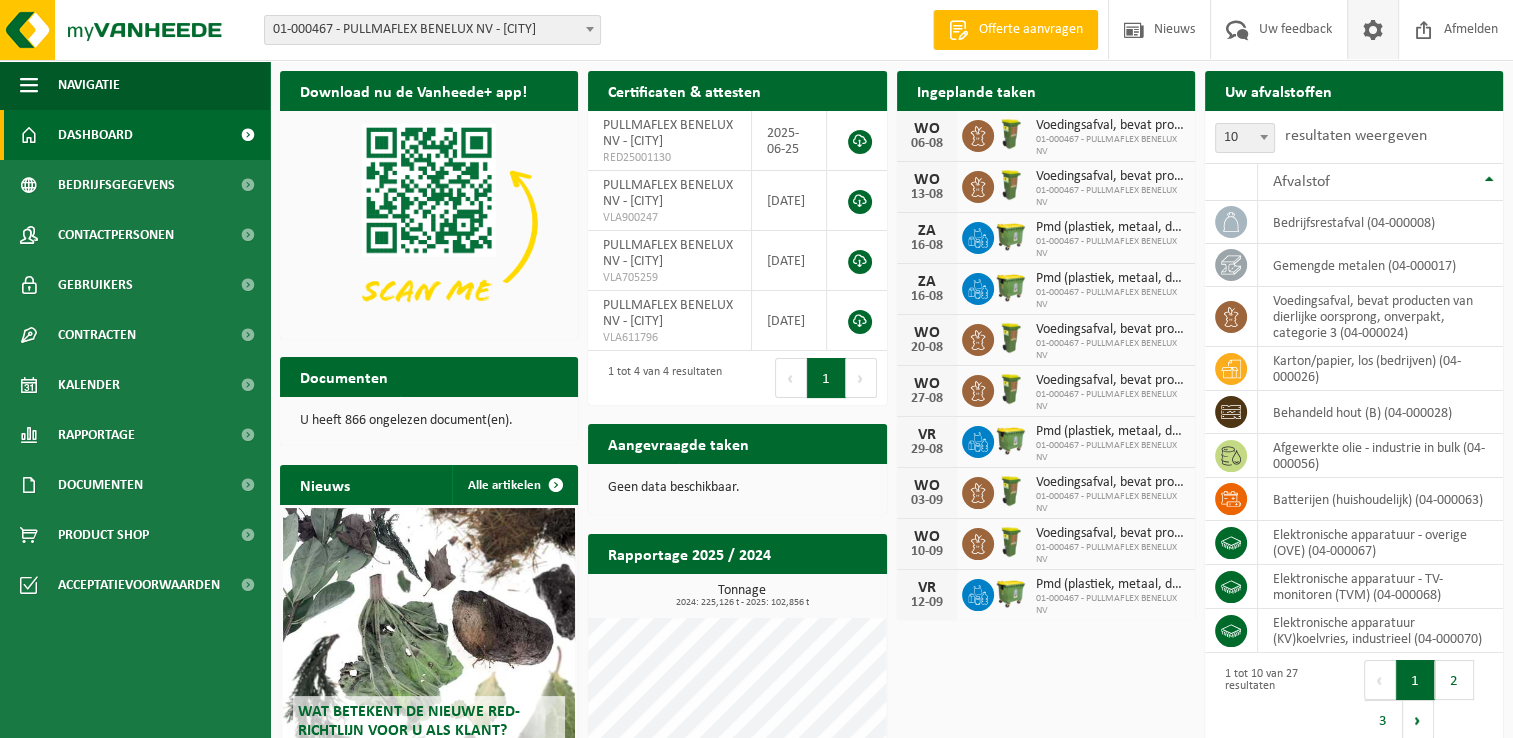click at bounding box center (1373, 29) 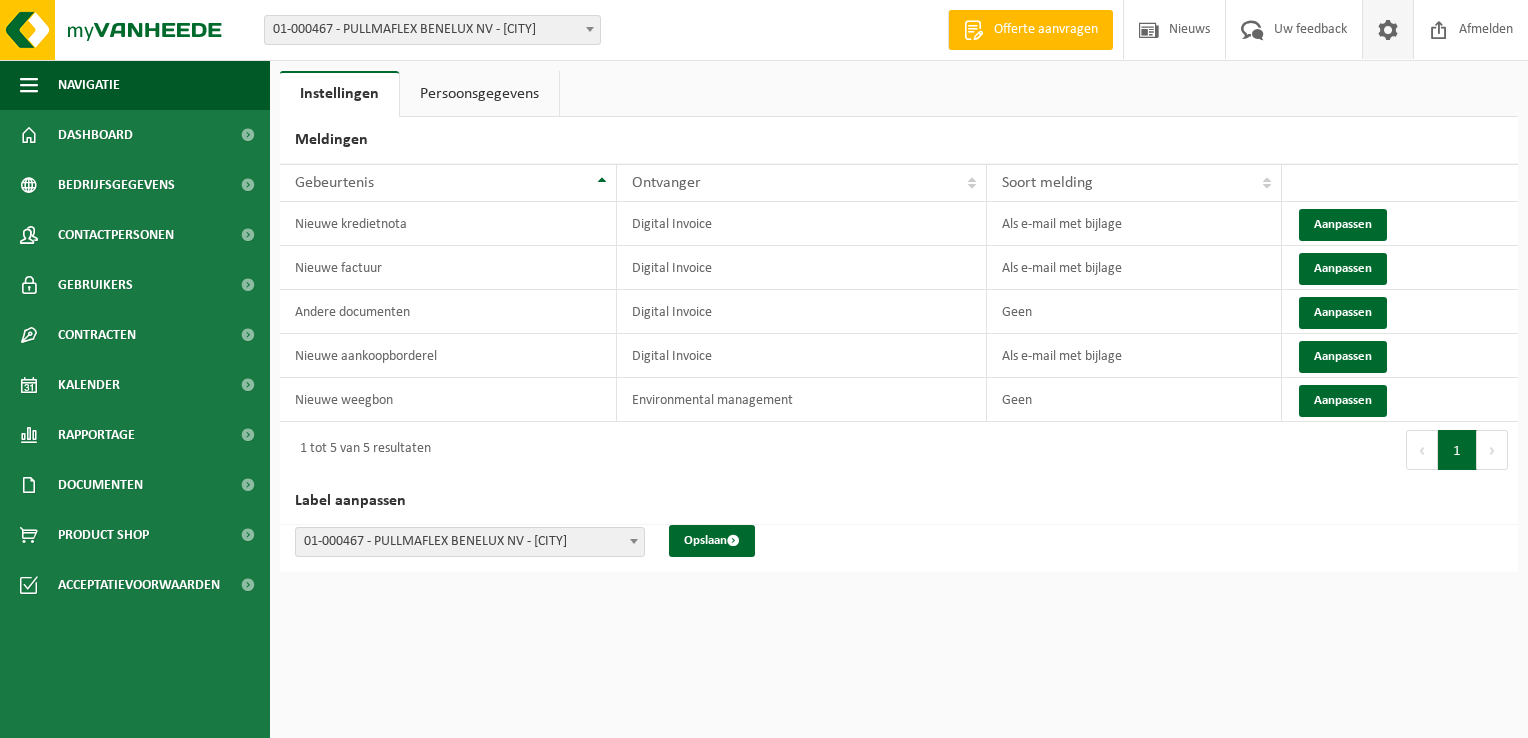 scroll, scrollTop: 0, scrollLeft: 0, axis: both 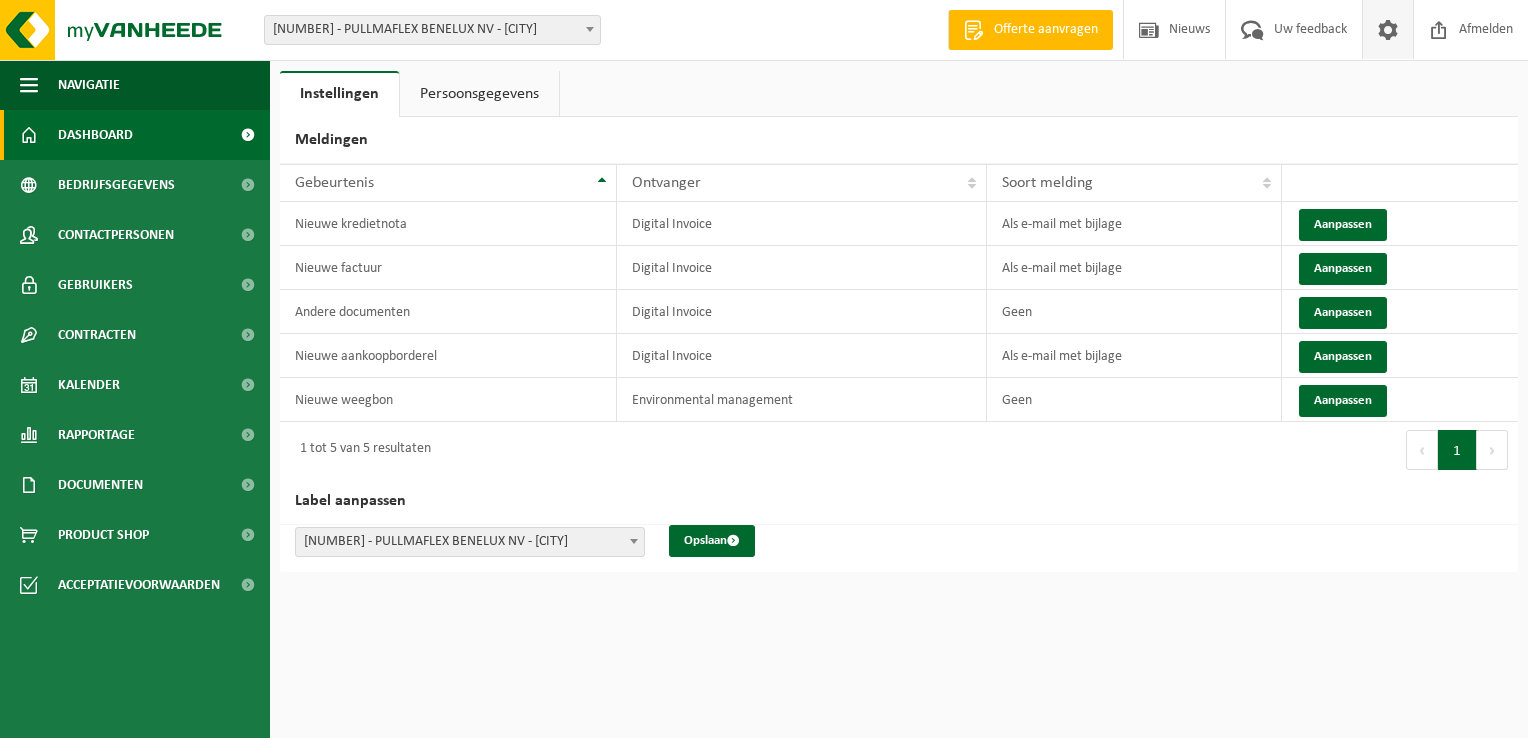 click on "Dashboard" at bounding box center [135, 135] 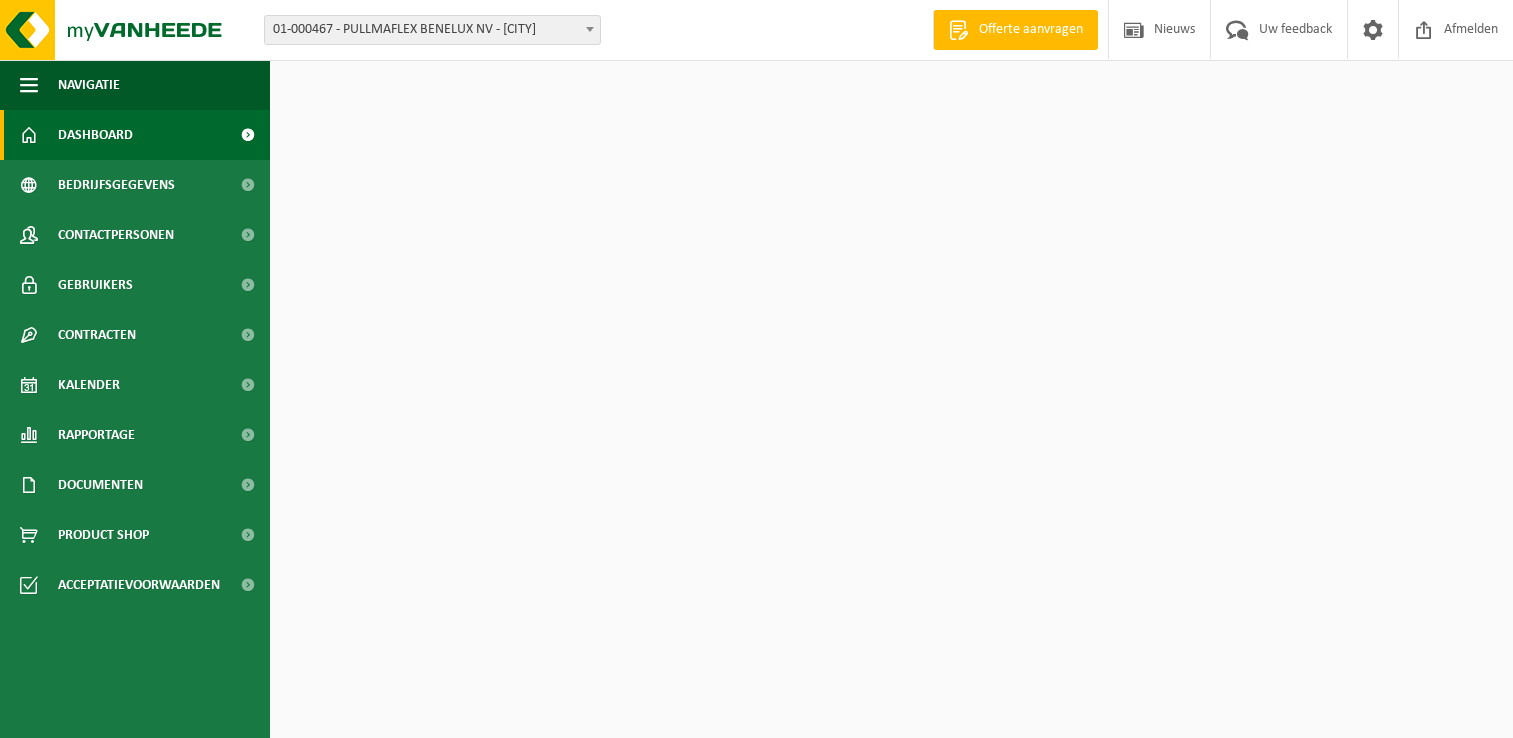 scroll, scrollTop: 0, scrollLeft: 0, axis: both 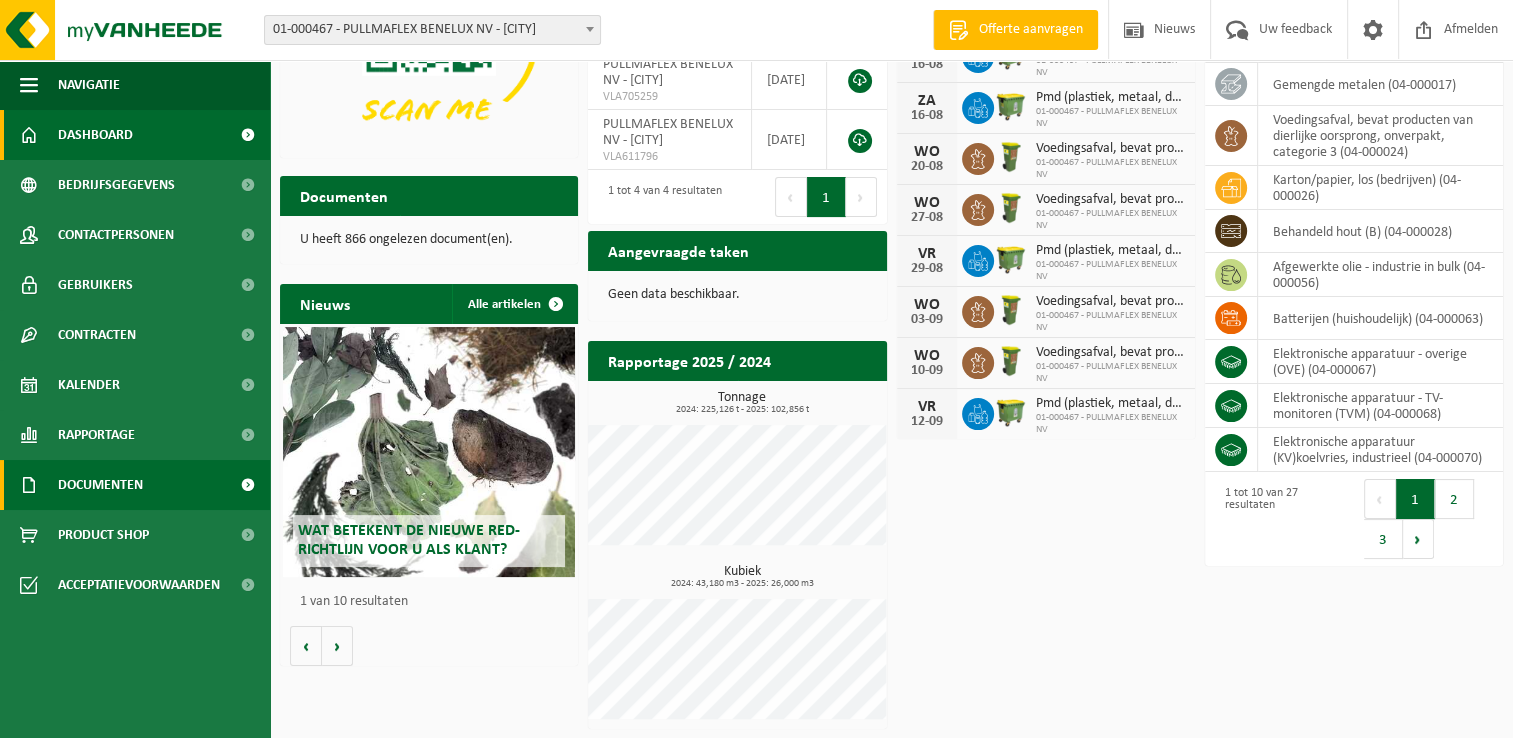 click on "Documenten" at bounding box center (100, 485) 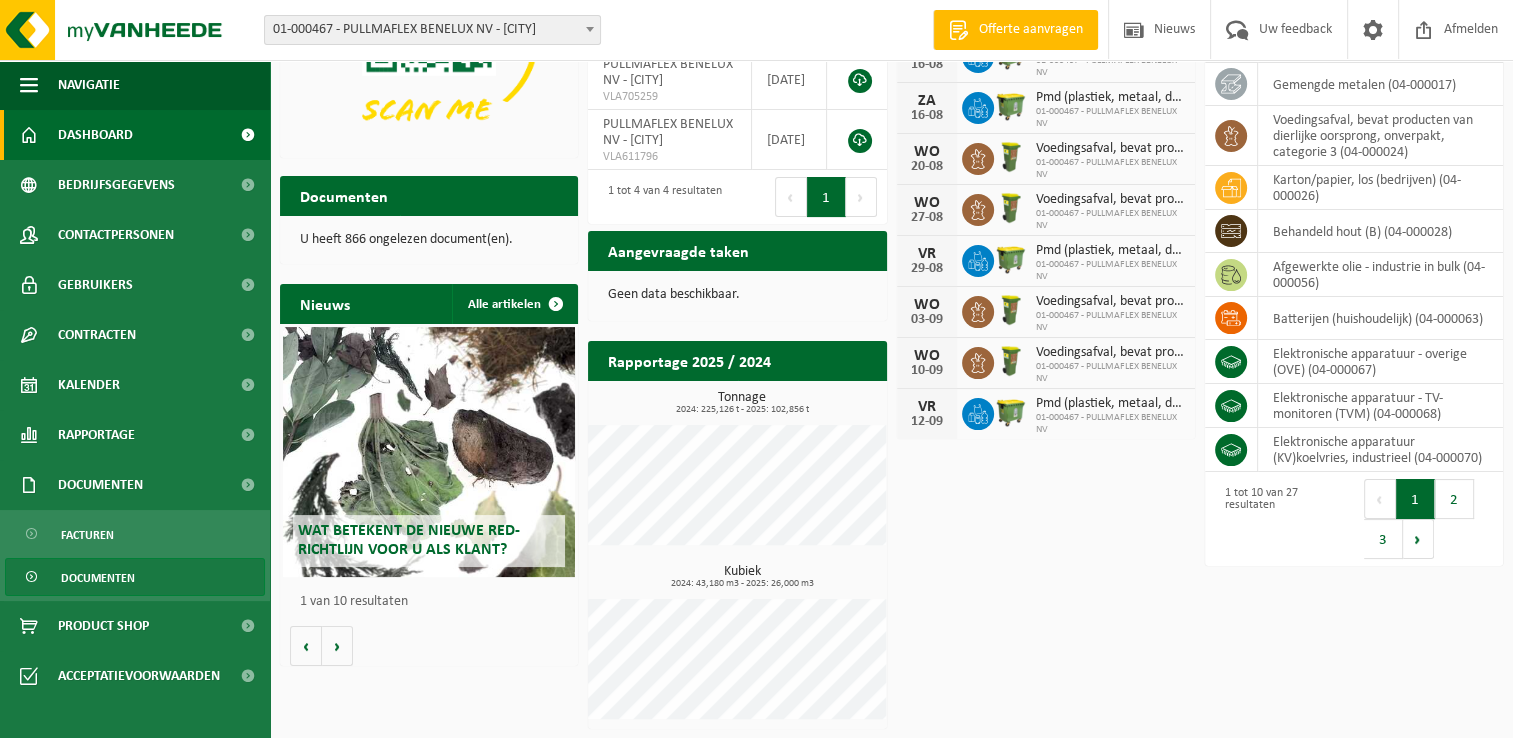 click on "Documenten" at bounding box center (98, 578) 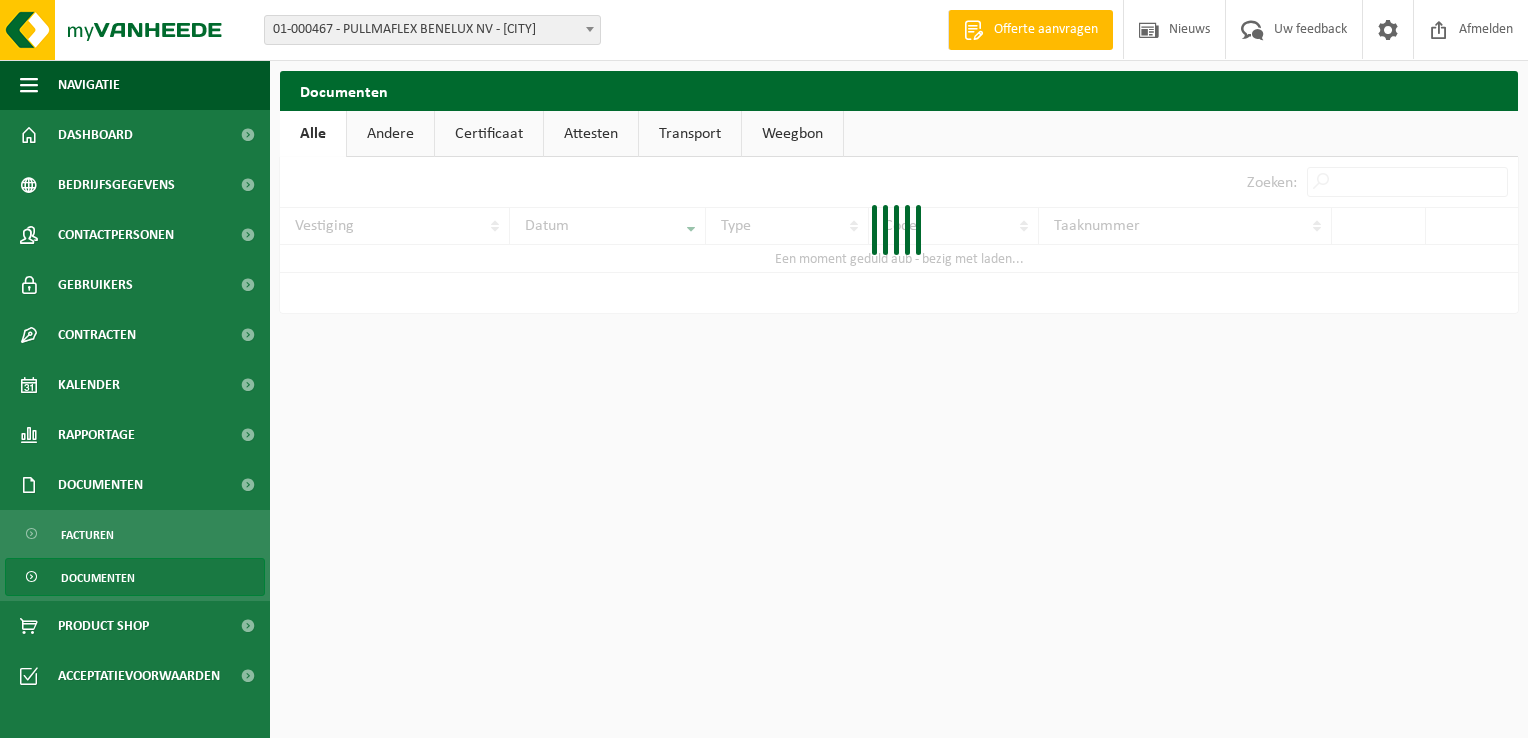 scroll, scrollTop: 0, scrollLeft: 0, axis: both 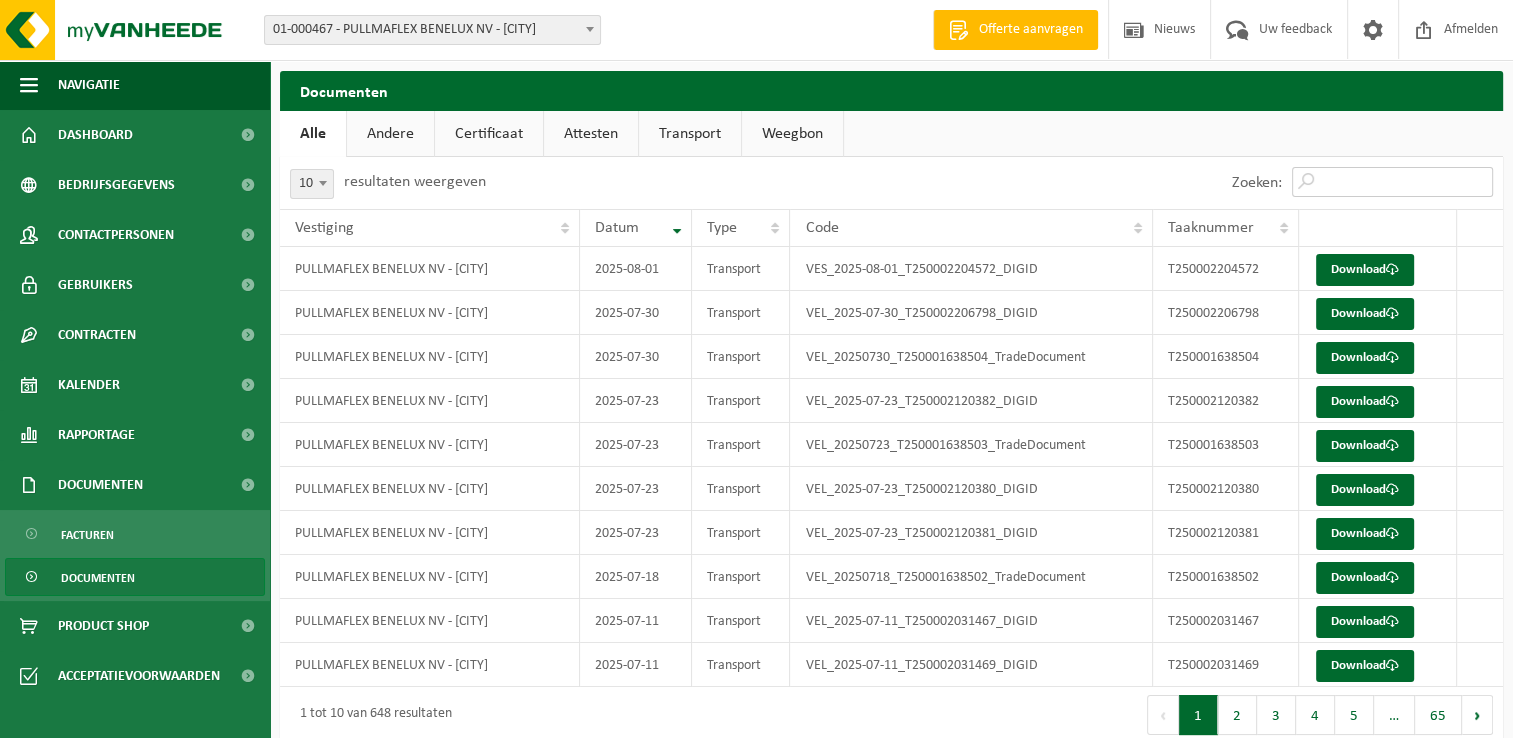 click on "Zoeken:" at bounding box center [1392, 182] 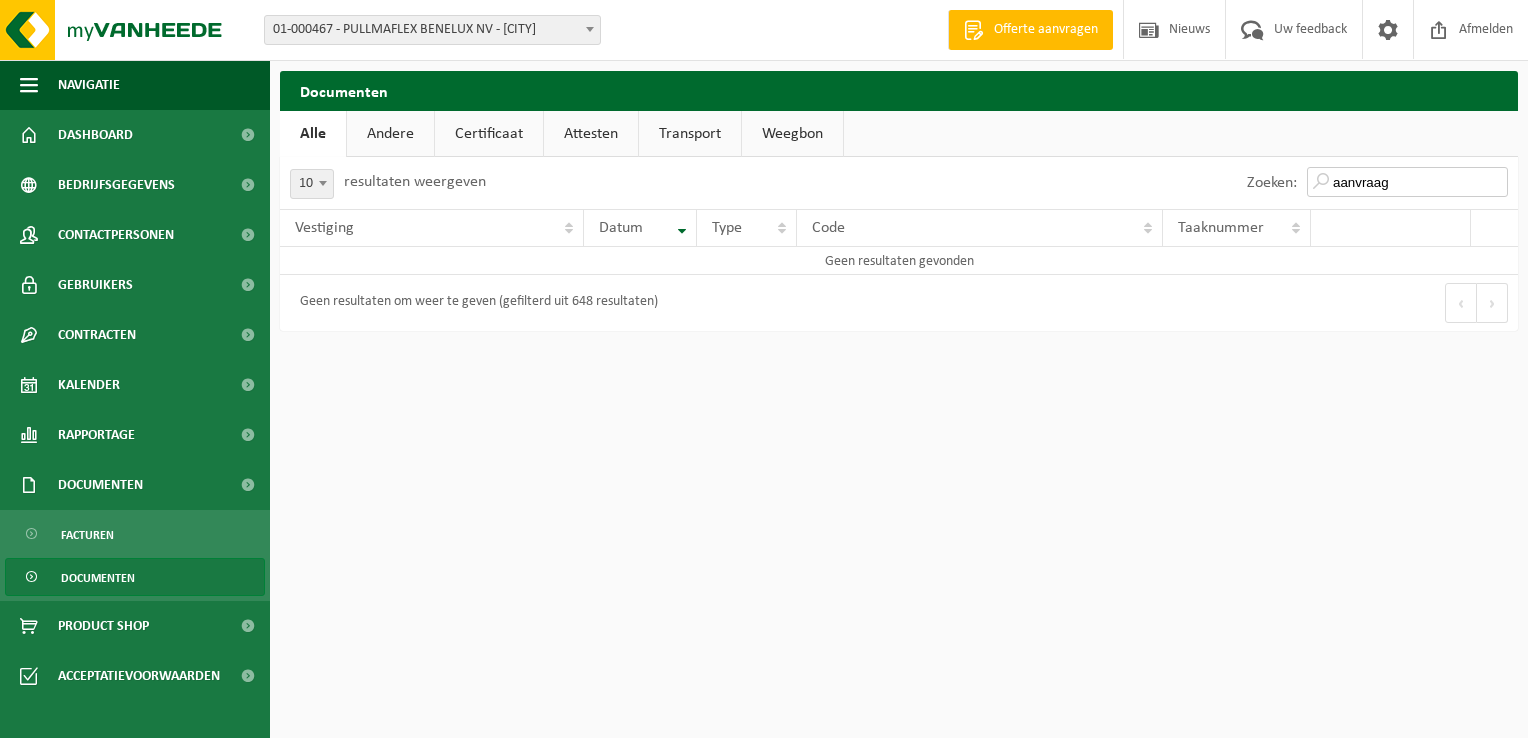 type on "aanvraag" 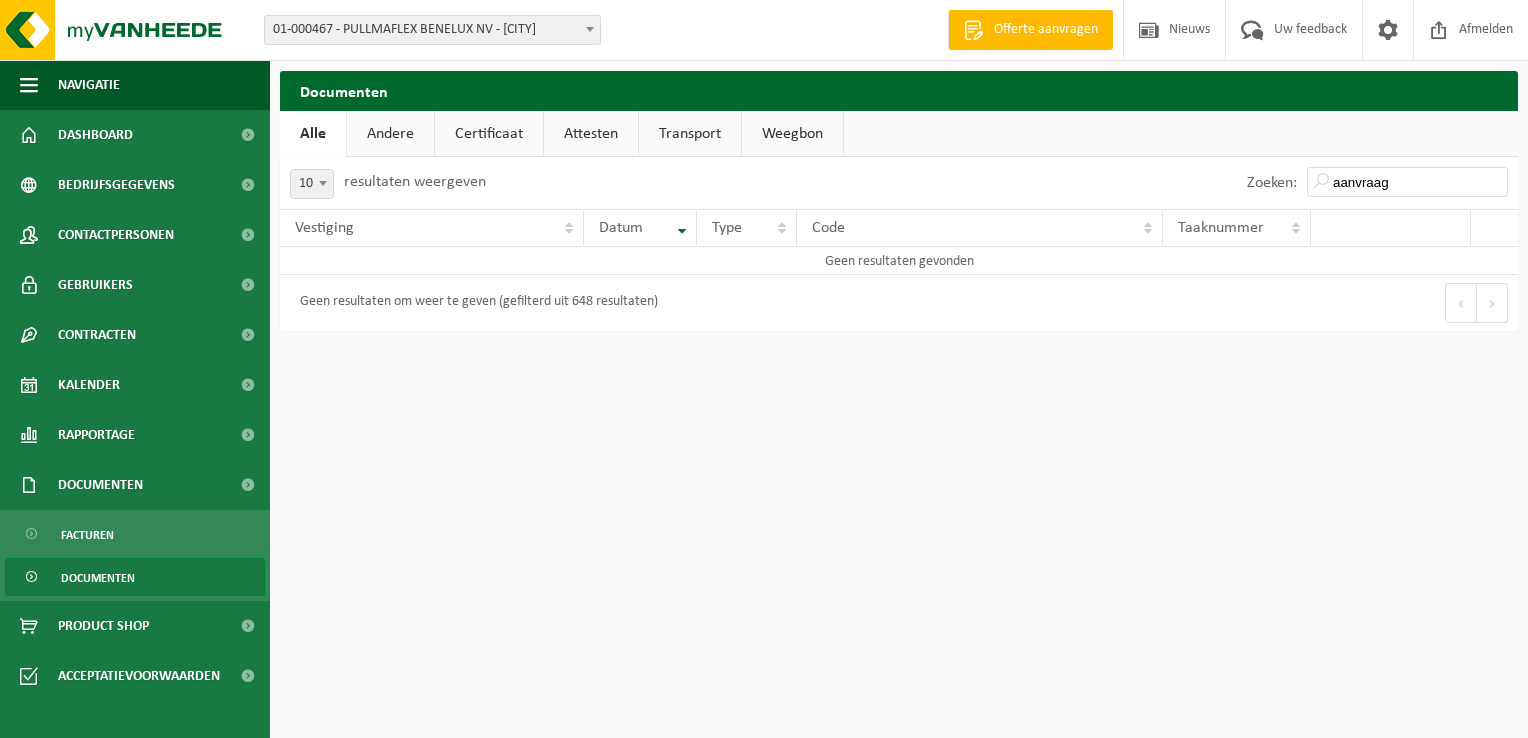 click on "Transport" at bounding box center (690, 134) 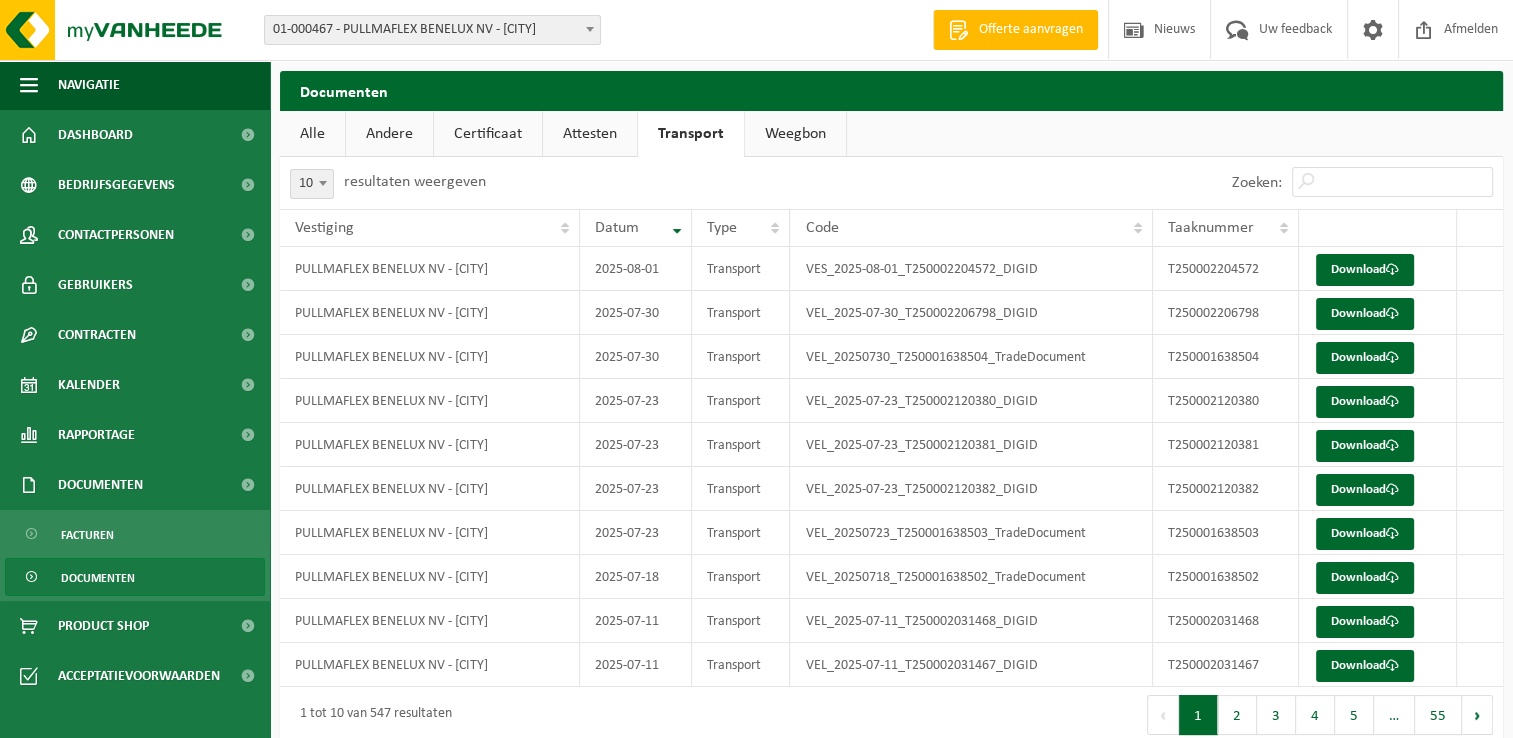 click on "Transport" at bounding box center (691, 134) 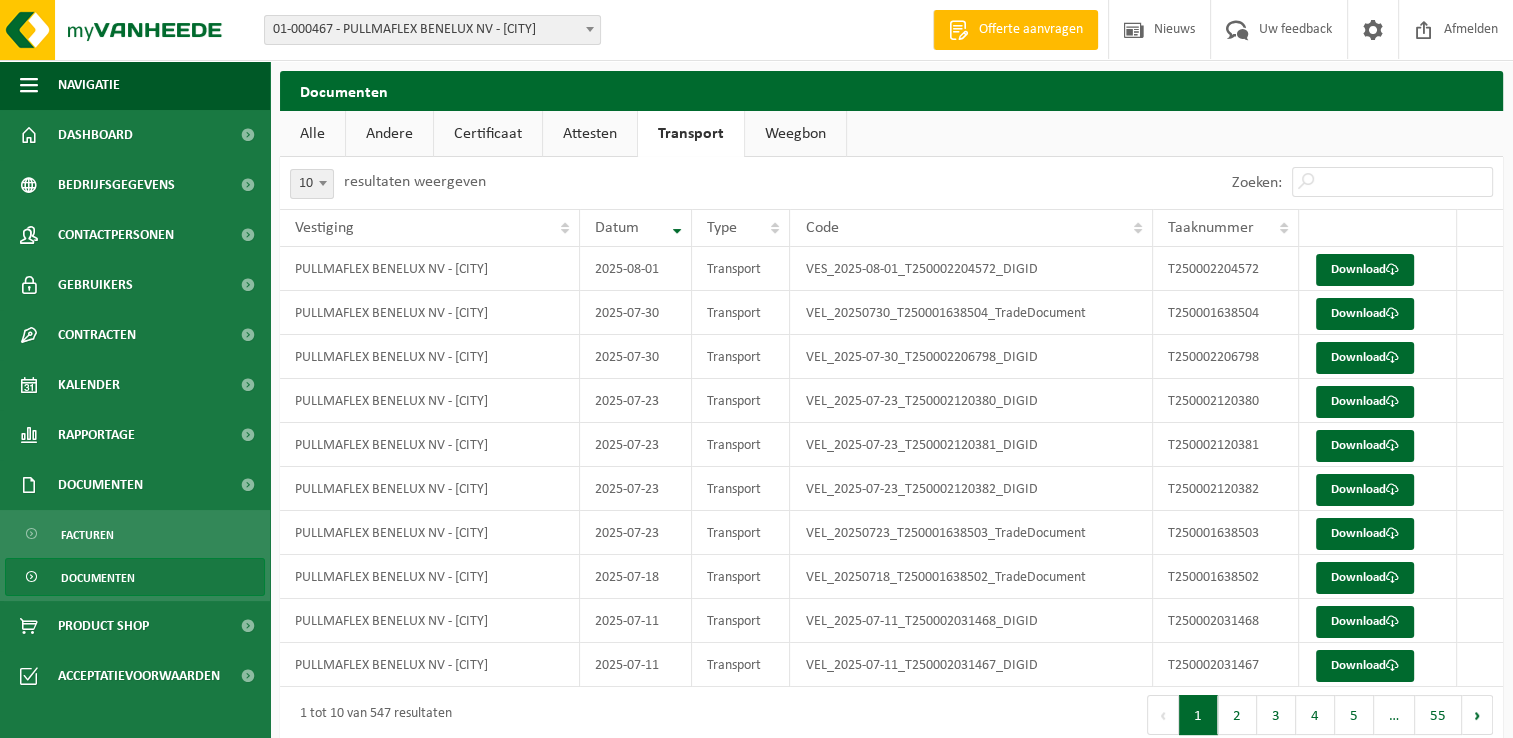 click on "Transport" at bounding box center [691, 134] 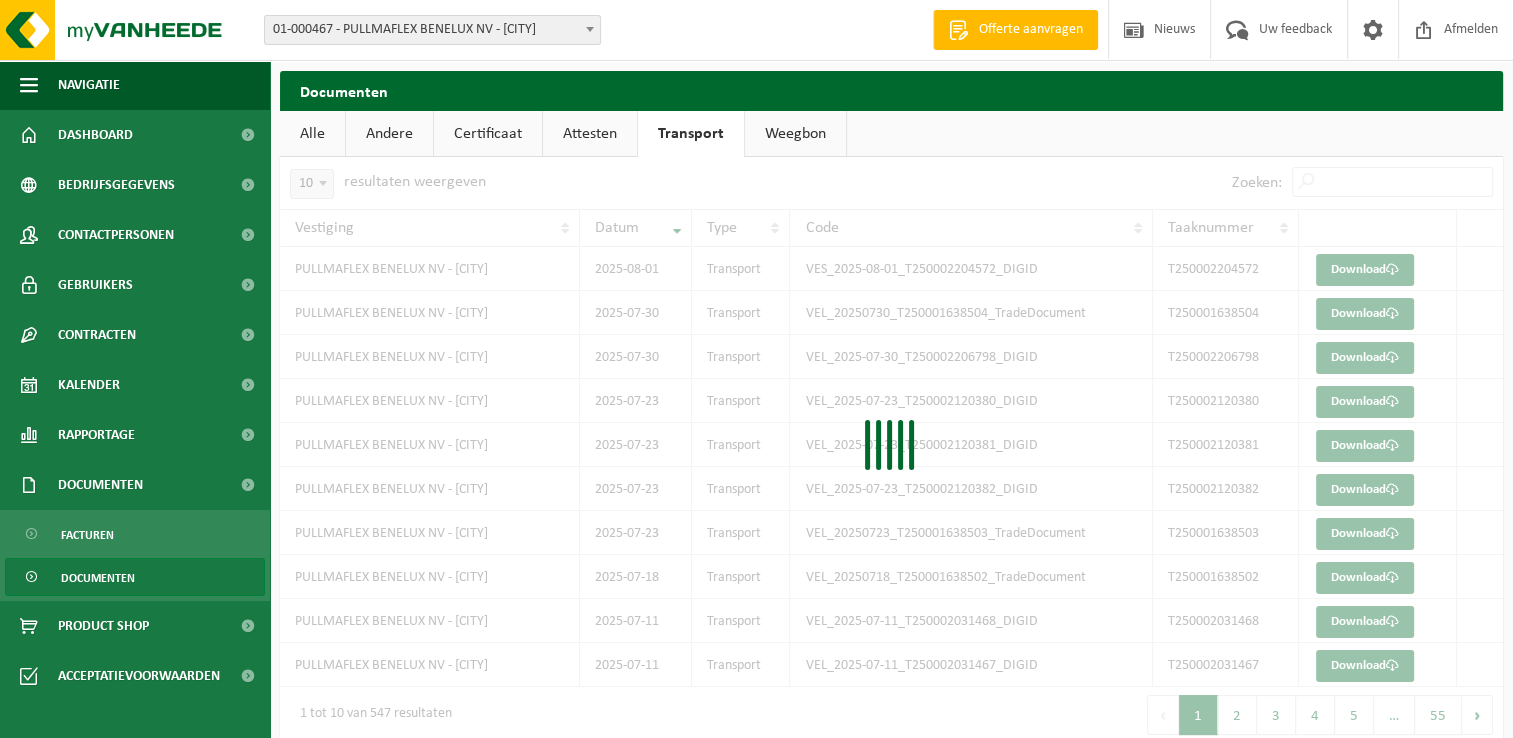 click on "Transport" at bounding box center [691, 134] 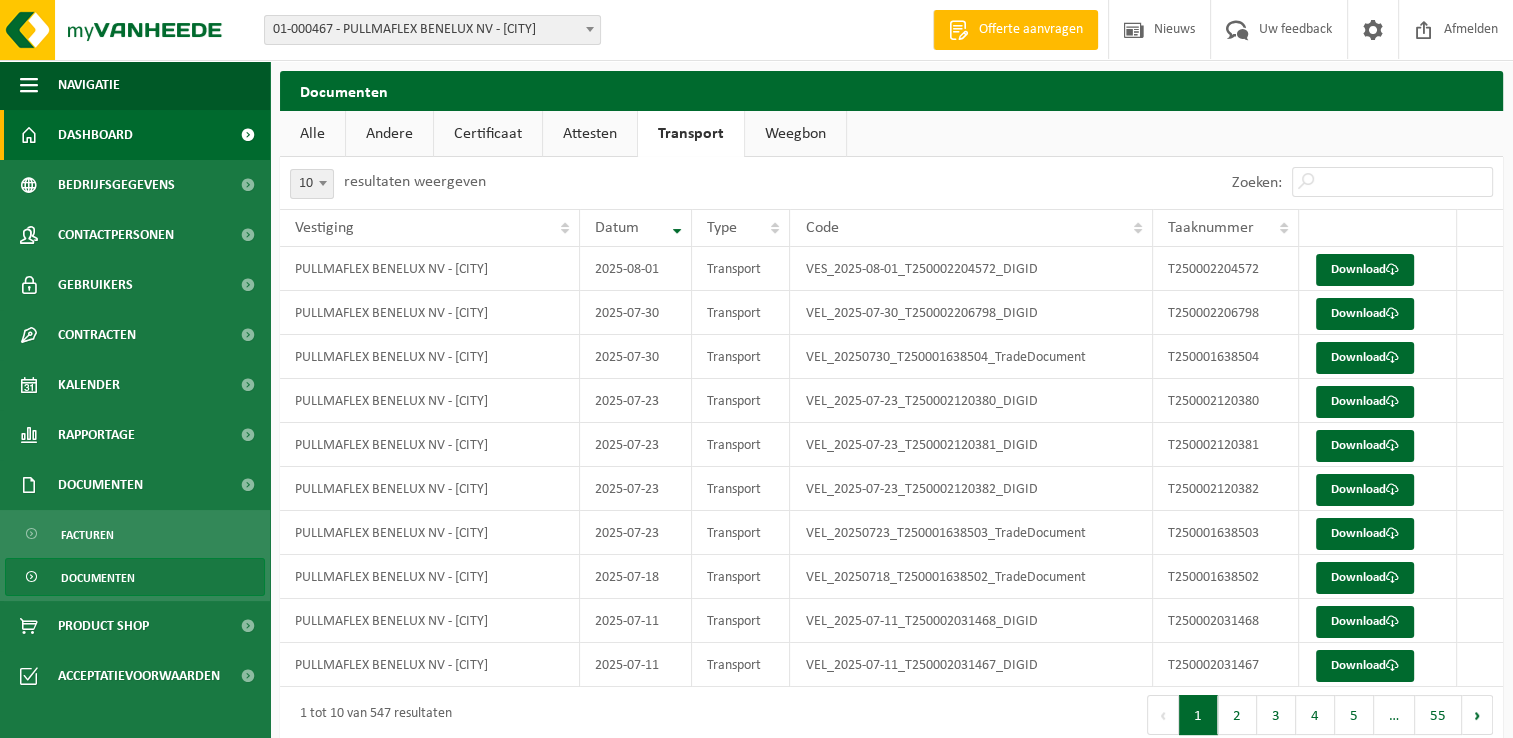 click on "Dashboard" at bounding box center [95, 135] 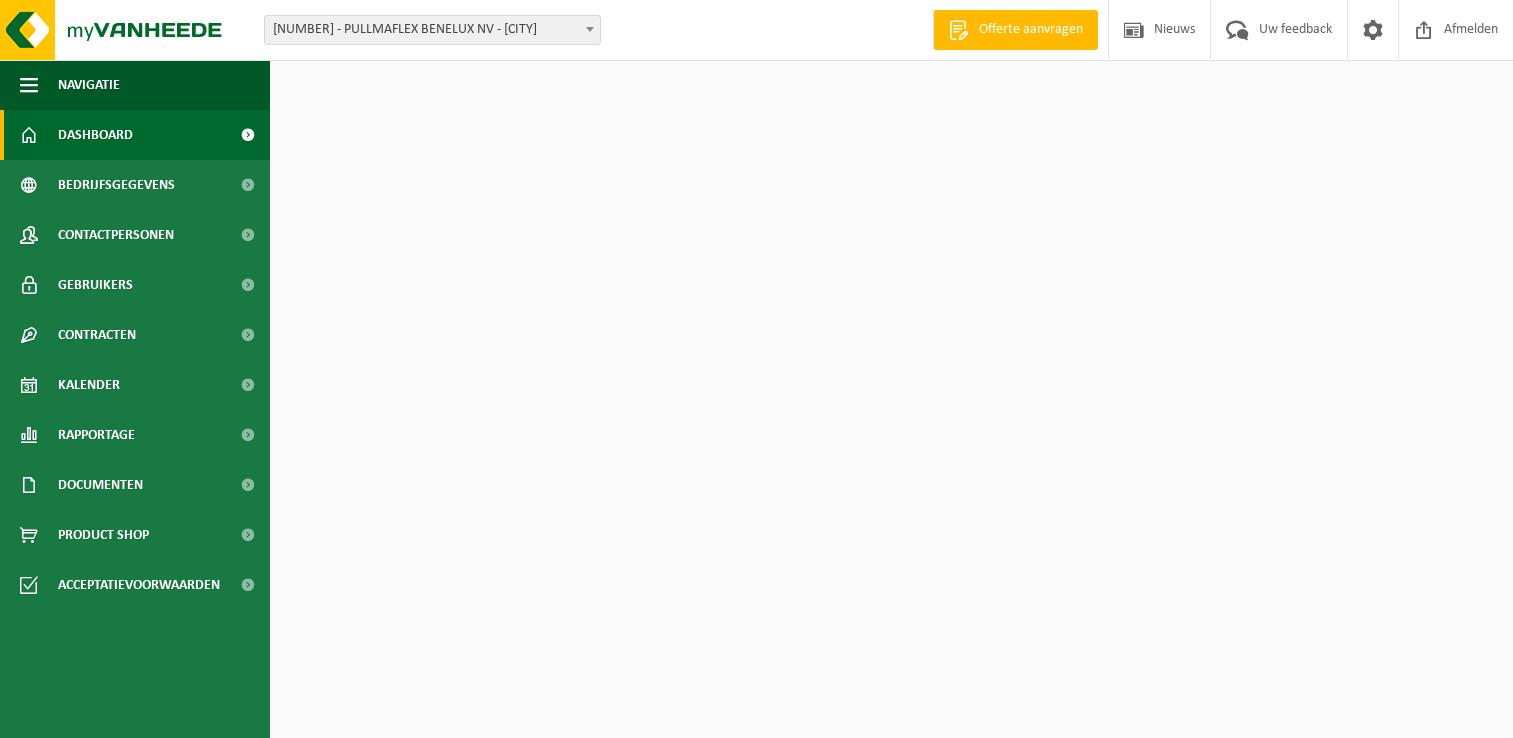 scroll, scrollTop: 0, scrollLeft: 0, axis: both 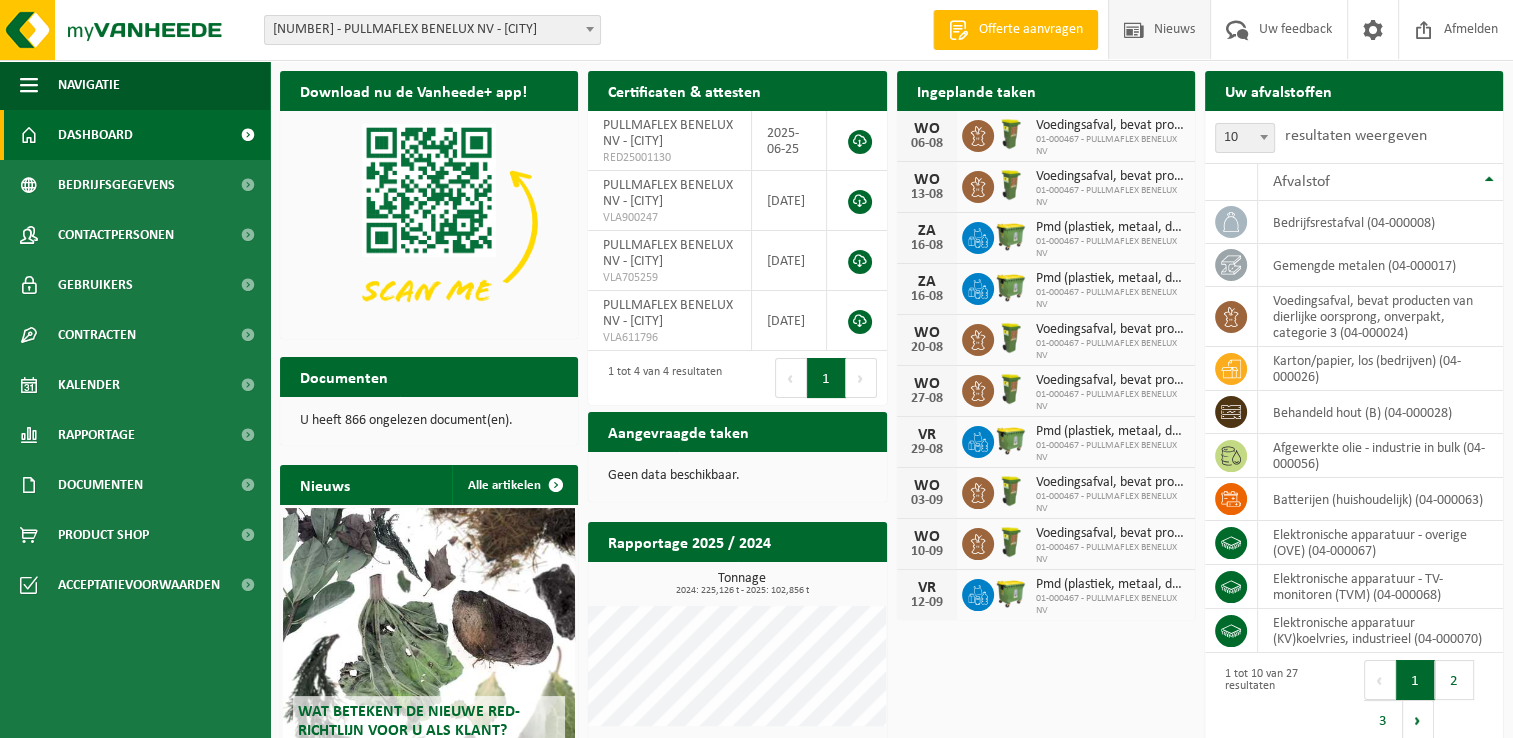 click on "Nieuws" at bounding box center (1174, 29) 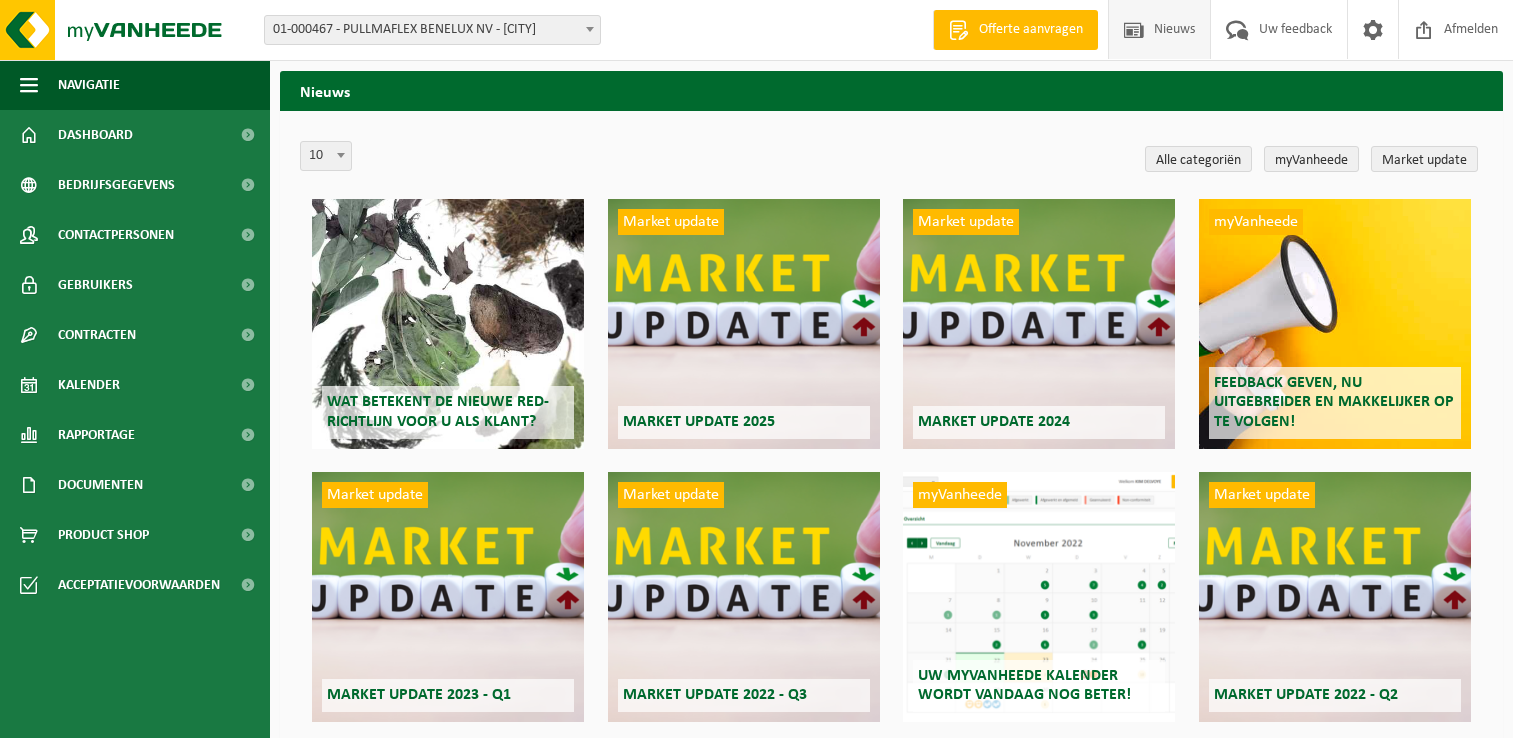 scroll, scrollTop: 0, scrollLeft: 0, axis: both 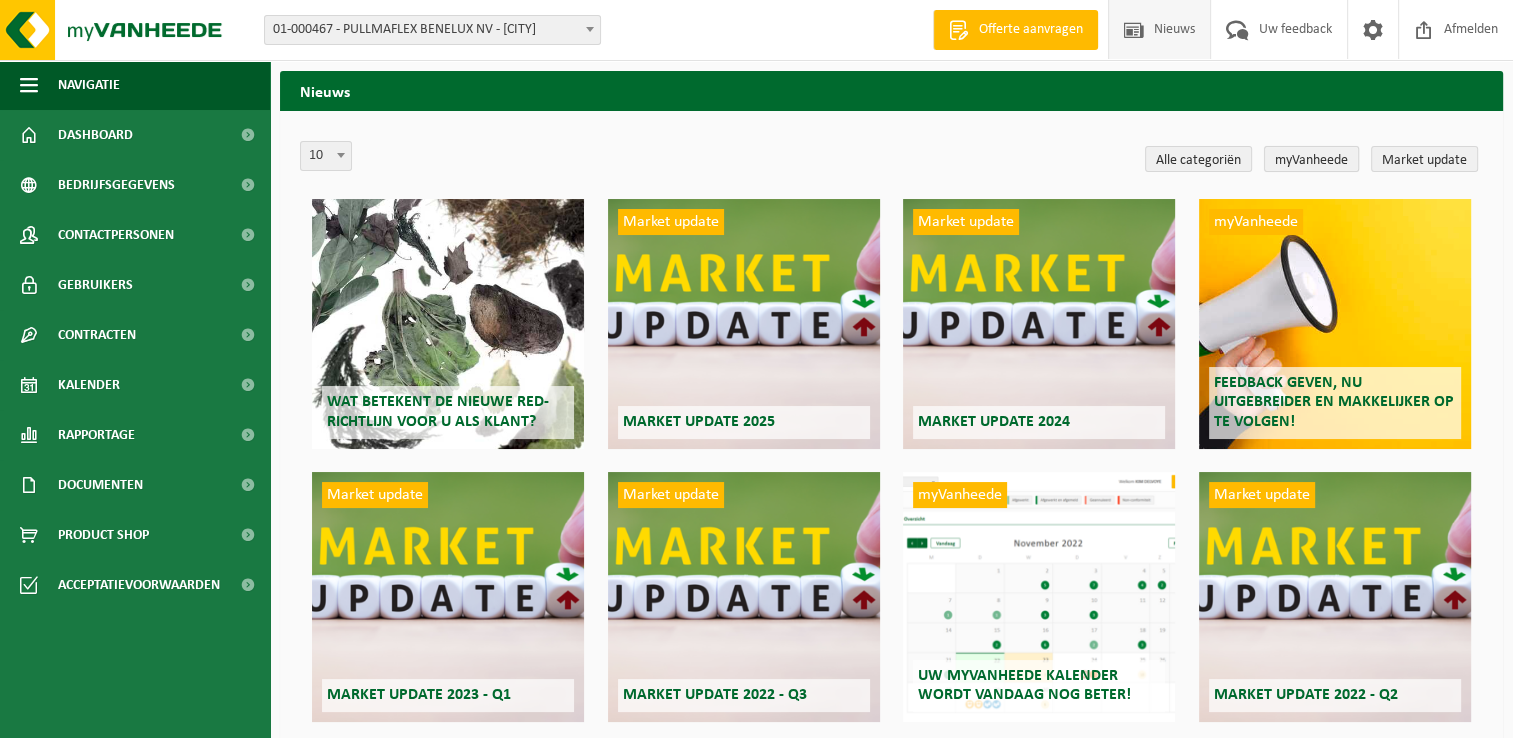 click on "myVanheede" at bounding box center [1311, 159] 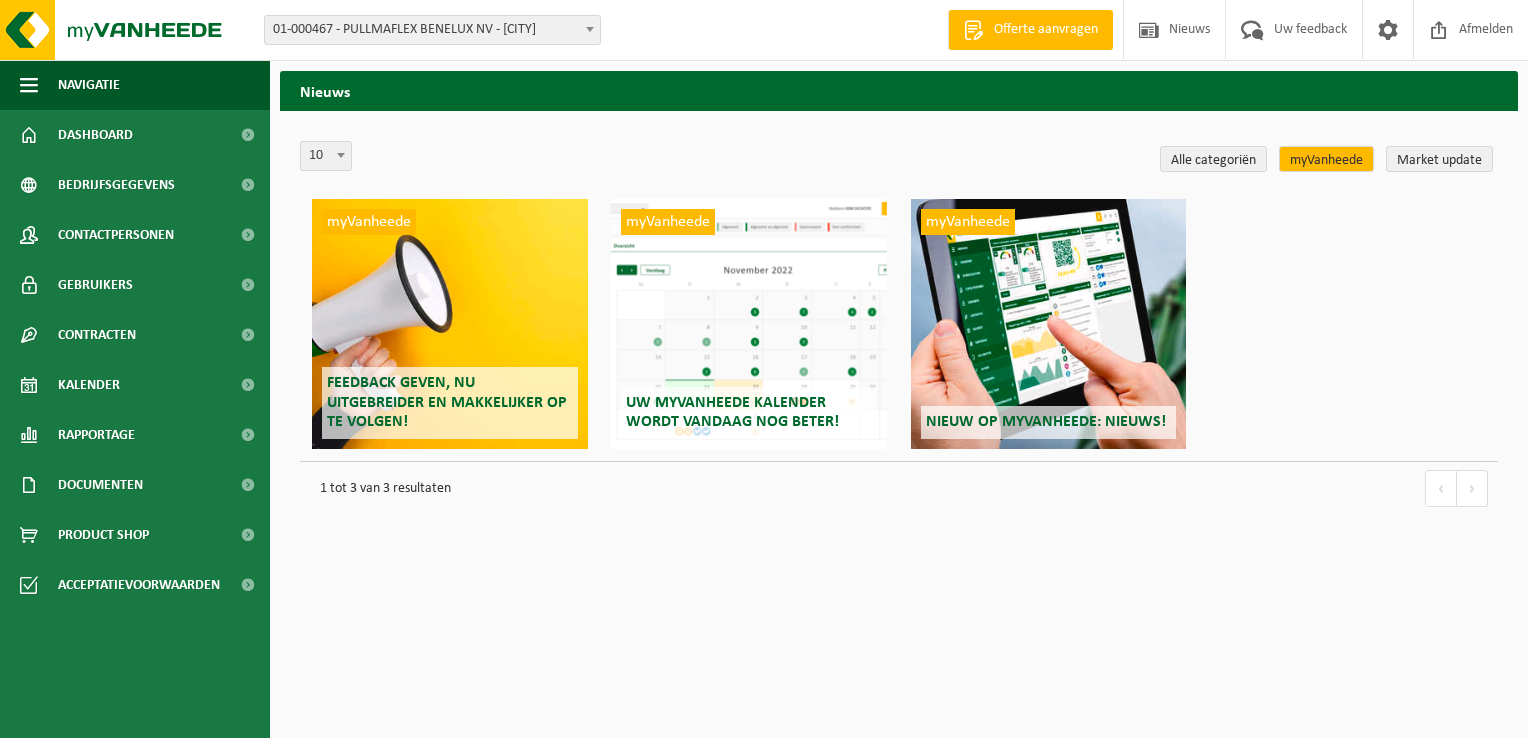 scroll, scrollTop: 0, scrollLeft: 0, axis: both 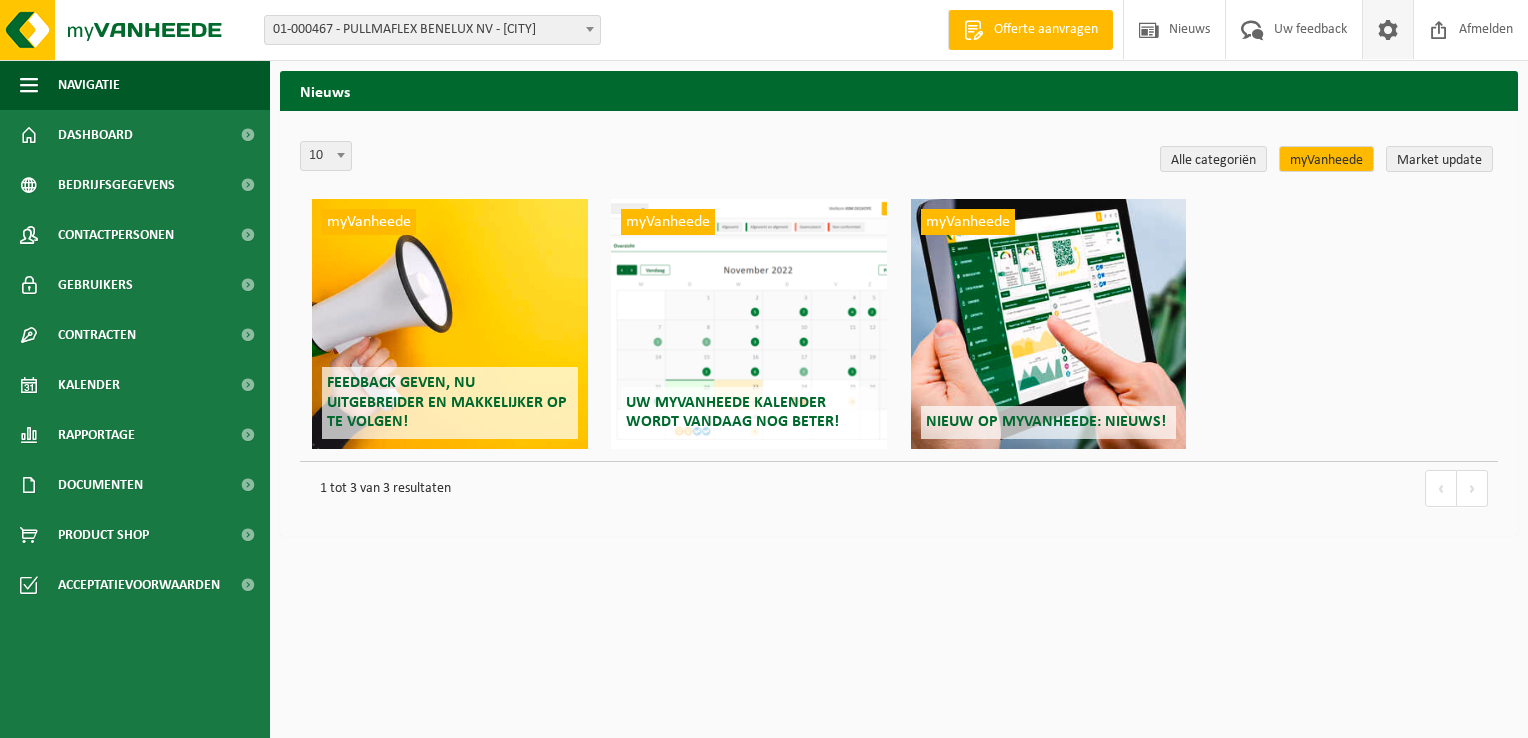 click at bounding box center [1388, 29] 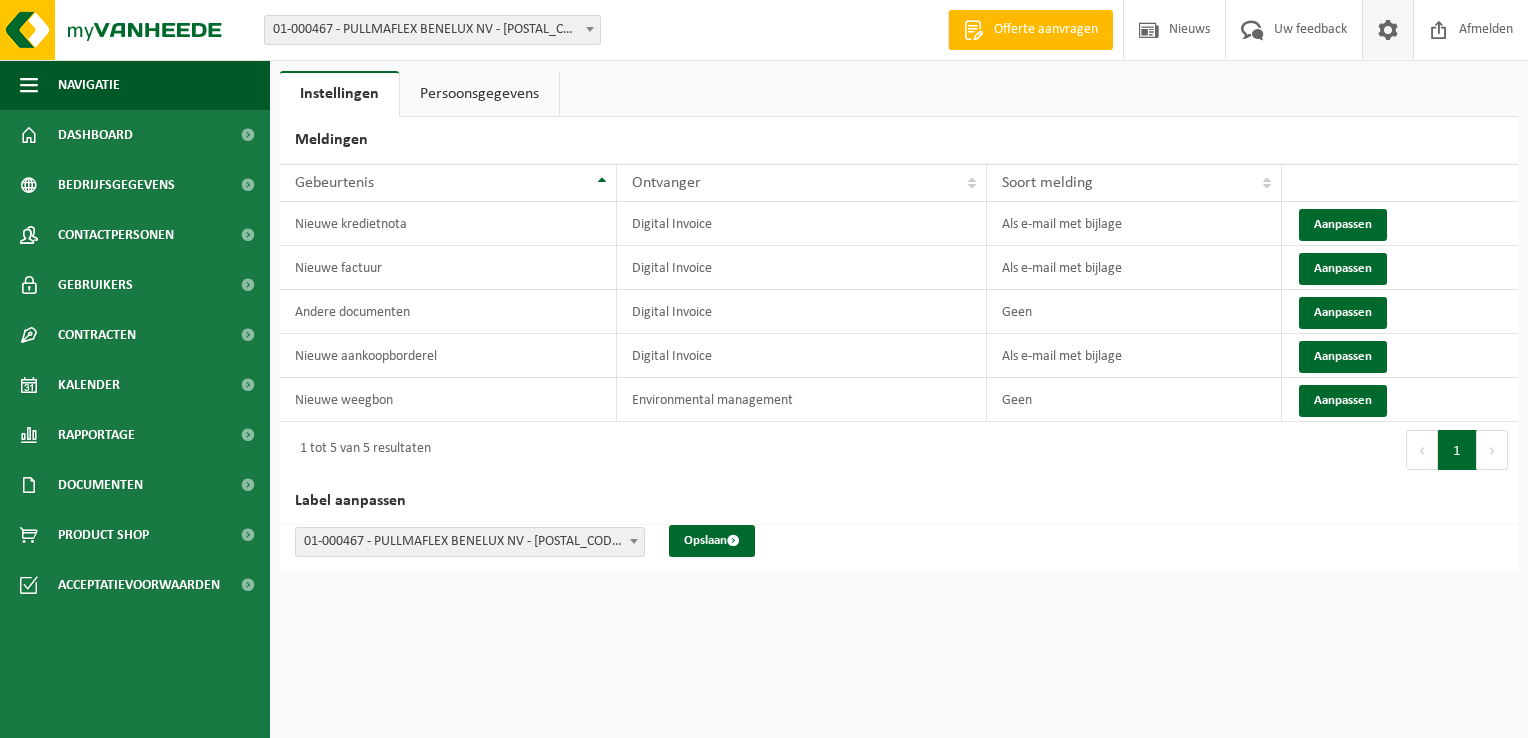 scroll, scrollTop: 0, scrollLeft: 0, axis: both 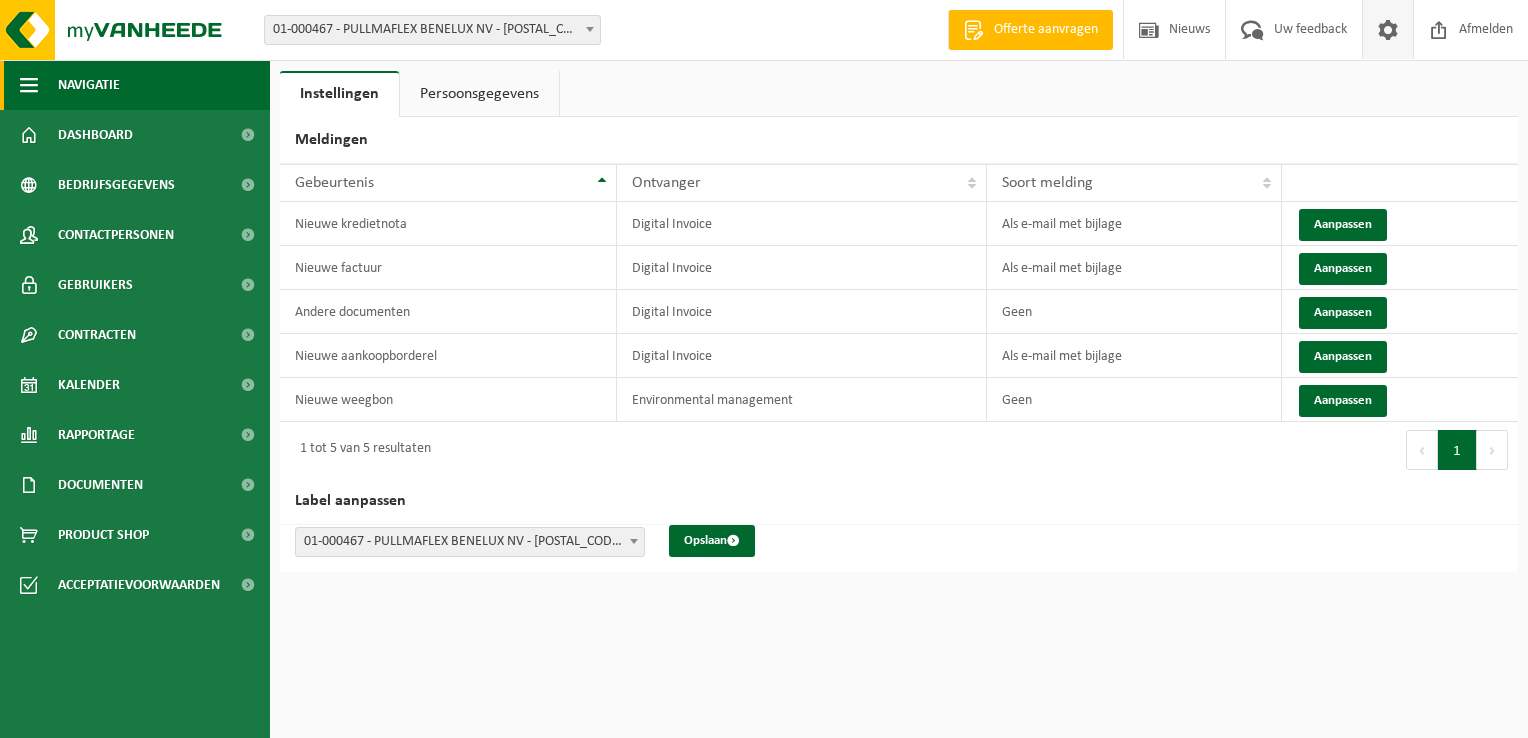 click at bounding box center [29, 85] 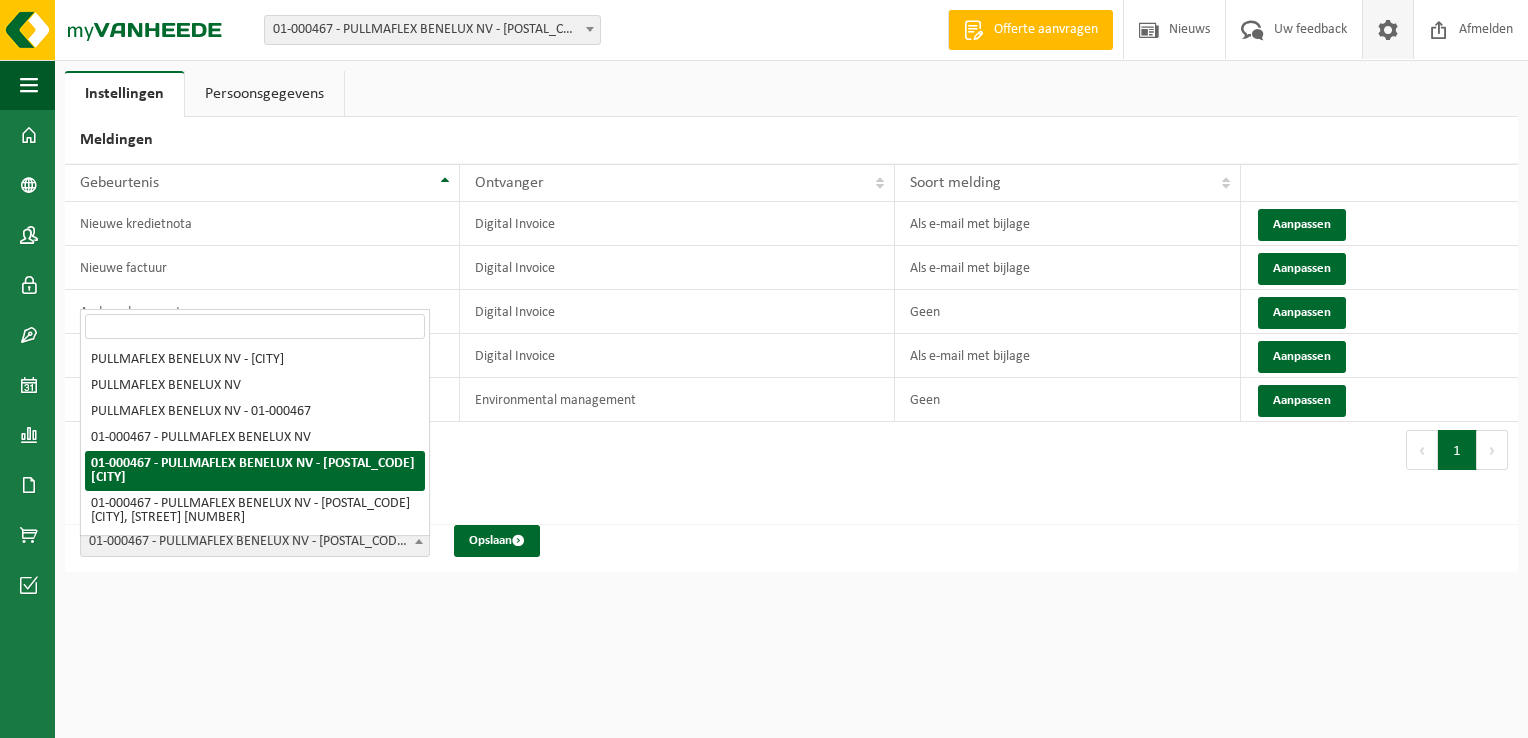 click at bounding box center [419, 541] 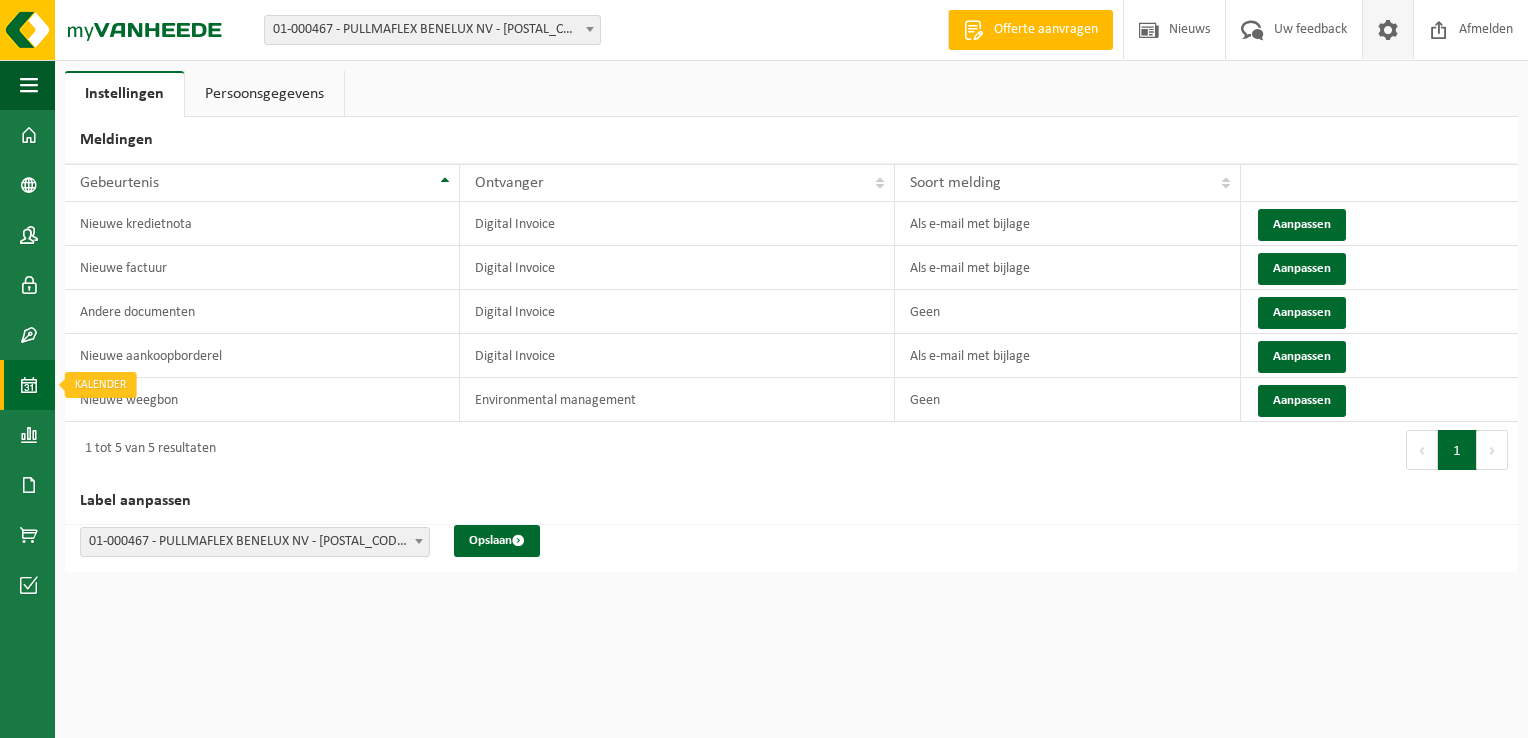 click at bounding box center [29, 385] 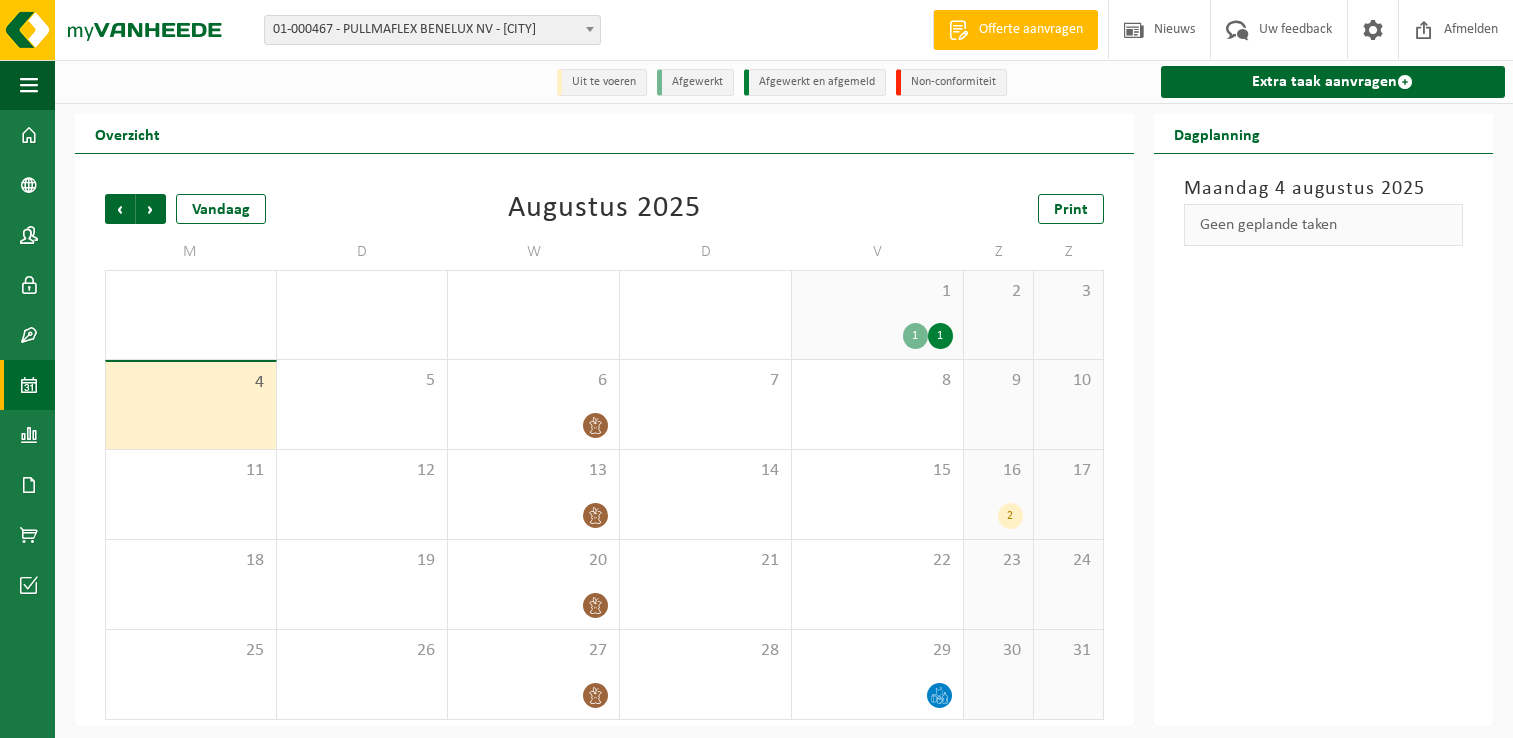 scroll, scrollTop: 0, scrollLeft: 0, axis: both 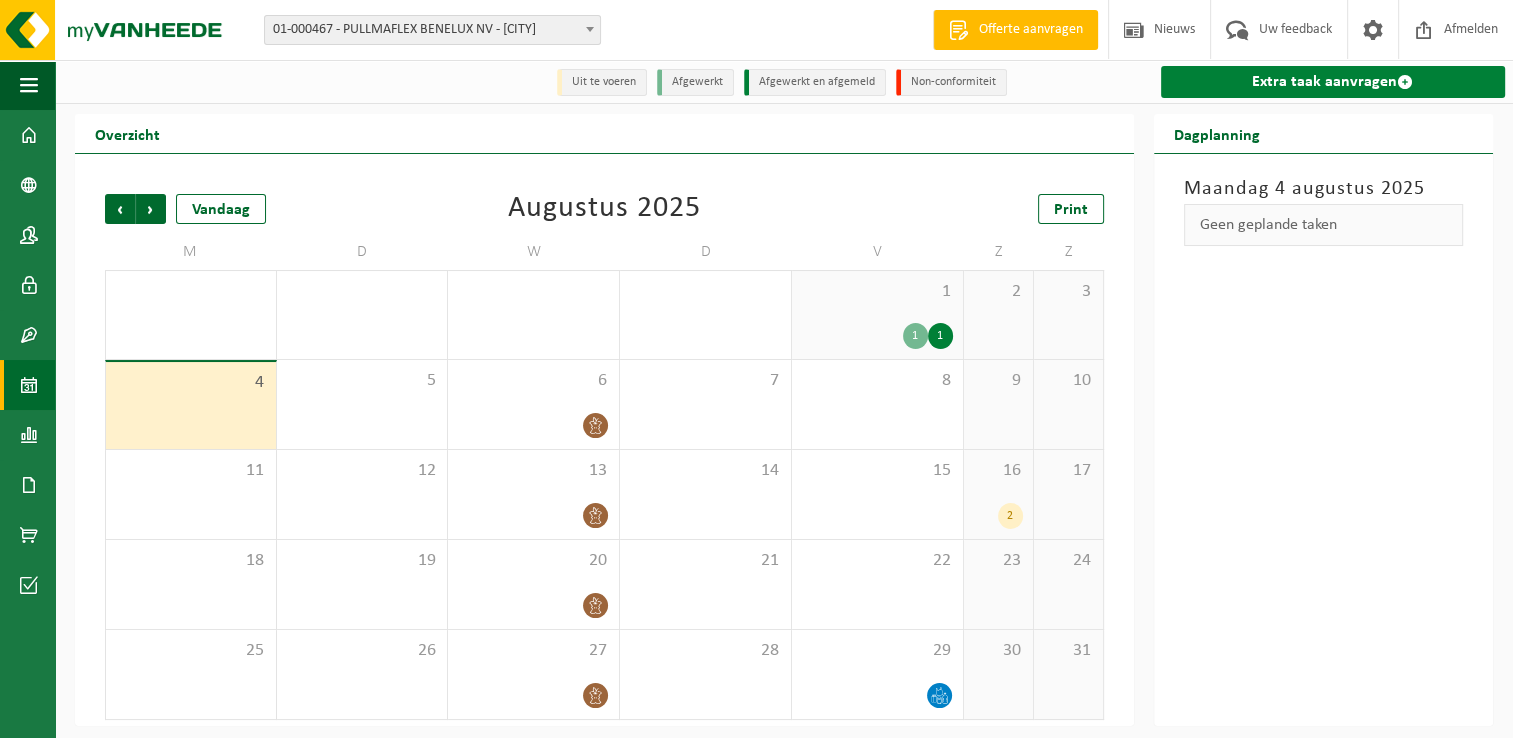 click on "Extra taak aanvragen" at bounding box center [1333, 82] 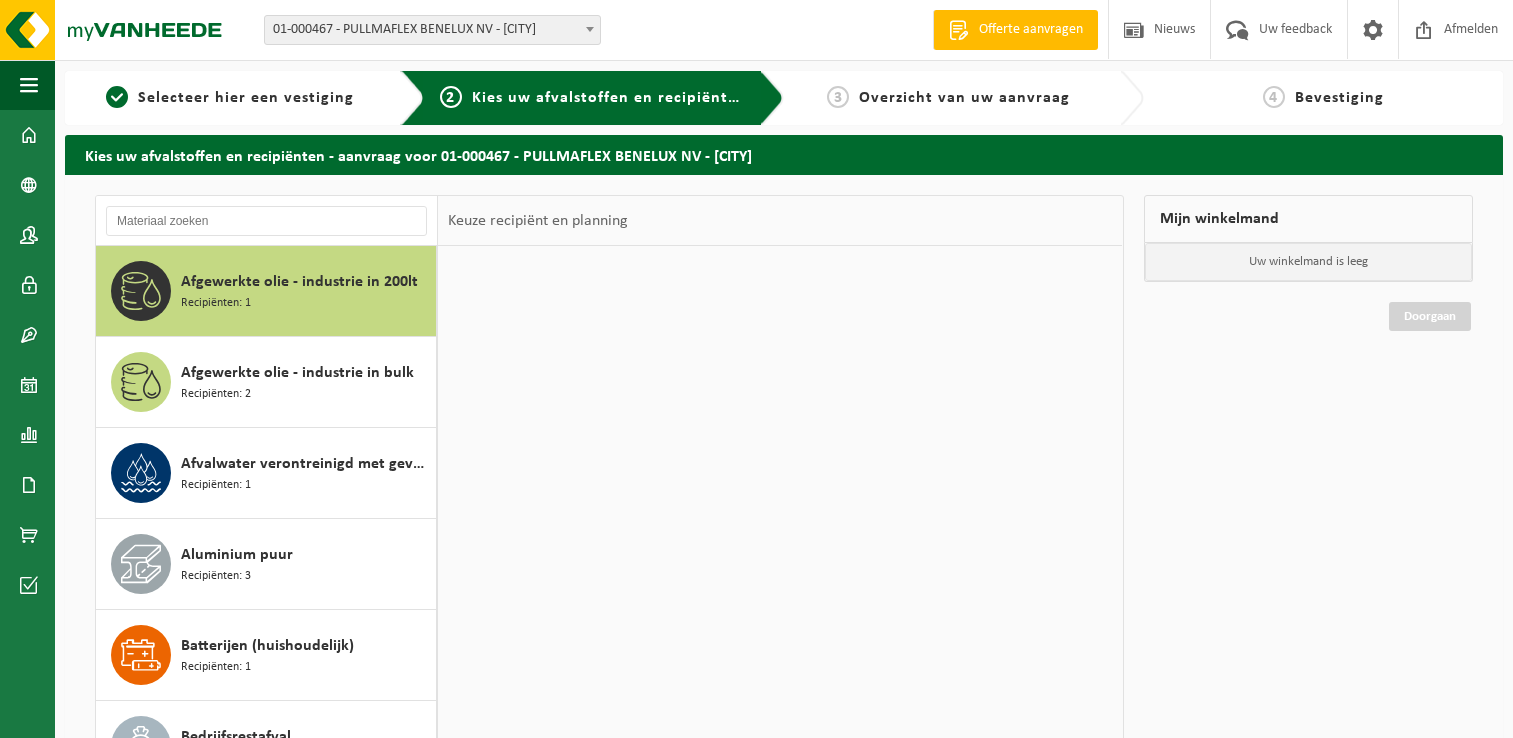 scroll, scrollTop: 0, scrollLeft: 0, axis: both 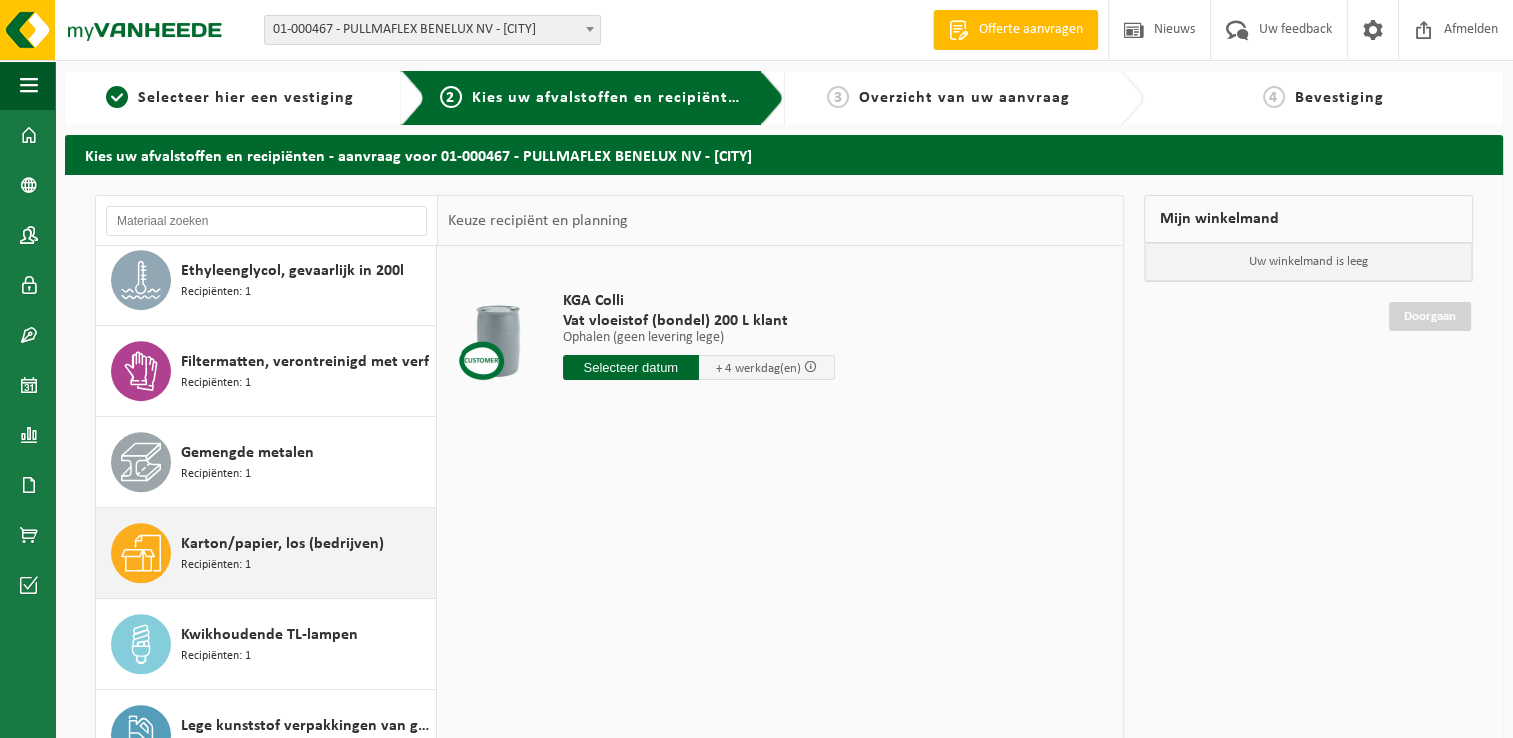 click on "Karton/papier, los (bedrijven)" at bounding box center (282, 544) 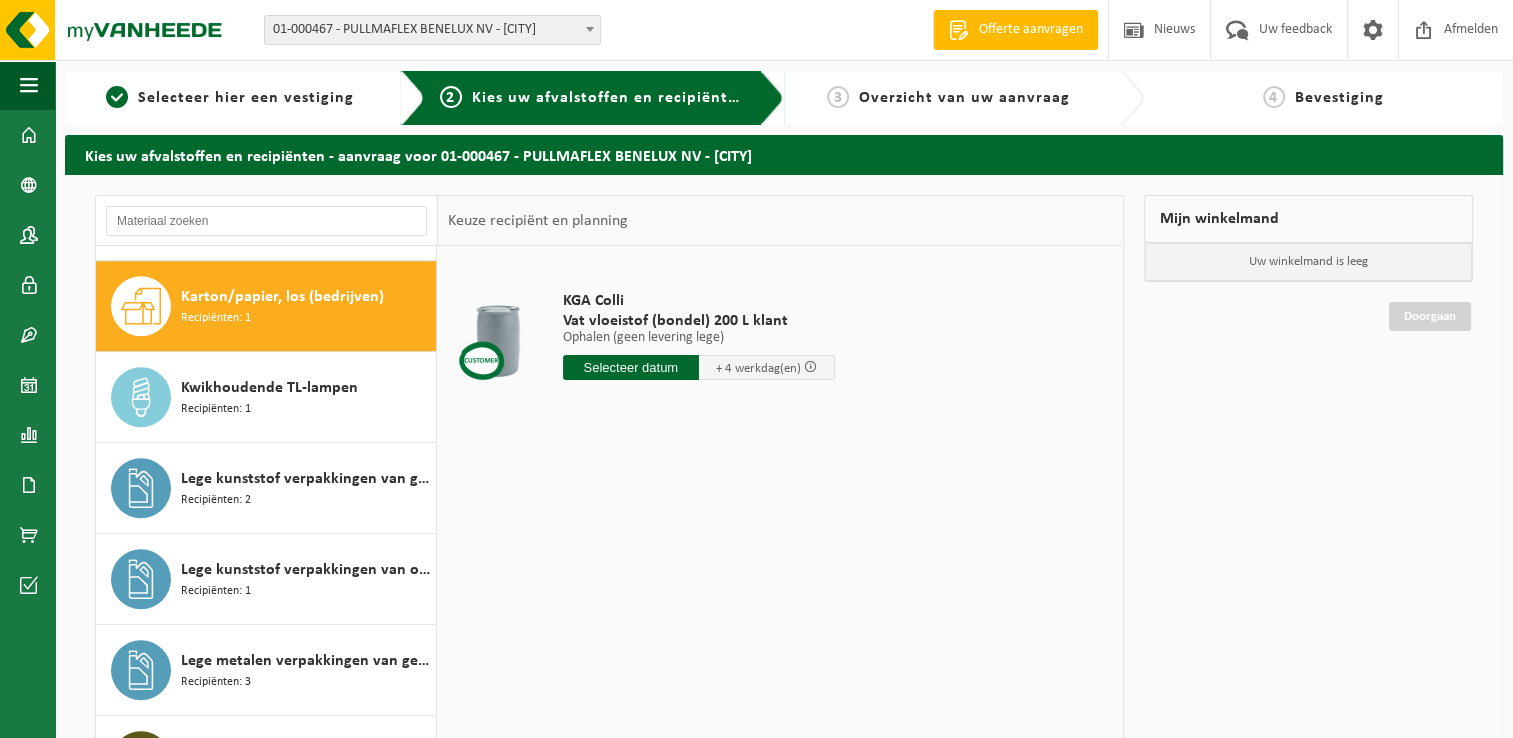 scroll, scrollTop: 1271, scrollLeft: 0, axis: vertical 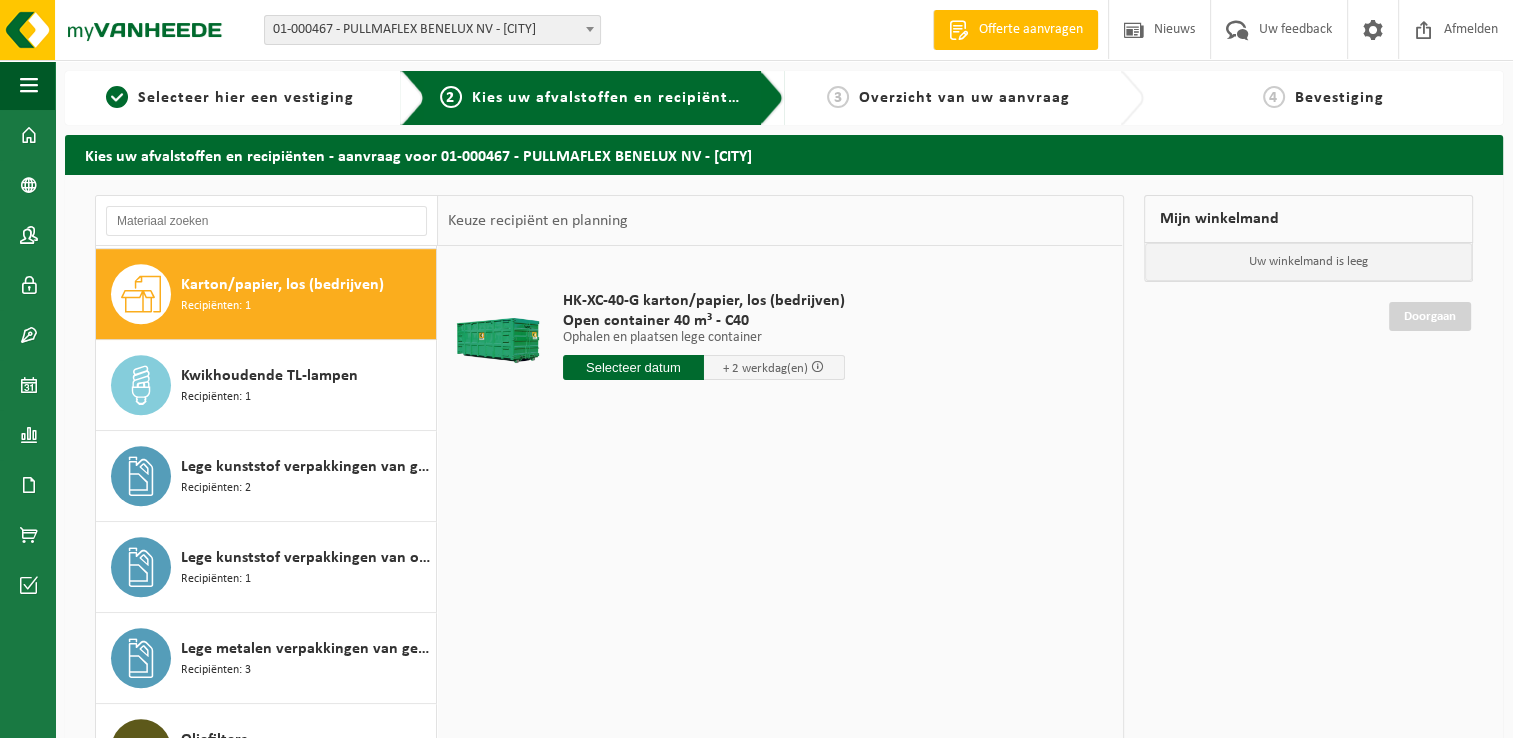 click on "+ 2 werkdag(en)" at bounding box center [765, 368] 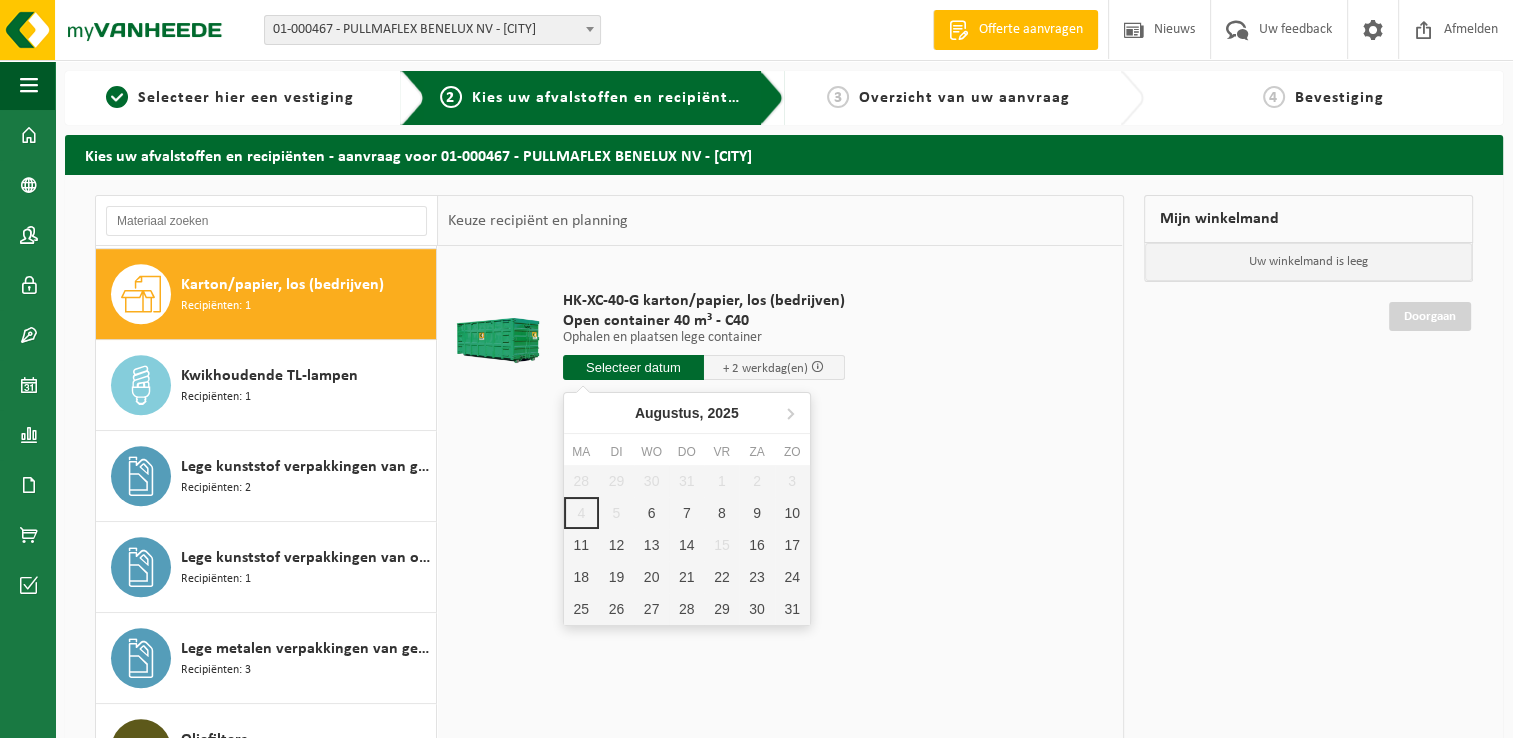 click at bounding box center [633, 367] 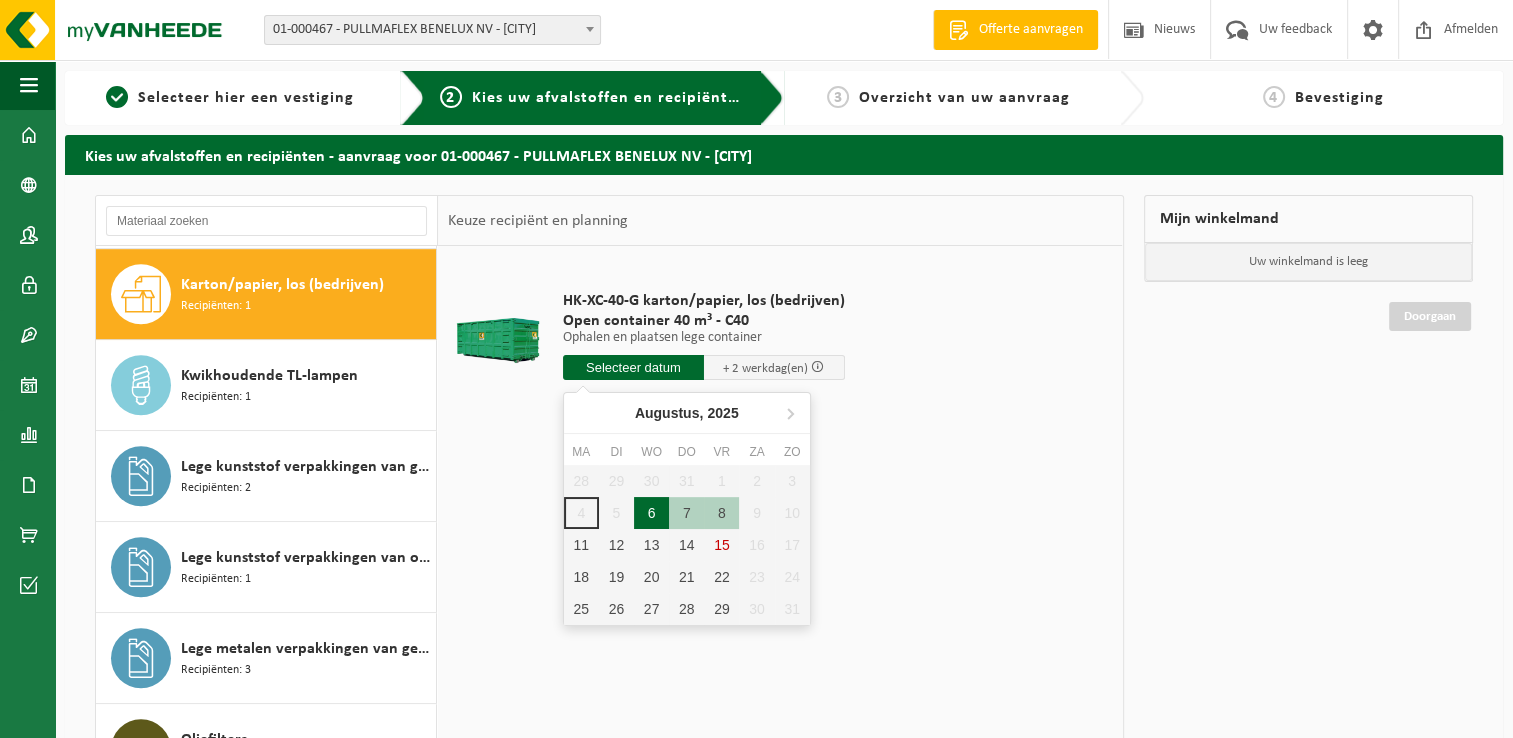 click on "6" at bounding box center (651, 513) 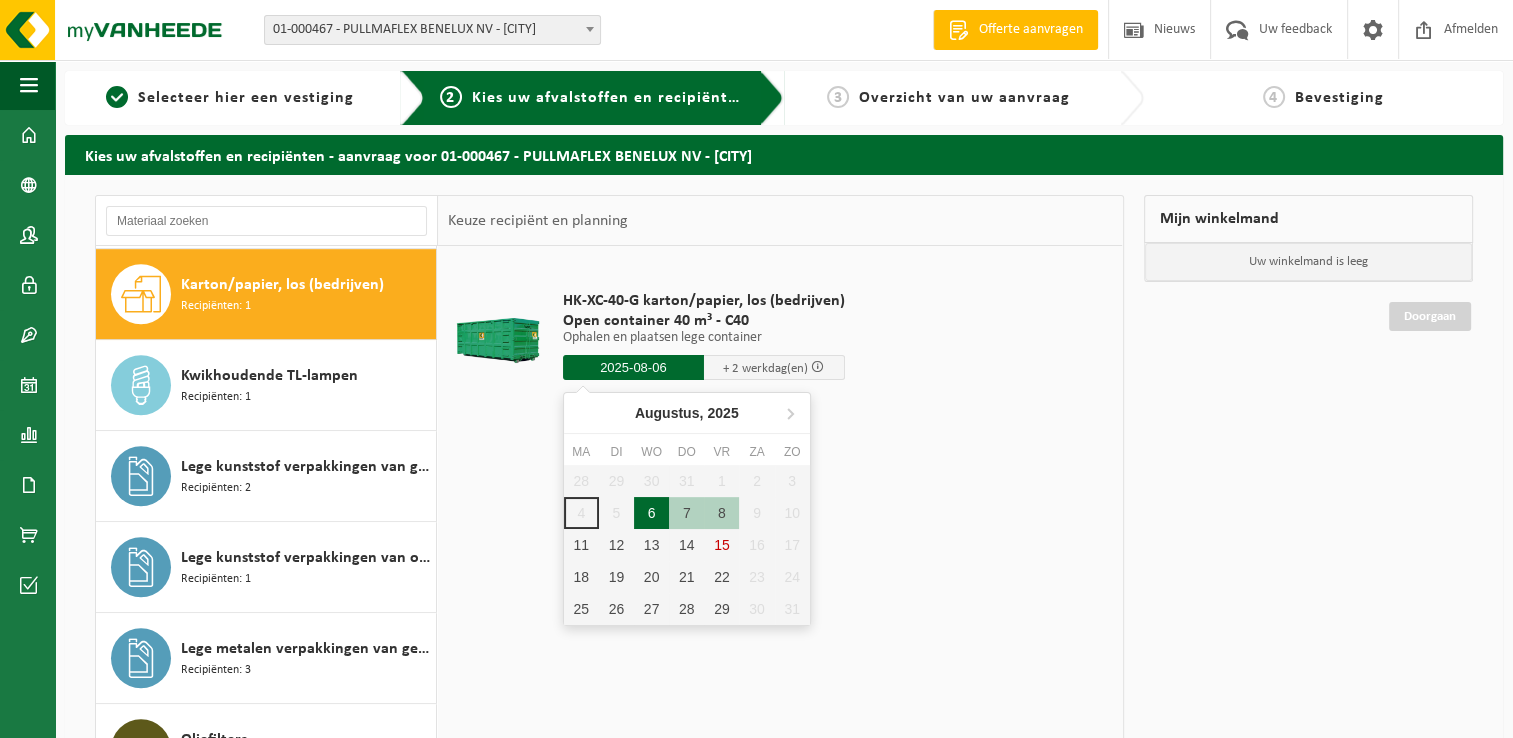 type on "Van 2025-08-06" 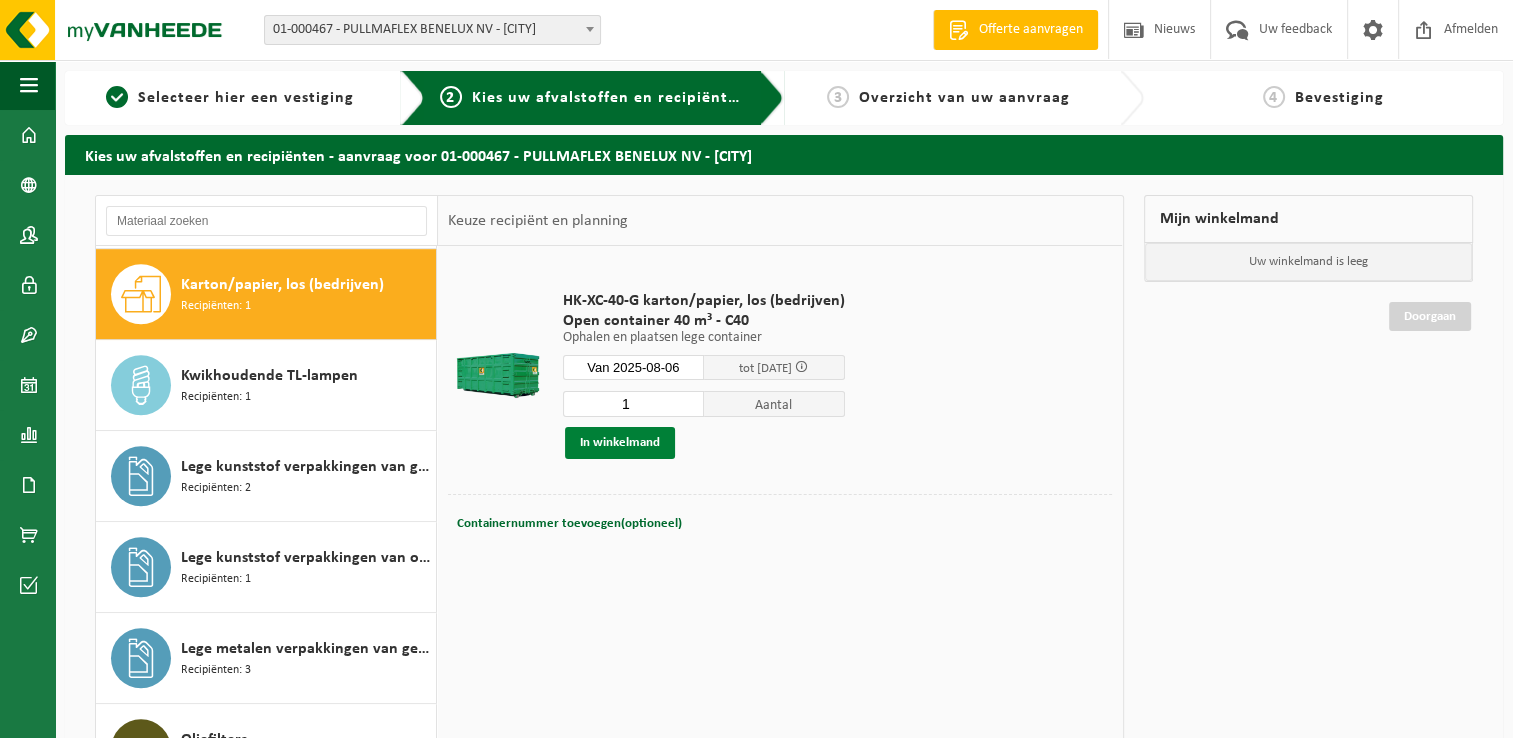 click on "In winkelmand" at bounding box center (620, 443) 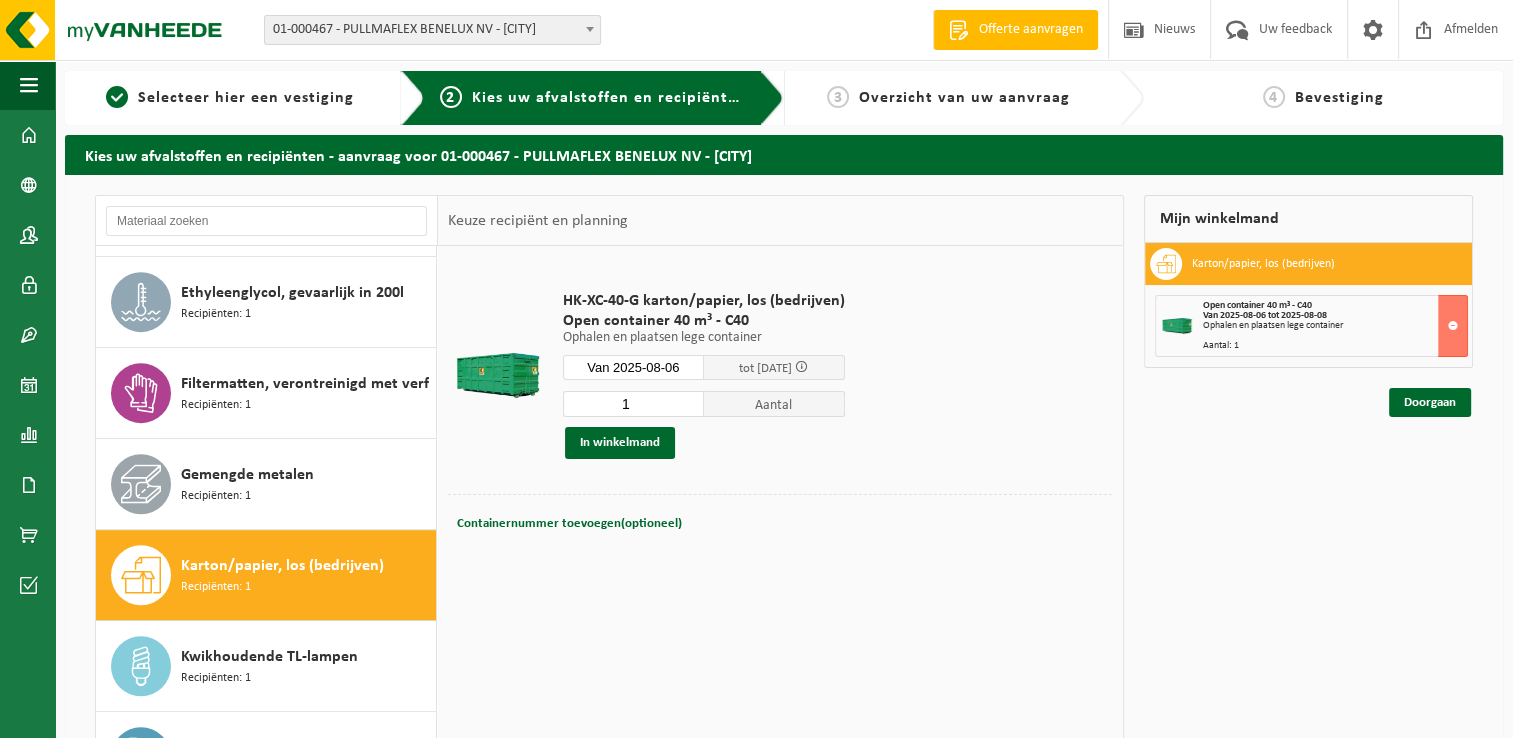 scroll, scrollTop: 987, scrollLeft: 0, axis: vertical 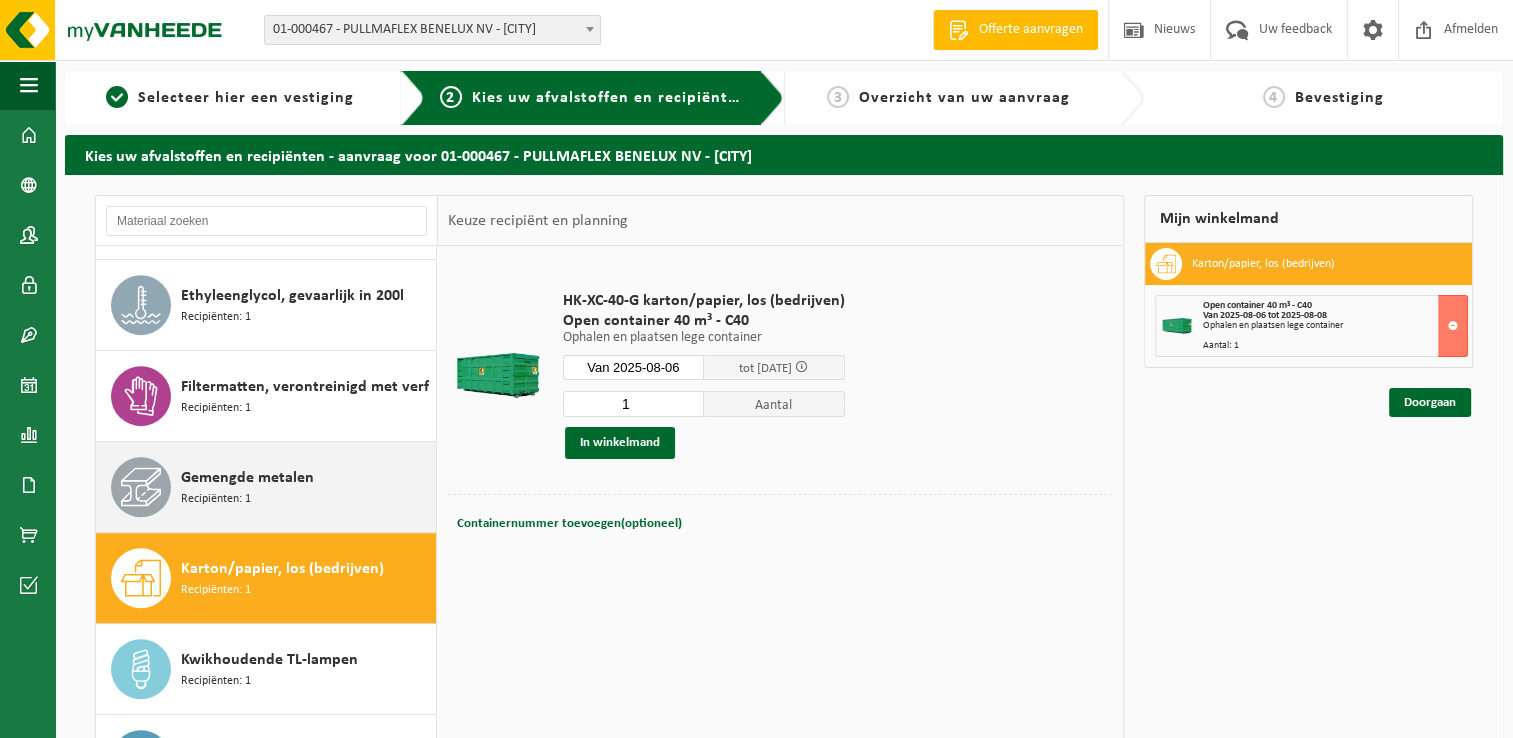 click on "Gemengde metalen" at bounding box center [247, 478] 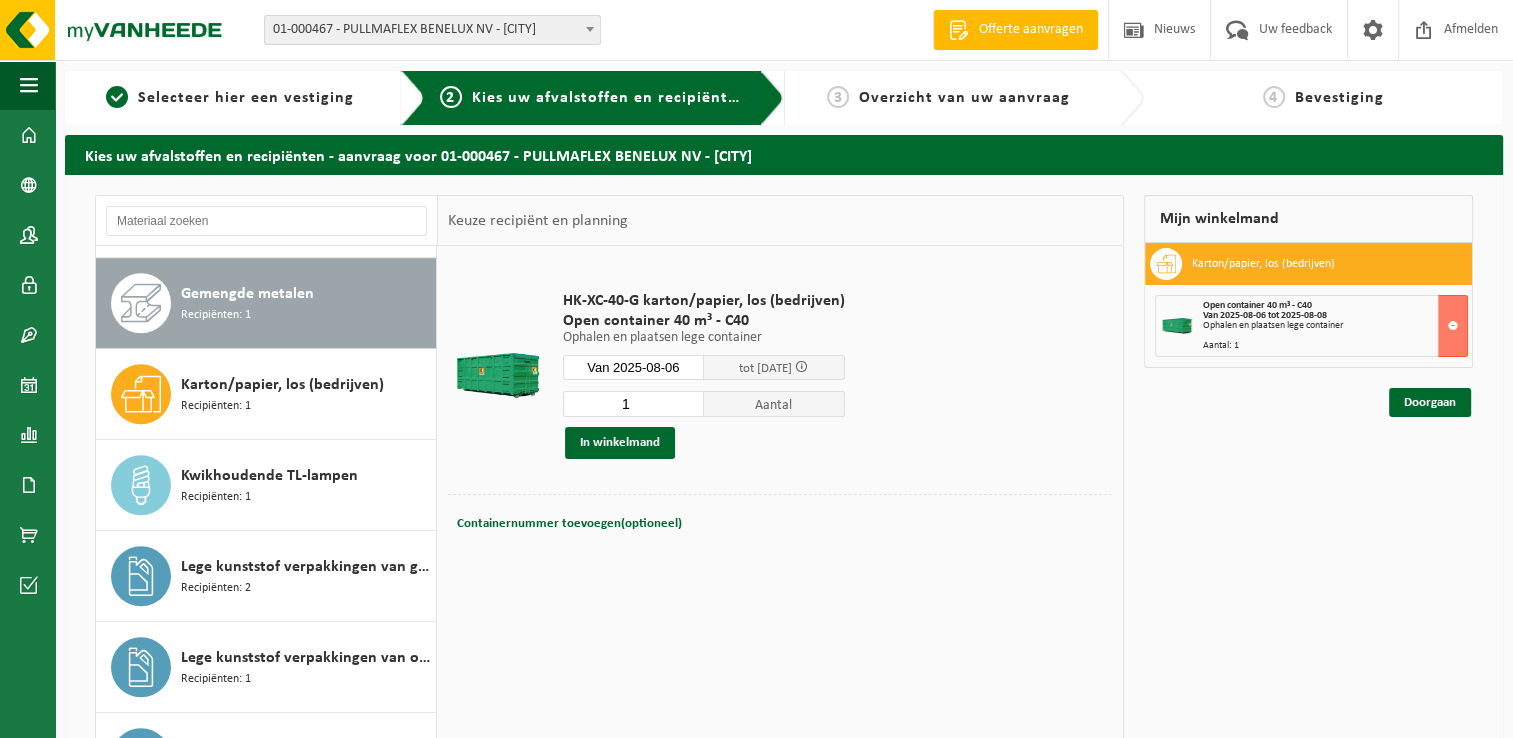 scroll, scrollTop: 1180, scrollLeft: 0, axis: vertical 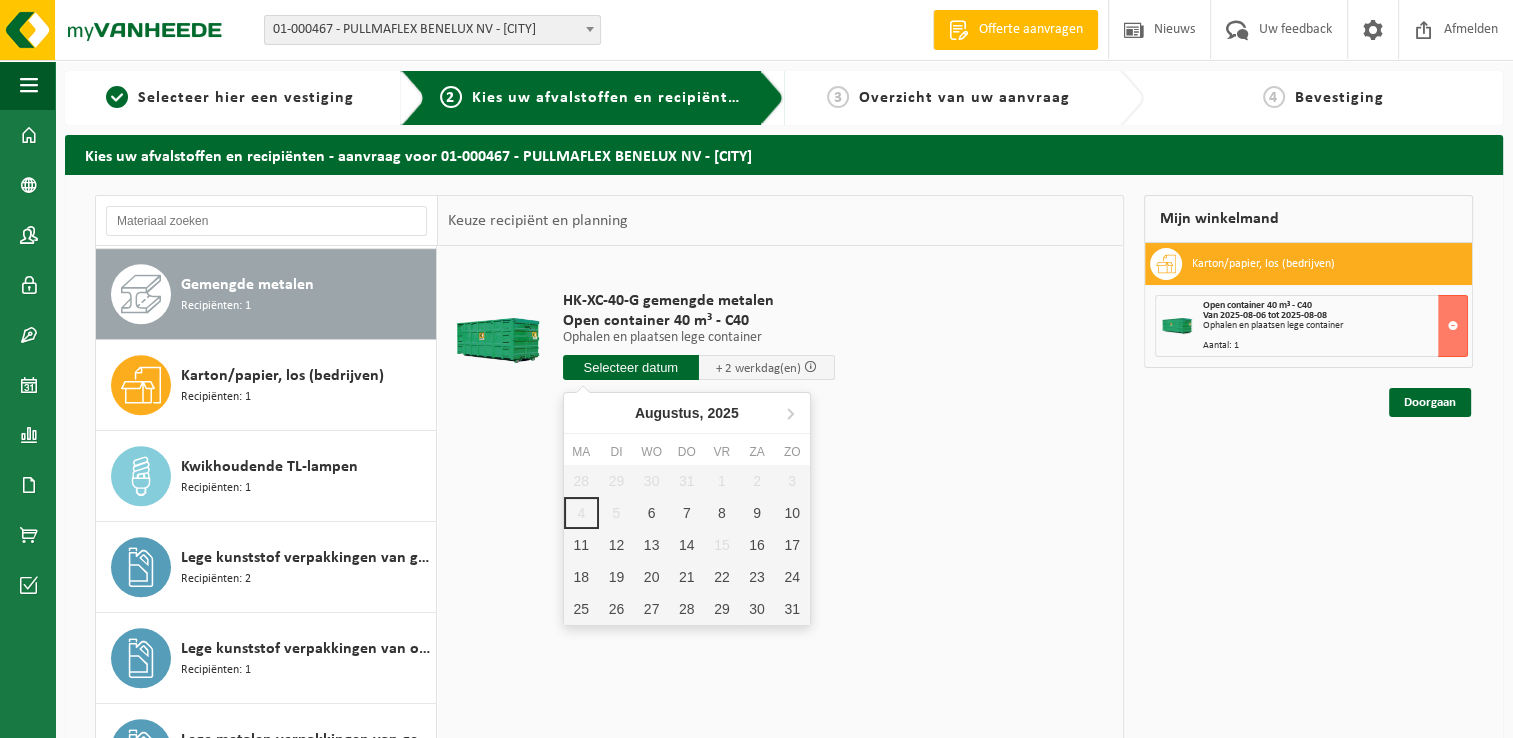 click at bounding box center [631, 367] 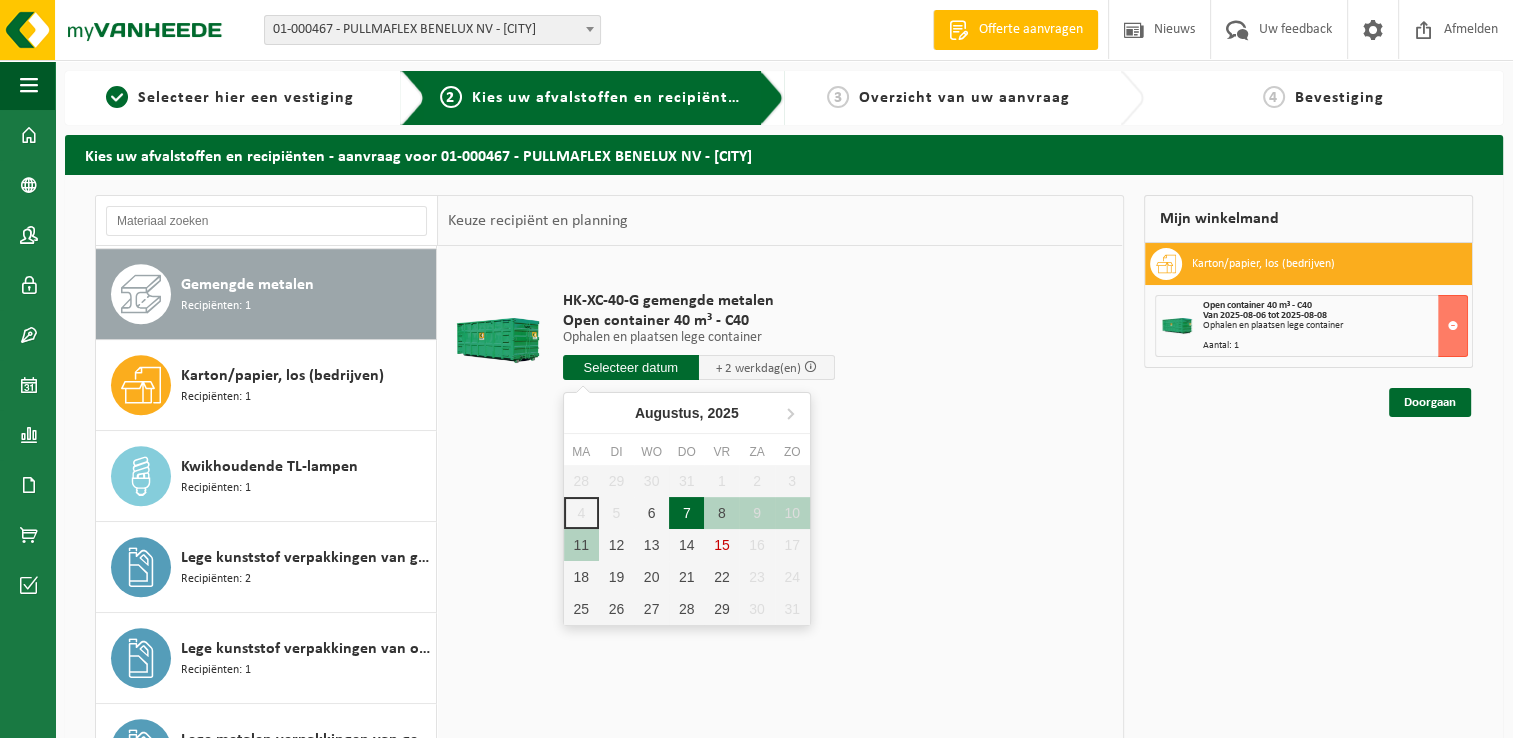 click on "7" at bounding box center (686, 513) 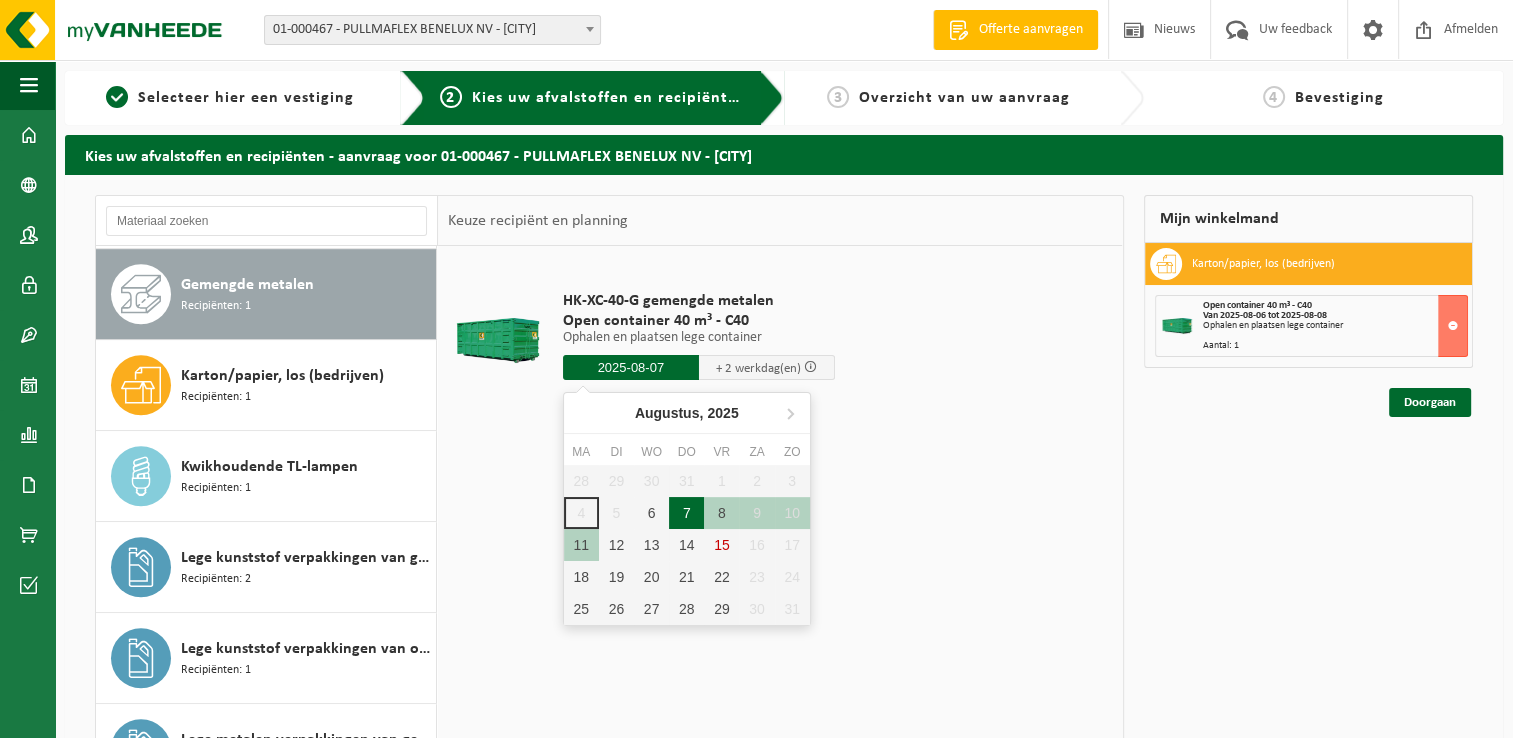 type on "Van 2025-08-07" 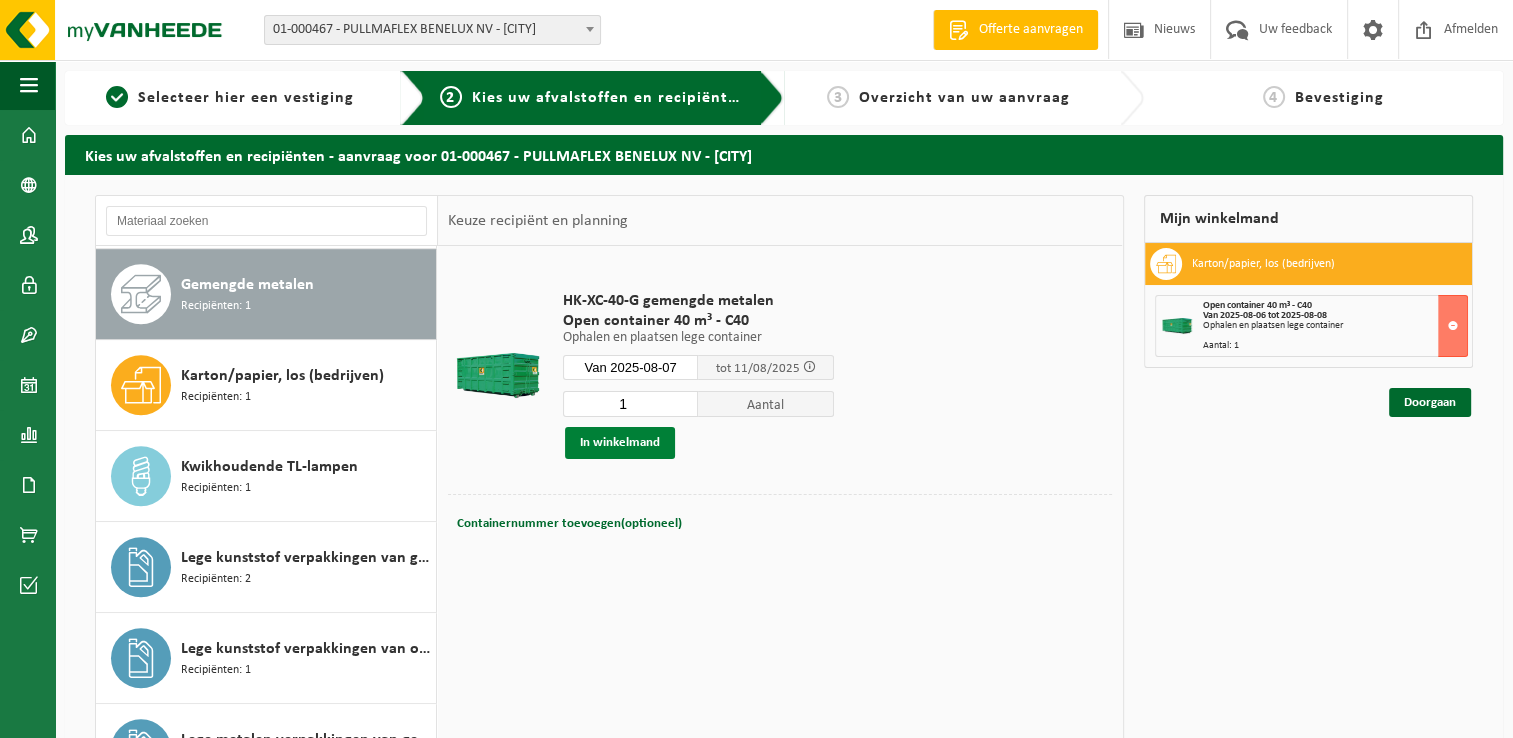 click on "In winkelmand" at bounding box center (620, 443) 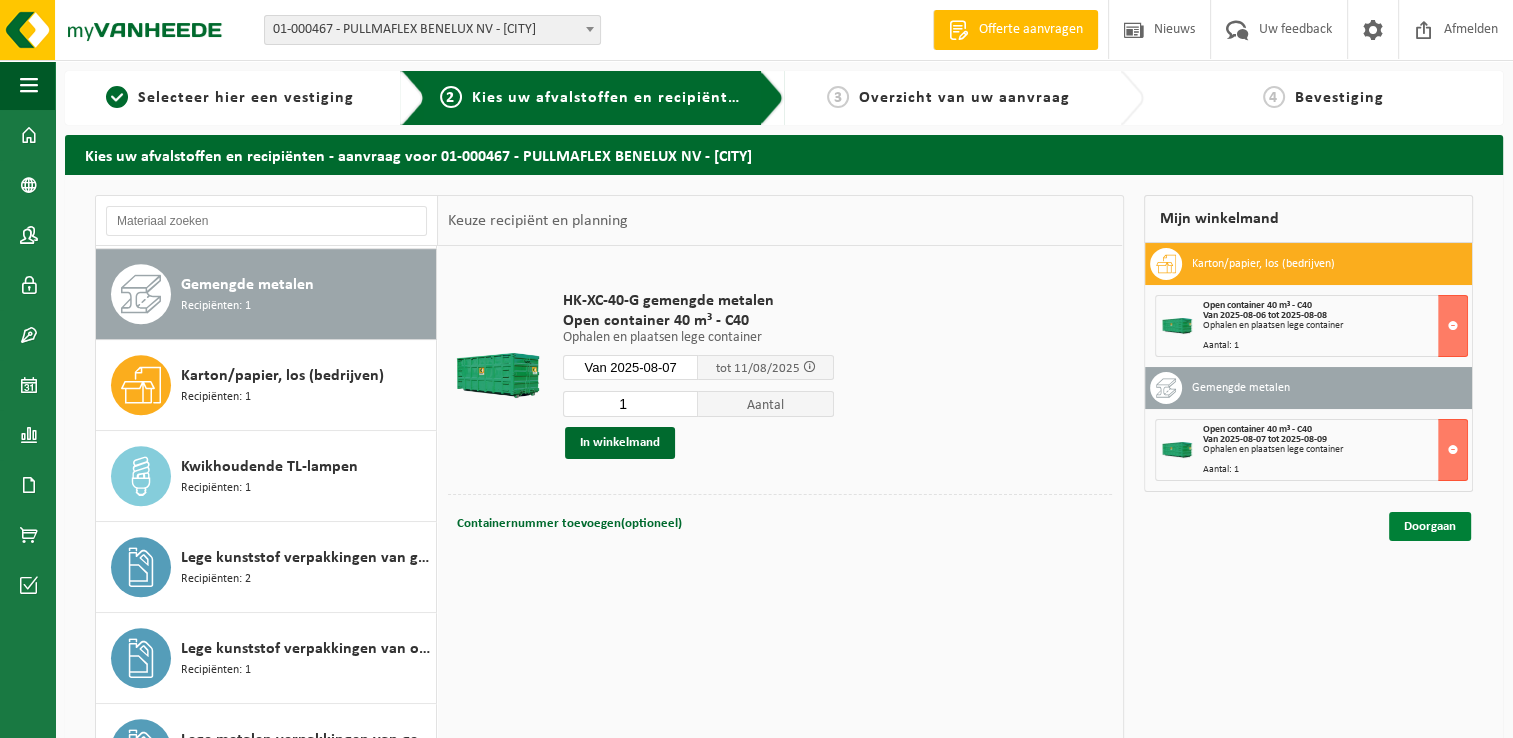 click on "Doorgaan" at bounding box center (1430, 526) 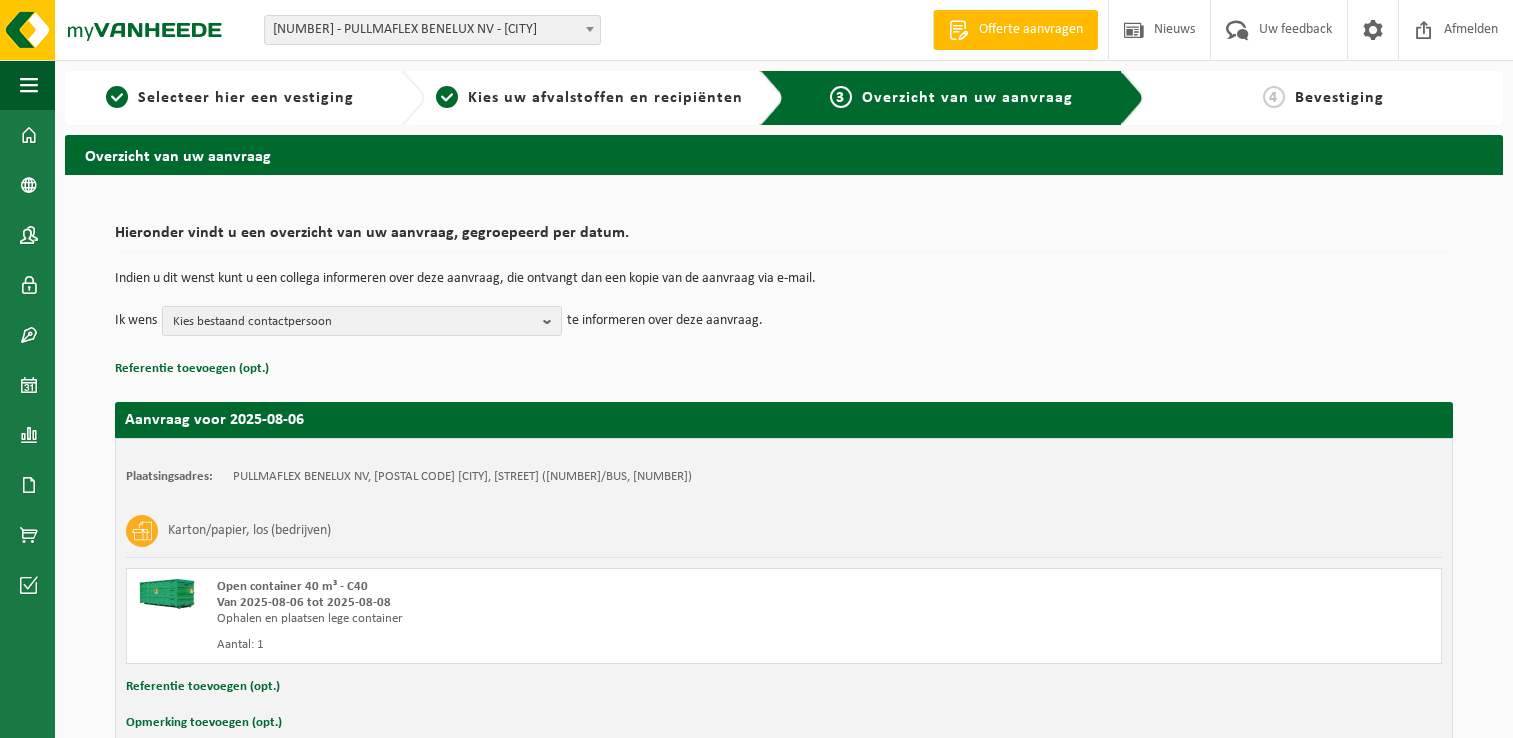 scroll, scrollTop: 0, scrollLeft: 0, axis: both 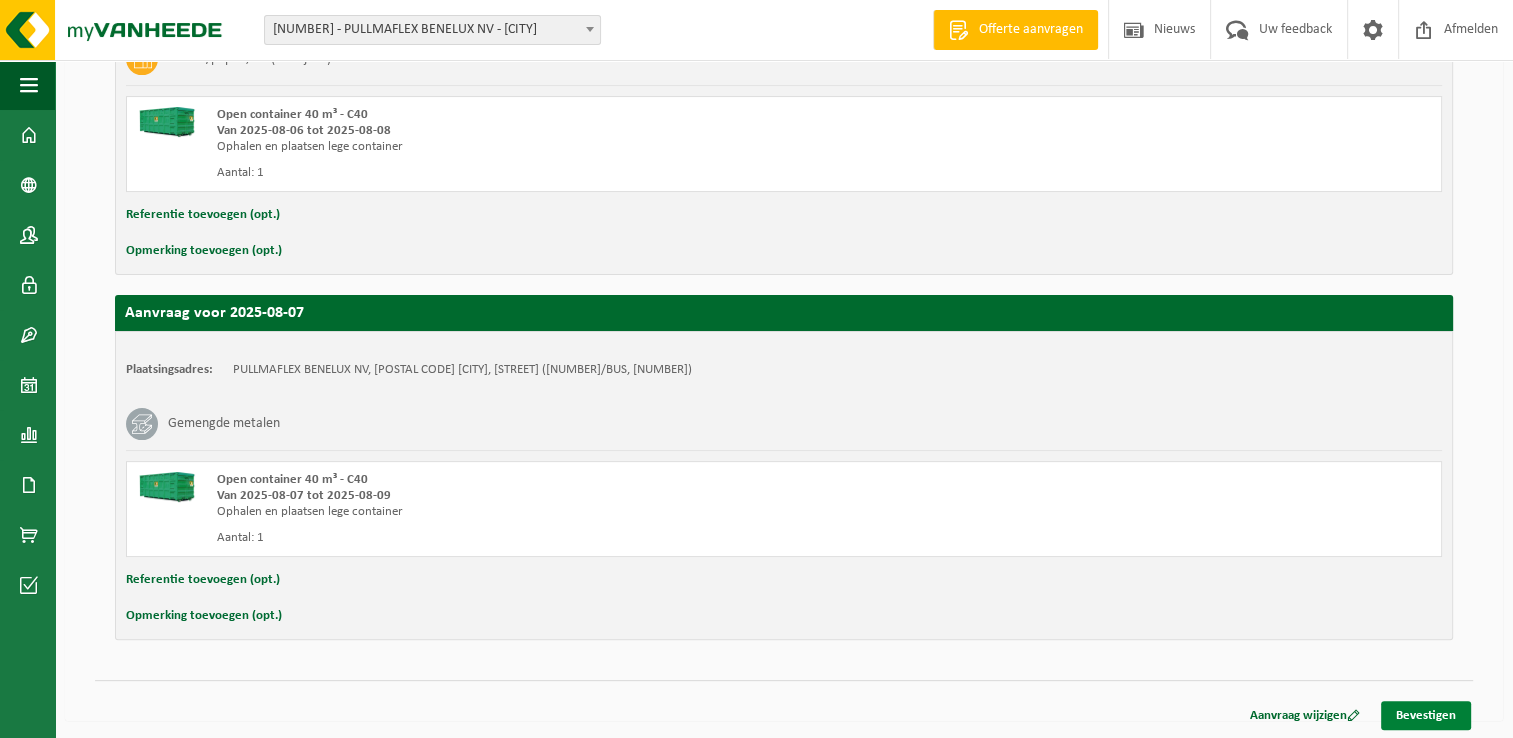 click on "Bevestigen" at bounding box center [1426, 715] 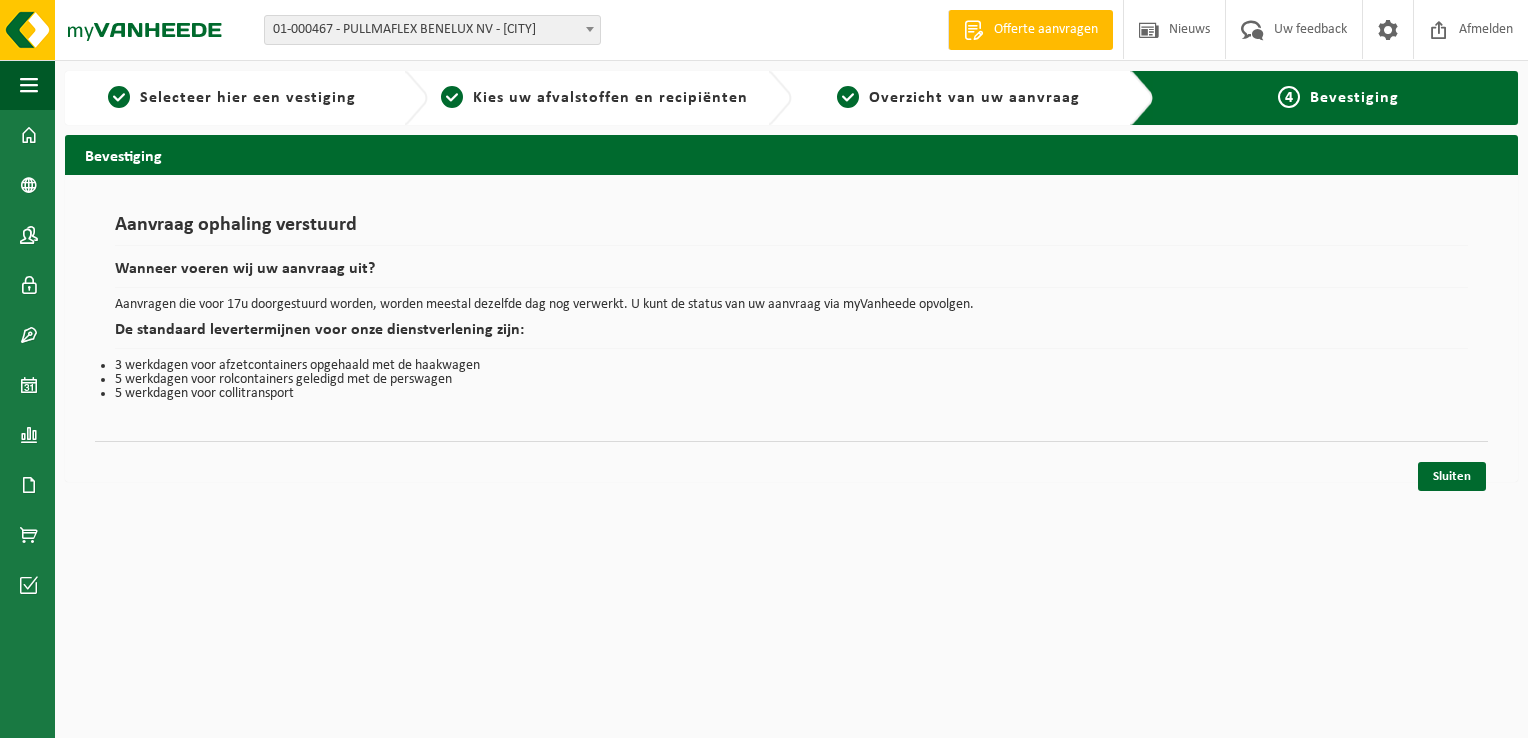 scroll, scrollTop: 0, scrollLeft: 0, axis: both 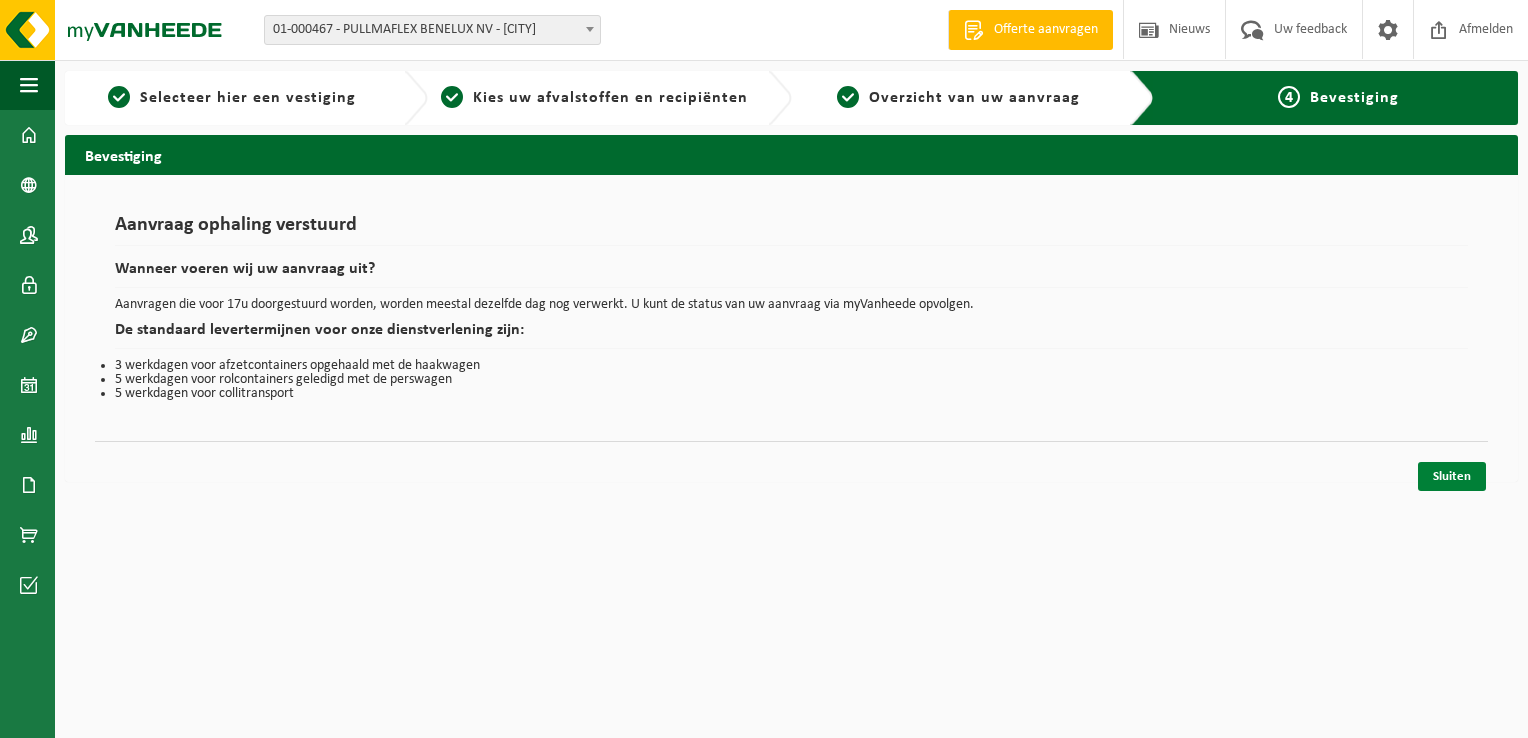 click on "Sluiten" at bounding box center (1452, 476) 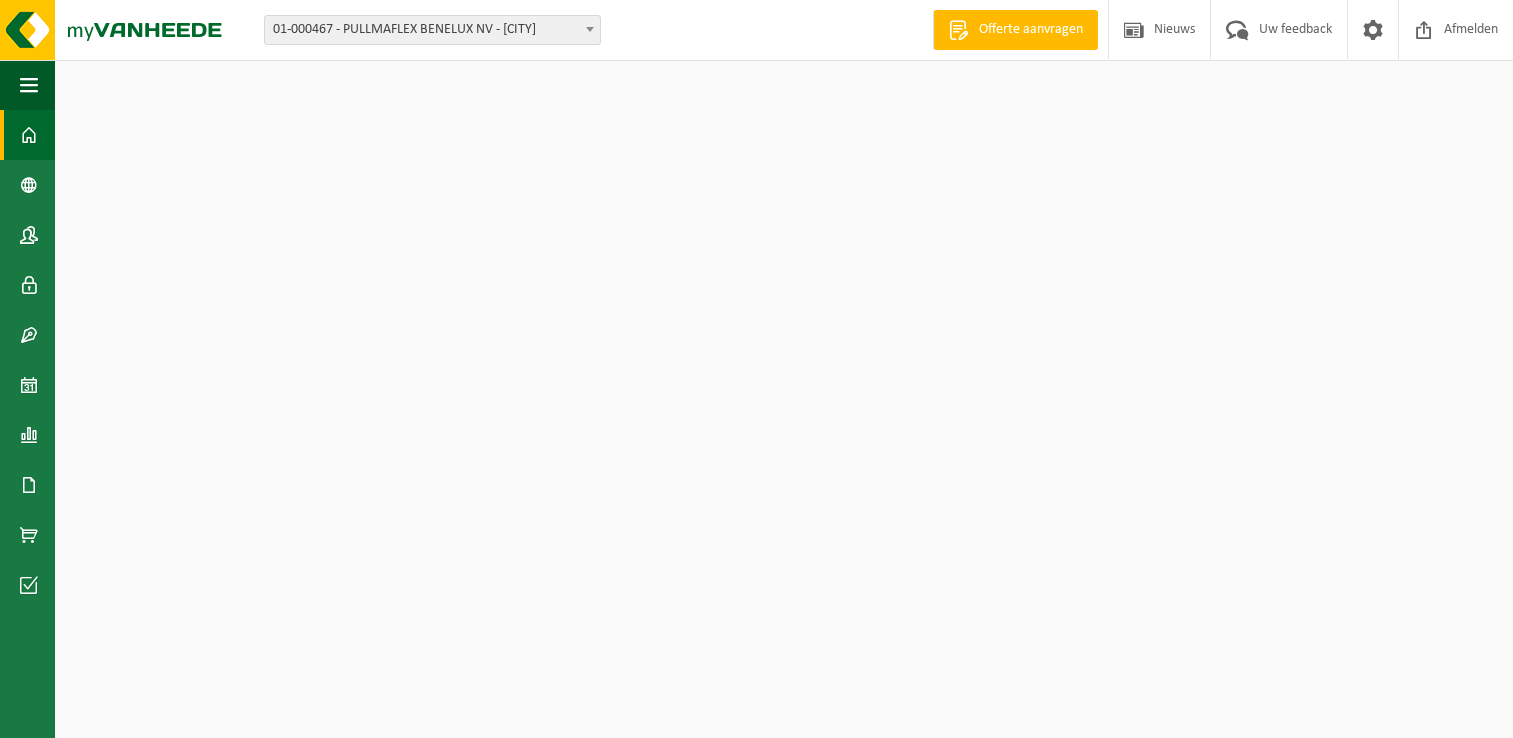 scroll, scrollTop: 0, scrollLeft: 0, axis: both 